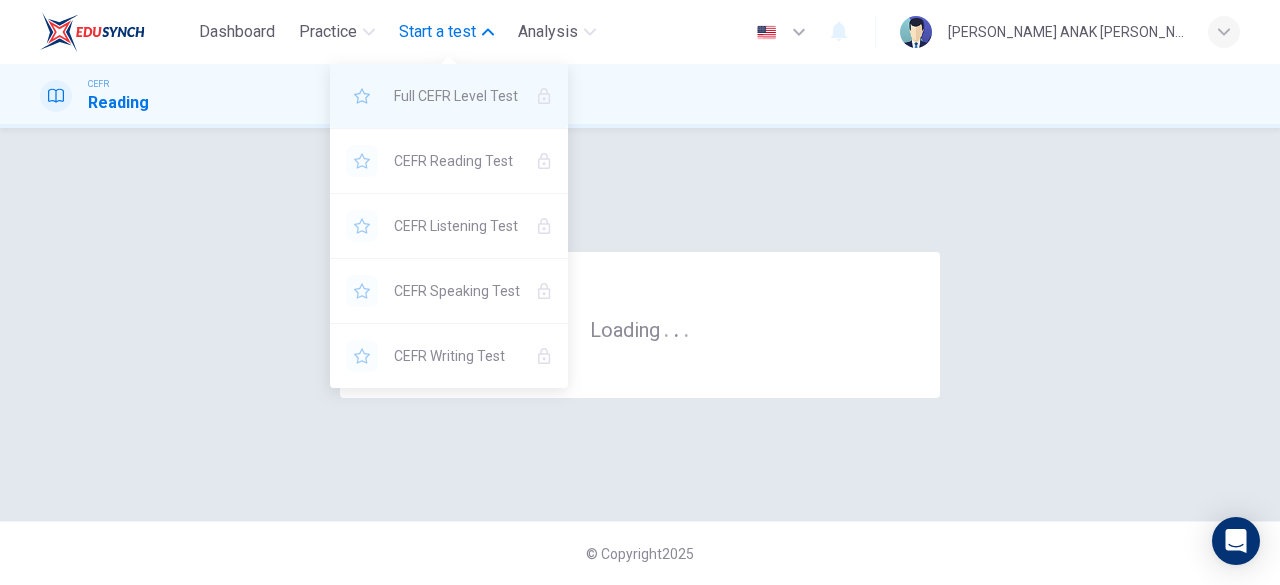 scroll, scrollTop: 0, scrollLeft: 0, axis: both 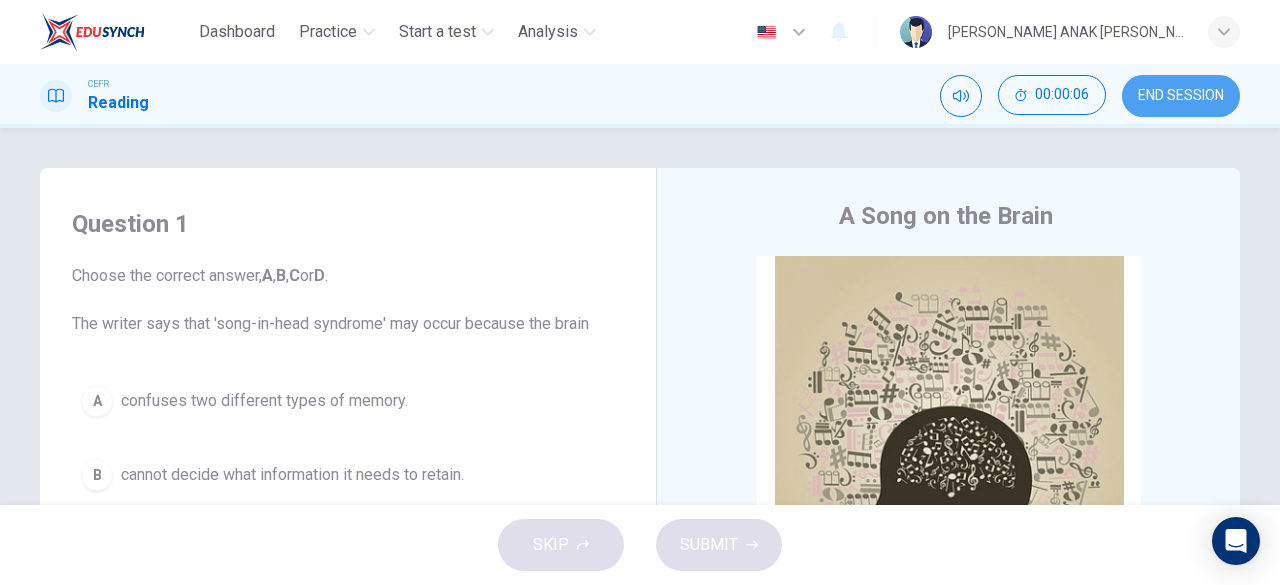 drag, startPoint x: 1154, startPoint y: 94, endPoint x: 717, endPoint y: 119, distance: 437.7145 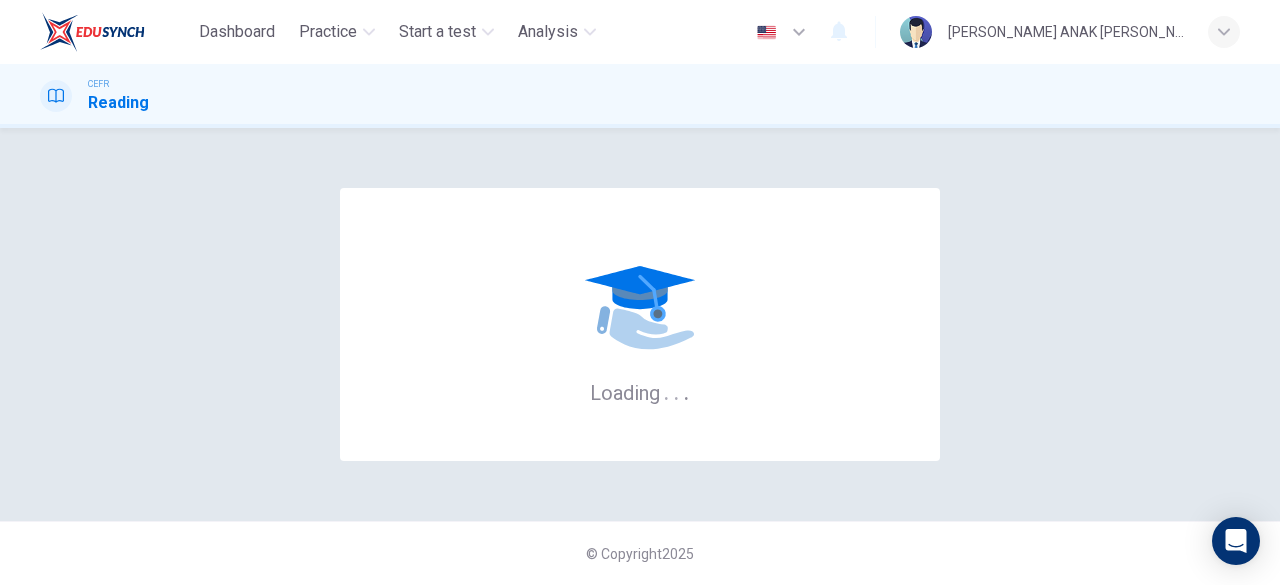 scroll, scrollTop: 0, scrollLeft: 0, axis: both 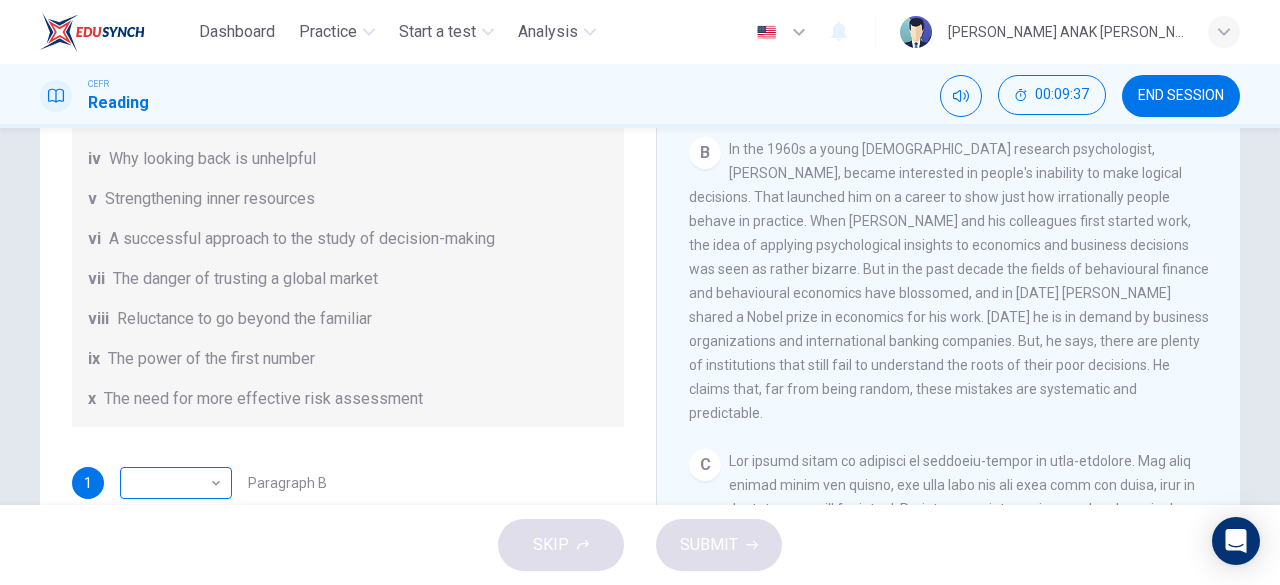 click on "Dashboard Practice Start a test Analysis English en ​ [PERSON_NAME] ANAK [PERSON_NAME] Reading 00:09:37 END SESSION Questions 1 - 6 Reading Passage 1 has nine paragraphs  A-I
Choose the correct heading for Paragraphs  B  and  D-H  from the list of headings below.
Write the correct number  (i-xi)  in the boxes below. List of Headings i Not identifying the correct priorities ii A solution for the long term iii The difficulty of changing your mind iv Why looking back is unhelpful v Strengthening inner resources vi A successful approach to the study of decision-making vii The danger of trusting a global market viii Reluctance to go beyond the familiar ix The power of the first number x The need for more effective risk assessment 1 ​ ​ Paragraph B 2 ​ ​ Paragraph D 3 ​ ​ Paragraph E 4 ​ ​ Paragraph F 5 ​ ​ Paragraph G 6 ​ ​ Paragraph H Why Risks Can Go Wrong CLICK TO ZOOM Click to Zoom A B C D E F G H I SKIP SUBMIT EduSynch - Online Language Proficiency Testing
Dashboard Practice" at bounding box center [640, 292] 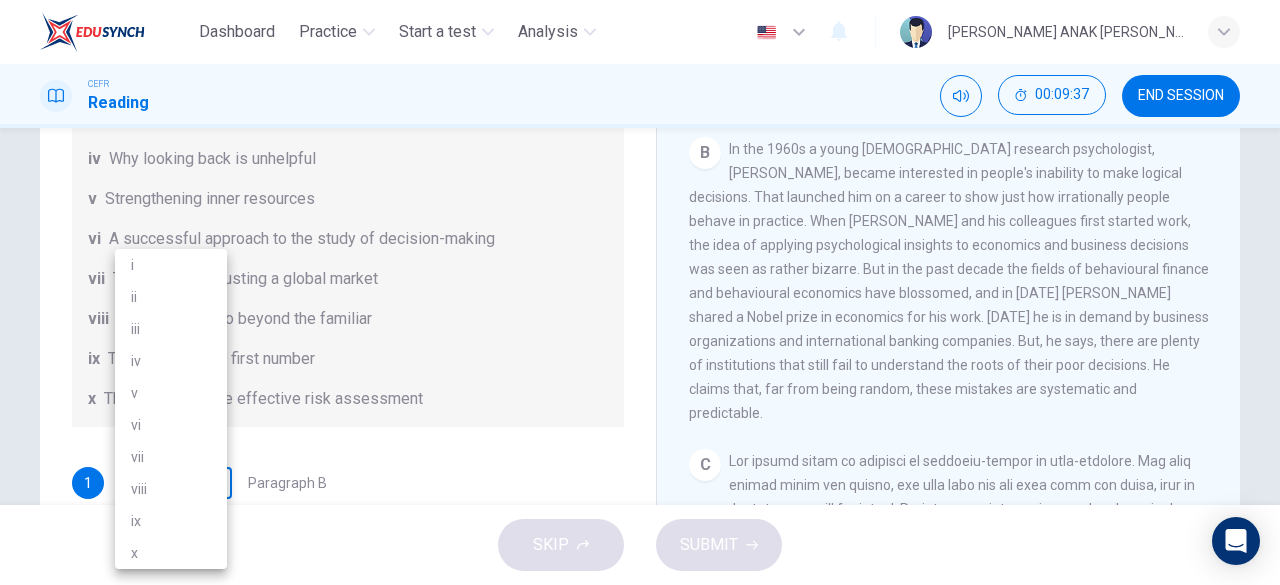scroll, scrollTop: 150, scrollLeft: 0, axis: vertical 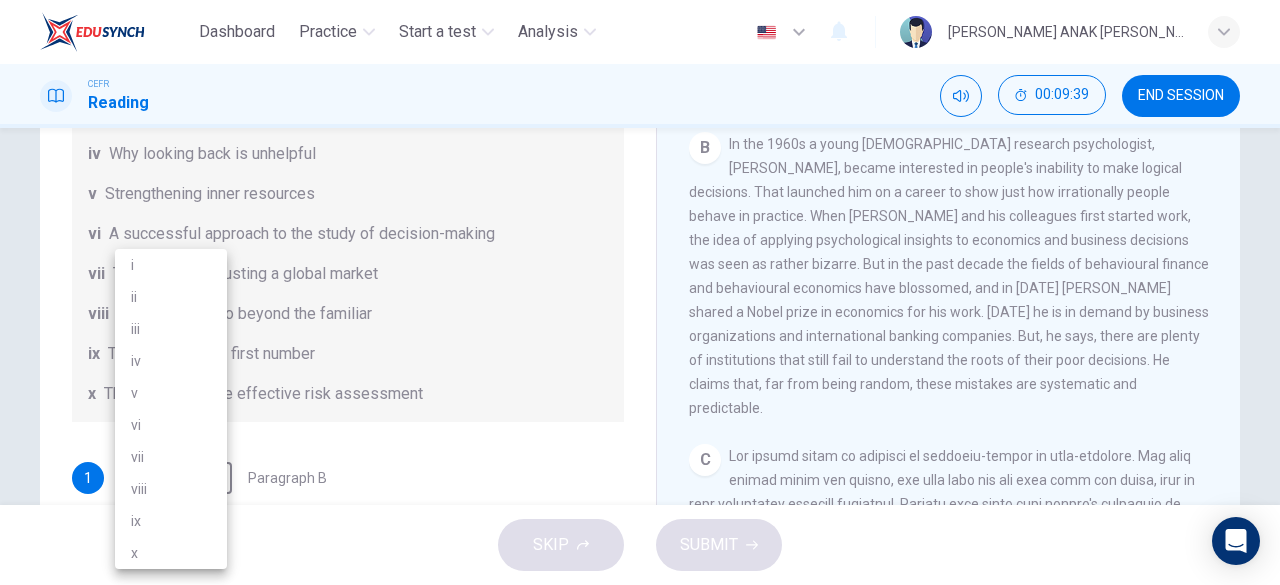 click at bounding box center (640, 292) 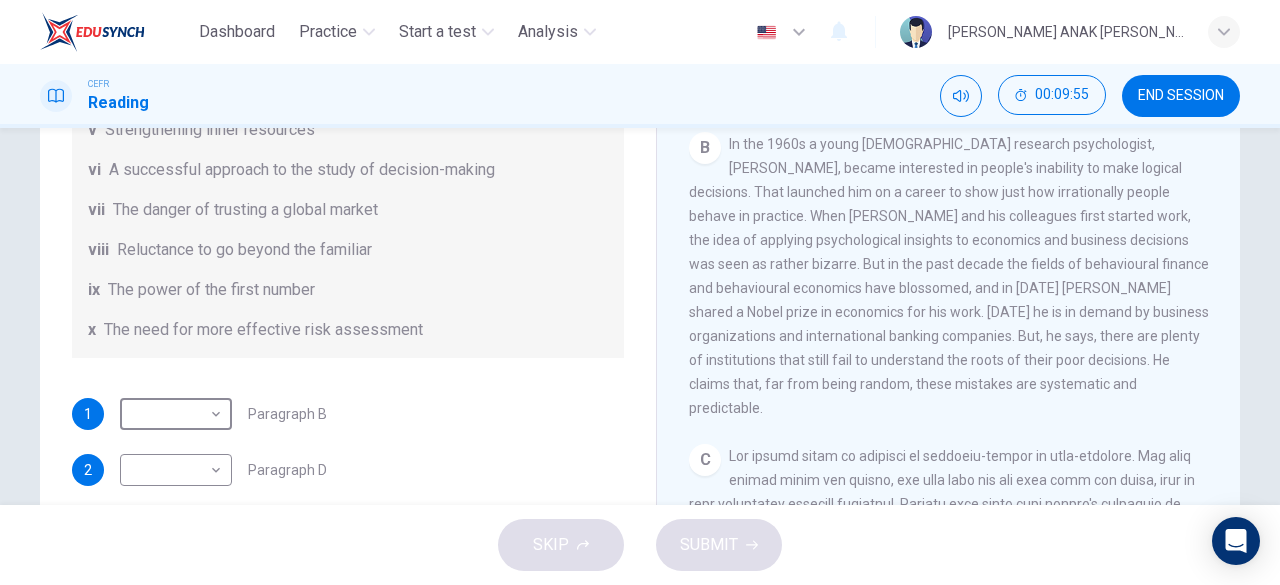 scroll, scrollTop: 384, scrollLeft: 0, axis: vertical 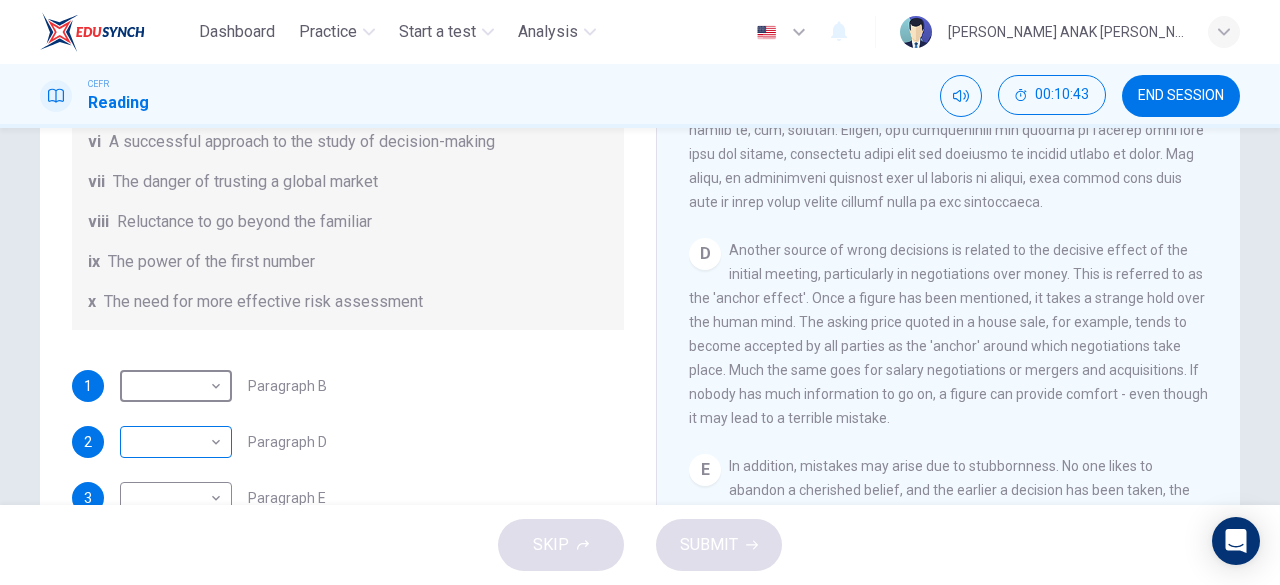click on "Dashboard Practice Start a test Analysis English en ​ [PERSON_NAME] ANAK [PERSON_NAME] Reading 00:10:43 END SESSION Questions 1 - 6 Reading Passage 1 has nine paragraphs  A-I
Choose the correct heading for Paragraphs  B  and  D-H  from the list of headings below.
Write the correct number  (i-xi)  in the boxes below. List of Headings i Not identifying the correct priorities ii A solution for the long term iii The difficulty of changing your mind iv Why looking back is unhelpful v Strengthening inner resources vi A successful approach to the study of decision-making vii The danger of trusting a global market viii Reluctance to go beyond the familiar ix The power of the first number x The need for more effective risk assessment 1 ​ ​ Paragraph B 2 ​ ​ Paragraph D 3 ​ ​ Paragraph E 4 ​ ​ Paragraph F 5 ​ ​ Paragraph G 6 ​ ​ Paragraph H Why Risks Can Go Wrong CLICK TO ZOOM Click to Zoom A B C D E F G H I SKIP SUBMIT EduSynch - Online Language Proficiency Testing
Dashboard Practice" at bounding box center (640, 292) 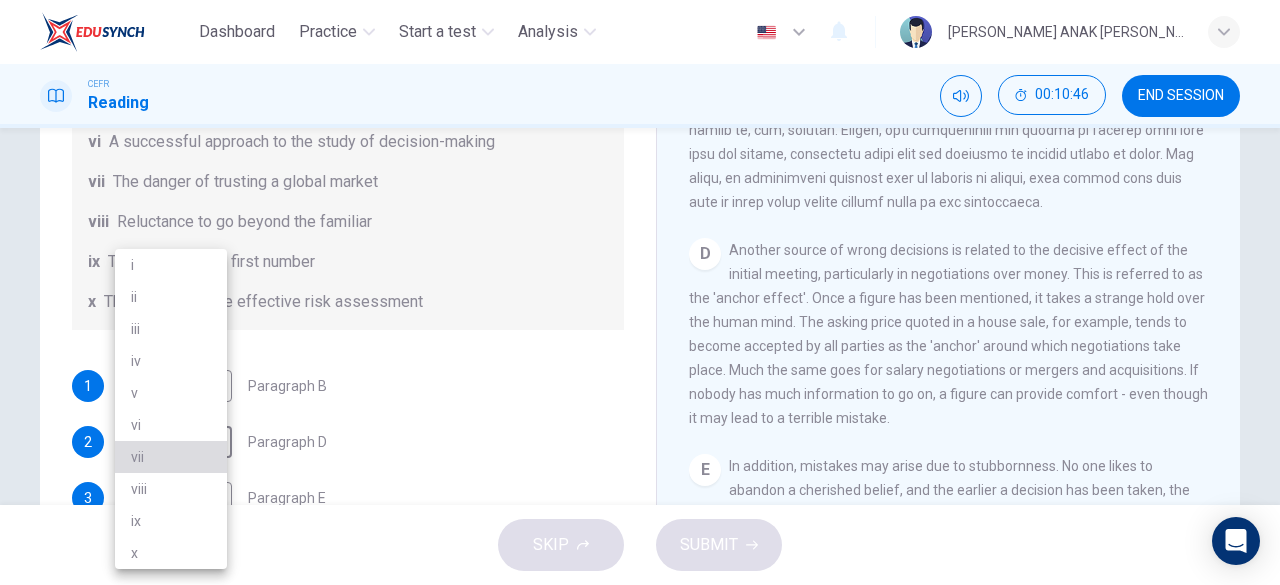 click on "vii" at bounding box center [171, 457] 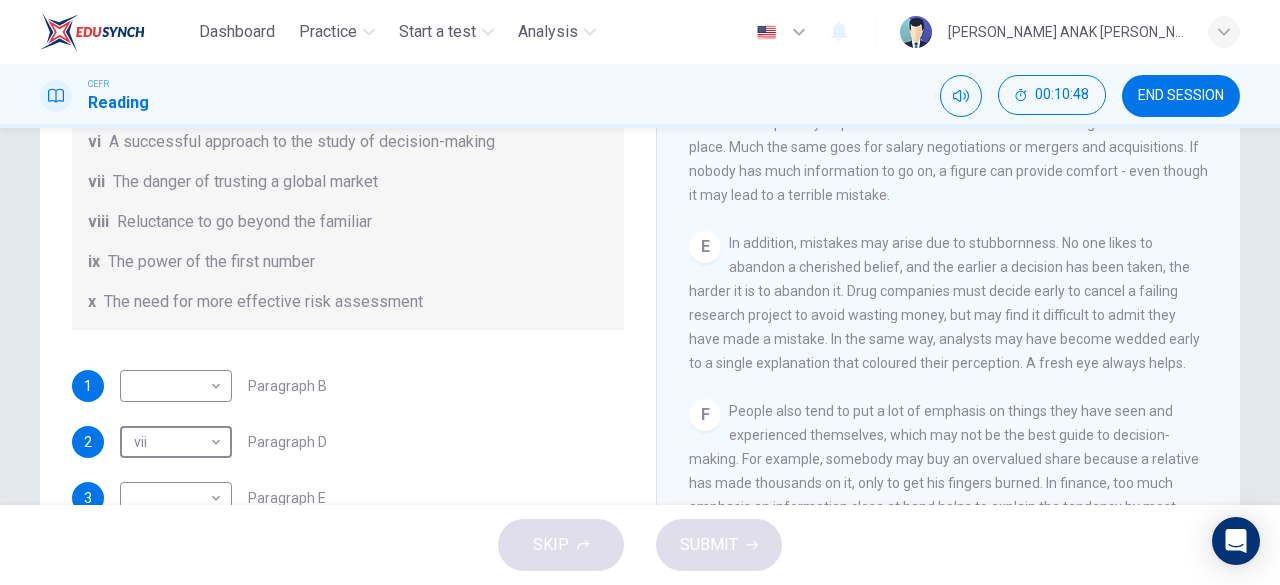 scroll, scrollTop: 1337, scrollLeft: 0, axis: vertical 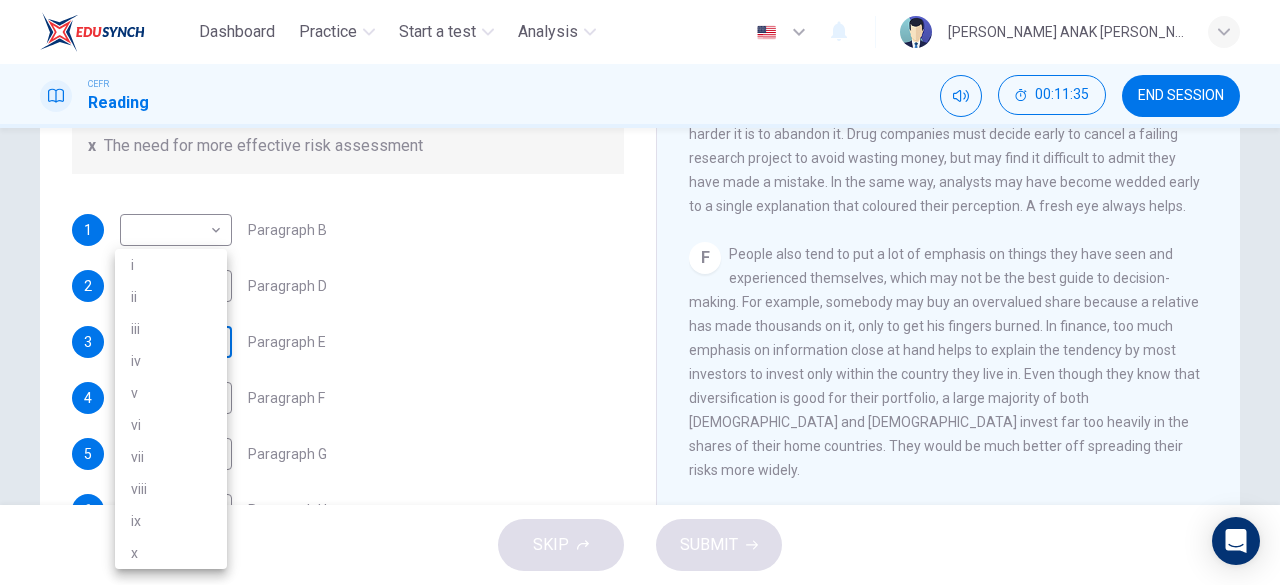 click on "Dashboard Practice Start a test Analysis English en ​ [PERSON_NAME] ANAK [PERSON_NAME] Reading 00:11:35 END SESSION Questions 1 - 6 Reading Passage 1 has nine paragraphs  A-I
Choose the correct heading for Paragraphs  B  and  D-H  from the list of headings below.
Write the correct number  (i-xi)  in the boxes below. List of Headings i Not identifying the correct priorities ii A solution for the long term iii The difficulty of changing your mind iv Why looking back is unhelpful v Strengthening inner resources vi A successful approach to the study of decision-making vii The danger of trusting a global market viii Reluctance to go beyond the familiar ix The power of the first number x The need for more effective risk assessment 1 ​ ​ Paragraph B 2 vii vii ​ Paragraph D 3 ​ ​ Paragraph E 4 ​ ​ Paragraph F 5 ​ ​ Paragraph G 6 ​ ​ Paragraph H Why Risks Can Go Wrong CLICK TO ZOOM Click to Zoom A B C D E F G H I SKIP SUBMIT EduSynch - Online Language Proficiency Testing
Dashboard 2025 i" at bounding box center (640, 292) 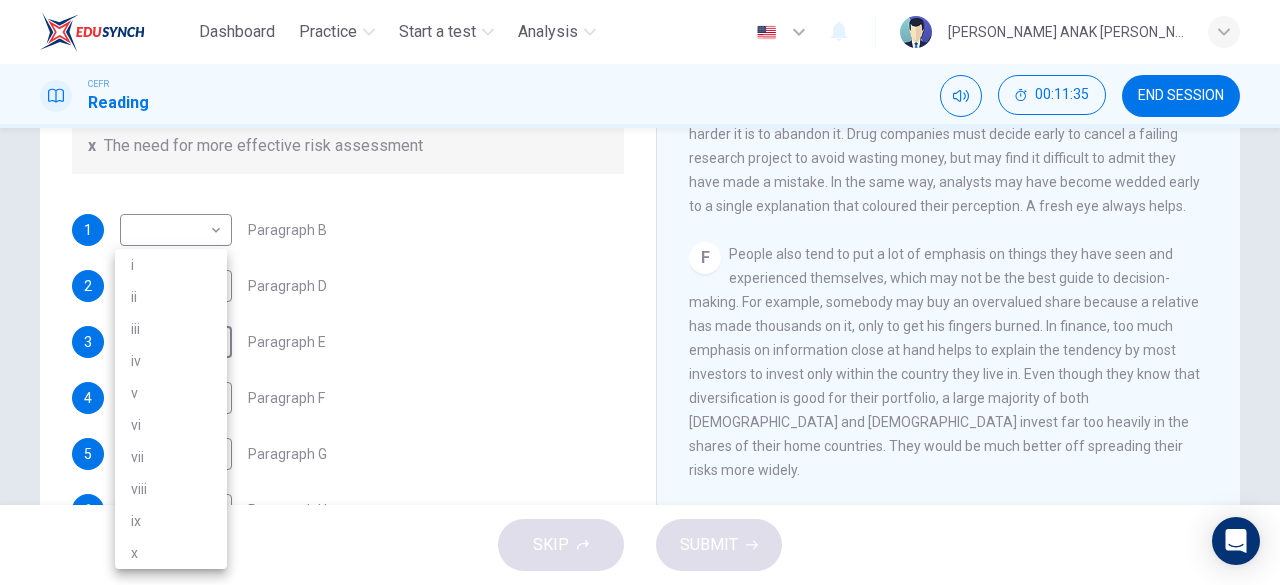 click on "iii" at bounding box center [171, 329] 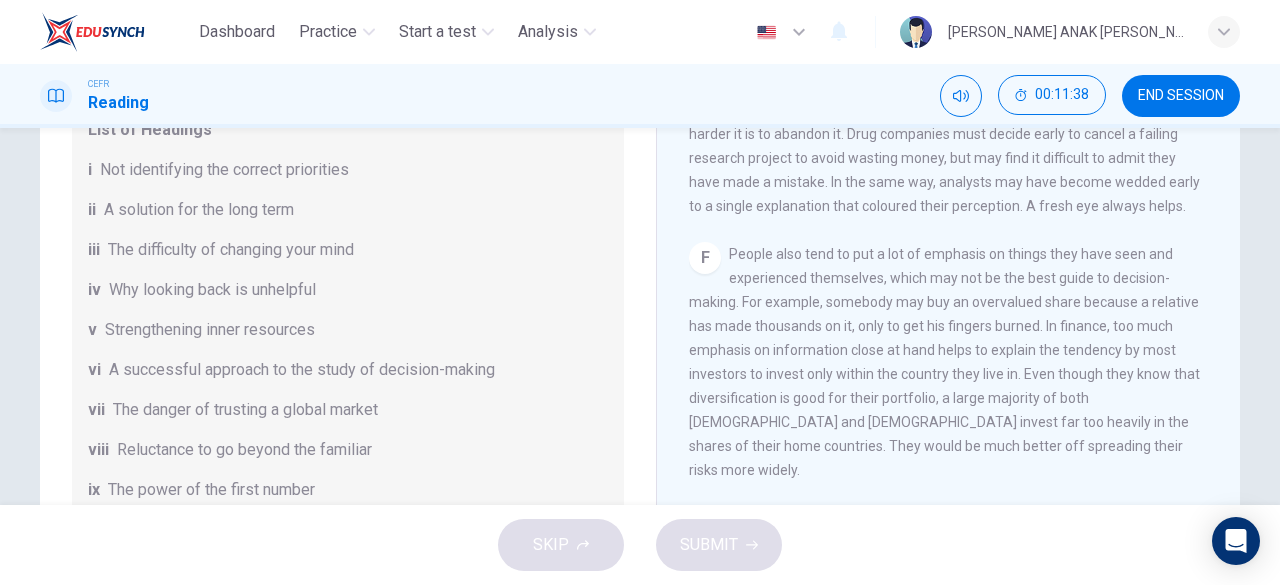 scroll, scrollTop: 384, scrollLeft: 0, axis: vertical 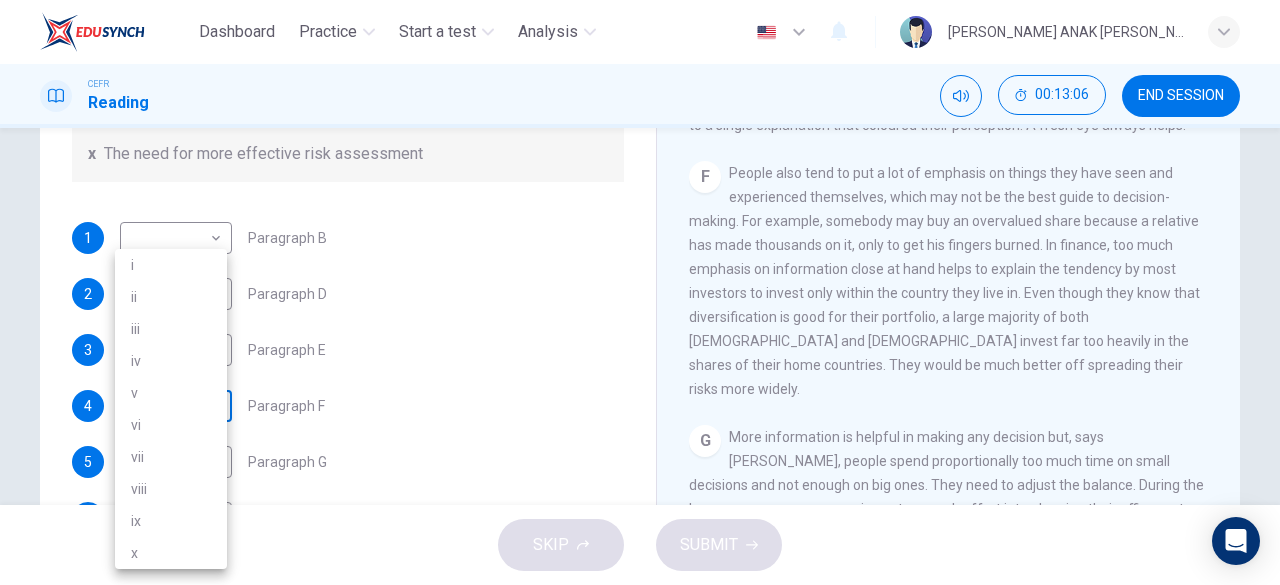 click on "Dashboard Practice Start a test Analysis English en ​ [PERSON_NAME] ANAK [PERSON_NAME] Reading 00:13:06 END SESSION Questions 1 - 6 Reading Passage 1 has nine paragraphs  A-I
Choose the correct heading for Paragraphs  B  and  D-H  from the list of headings below.
Write the correct number  (i-xi)  in the boxes below. List of Headings i Not identifying the correct priorities ii A solution for the long term iii The difficulty of changing your mind iv Why looking back is unhelpful v Strengthening inner resources vi A successful approach to the study of decision-making vii The danger of trusting a global market viii Reluctance to go beyond the familiar ix The power of the first number x The need for more effective risk assessment 1 ​ ​ Paragraph B 2 vii vii ​ Paragraph D 3 iii iii ​ Paragraph E 4 ​ ​ Paragraph F 5 ​ ​ Paragraph G 6 ​ ​ Paragraph H Why Risks Can Go Wrong CLICK TO ZOOM Click to Zoom A B C D E F G H I SKIP SUBMIT EduSynch - Online Language Proficiency Testing
Dashboard i" at bounding box center (640, 292) 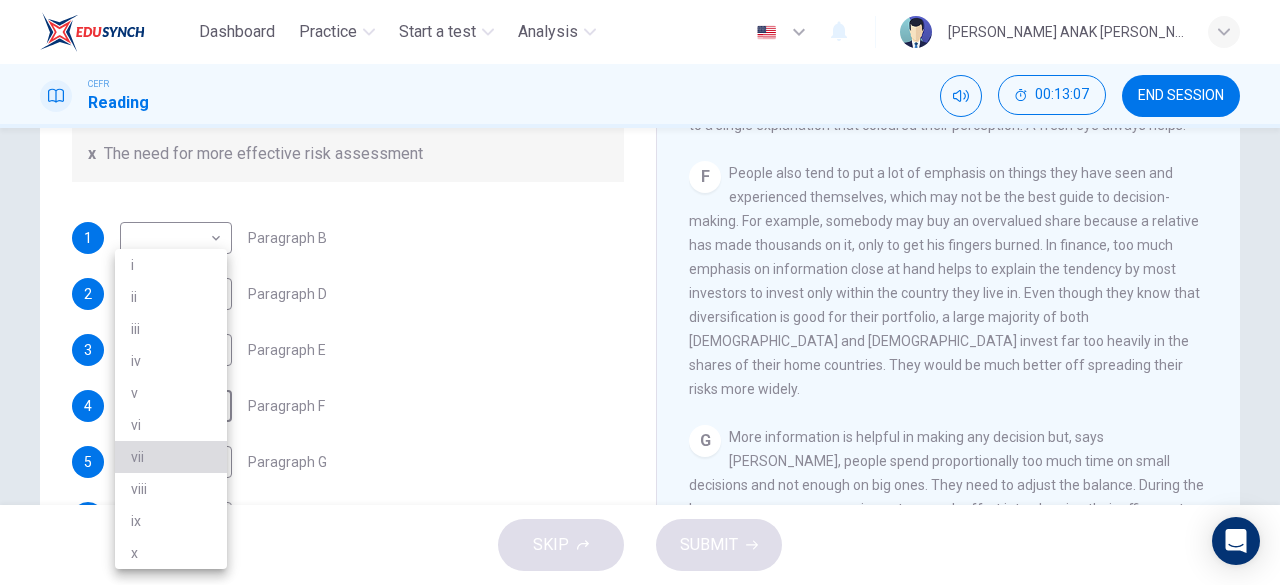 click on "vii" at bounding box center (171, 457) 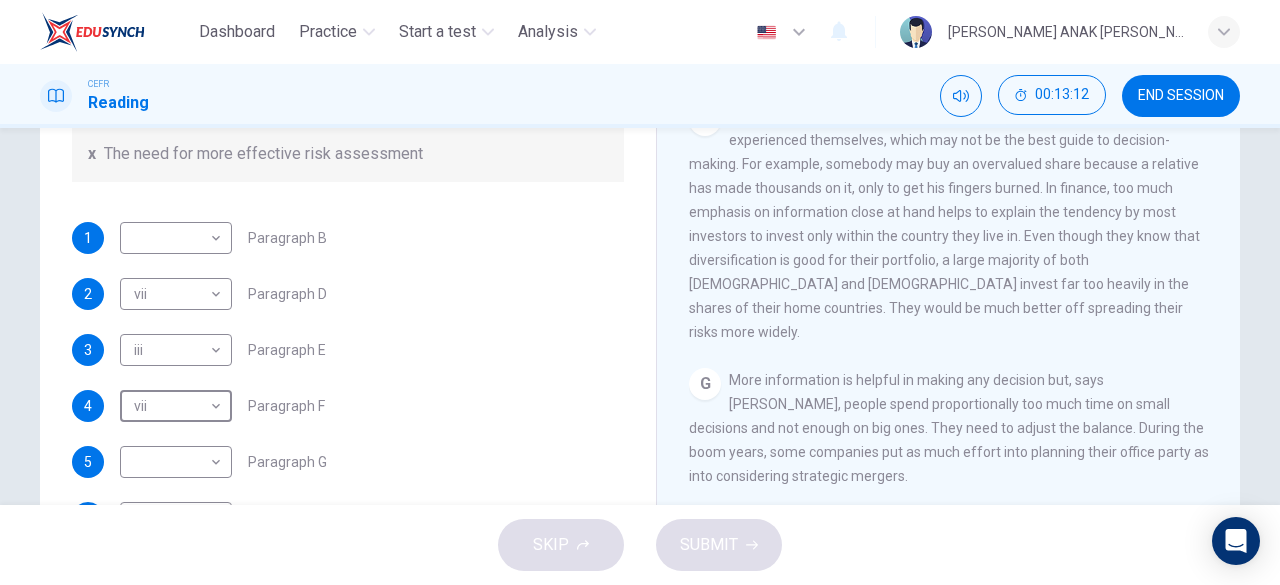 scroll, scrollTop: 1450, scrollLeft: 0, axis: vertical 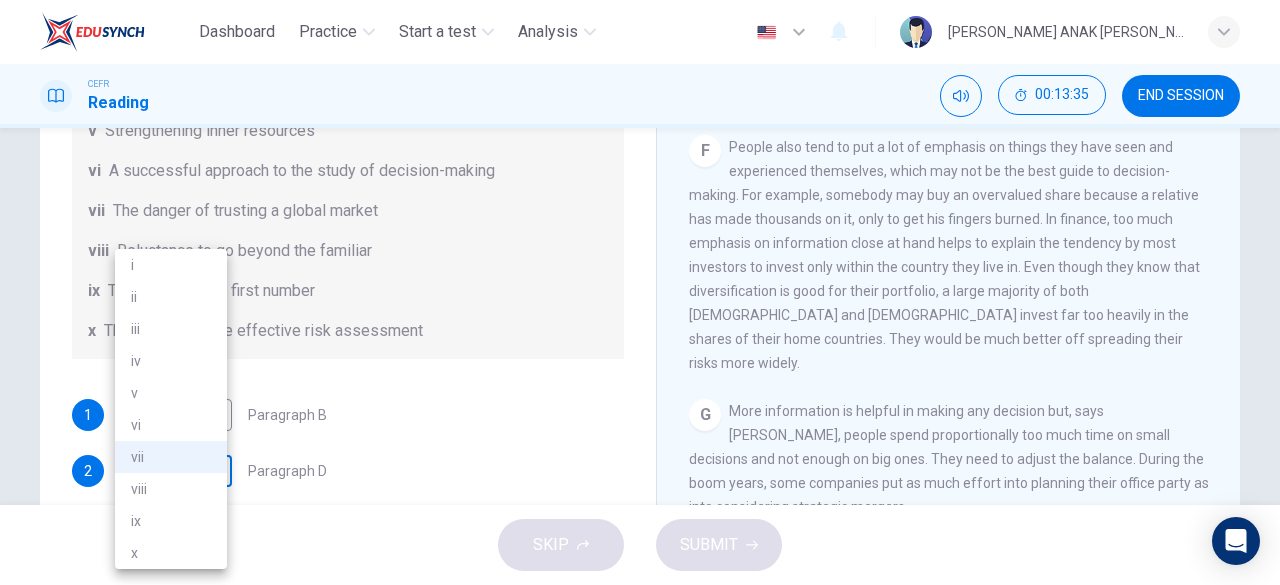 click on "Dashboard Practice Start a test Analysis English en ​ [PERSON_NAME] ANAK [PERSON_NAME] Reading 00:13:35 END SESSION Questions 1 - 6 Reading Passage 1 has nine paragraphs  A-I
Choose the correct heading for Paragraphs  B  and  D-H  from the list of headings below.
Write the correct number  (i-xi)  in the boxes below. List of Headings i Not identifying the correct priorities ii A solution for the long term iii The difficulty of changing your mind iv Why looking back is unhelpful v Strengthening inner resources vi A successful approach to the study of decision-making vii The danger of trusting a global market viii Reluctance to go beyond the familiar ix The power of the first number x The need for more effective risk assessment 1 ​ ​ Paragraph B 2 vii vii ​ Paragraph D 3 iii iii ​ Paragraph E 4 vii vii ​ Paragraph F 5 ​ ​ Paragraph G 6 ​ ​ Paragraph H Why Risks Can Go Wrong CLICK TO ZOOM Click to Zoom A B C D E F G H I SKIP SUBMIT EduSynch - Online Language Proficiency Testing
Practice" at bounding box center (640, 292) 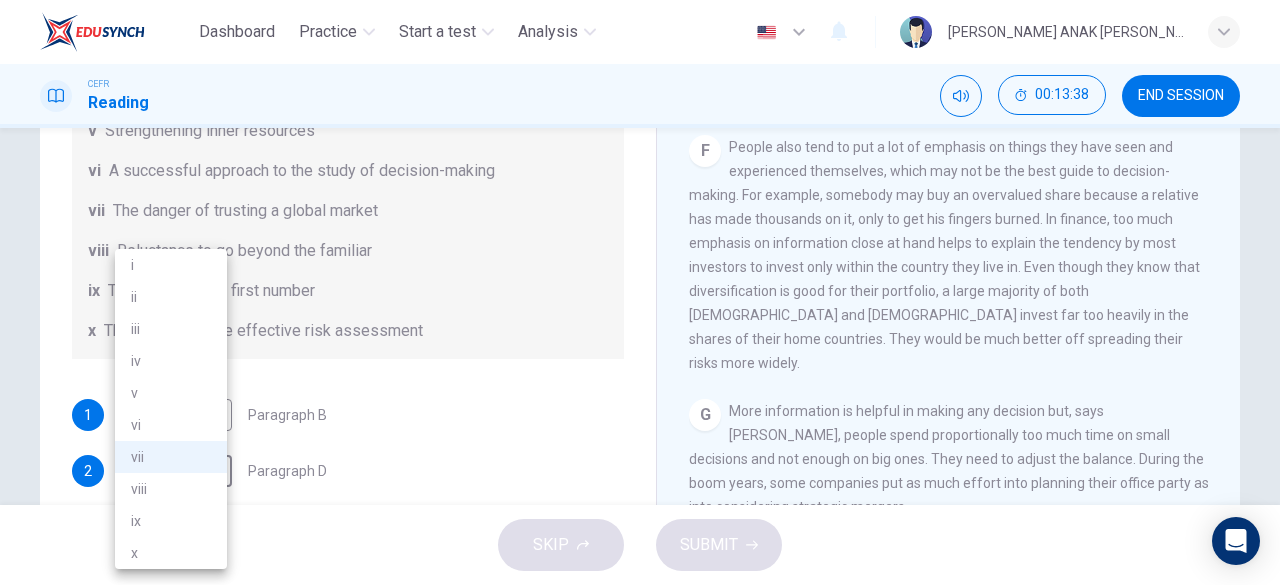 click at bounding box center (640, 292) 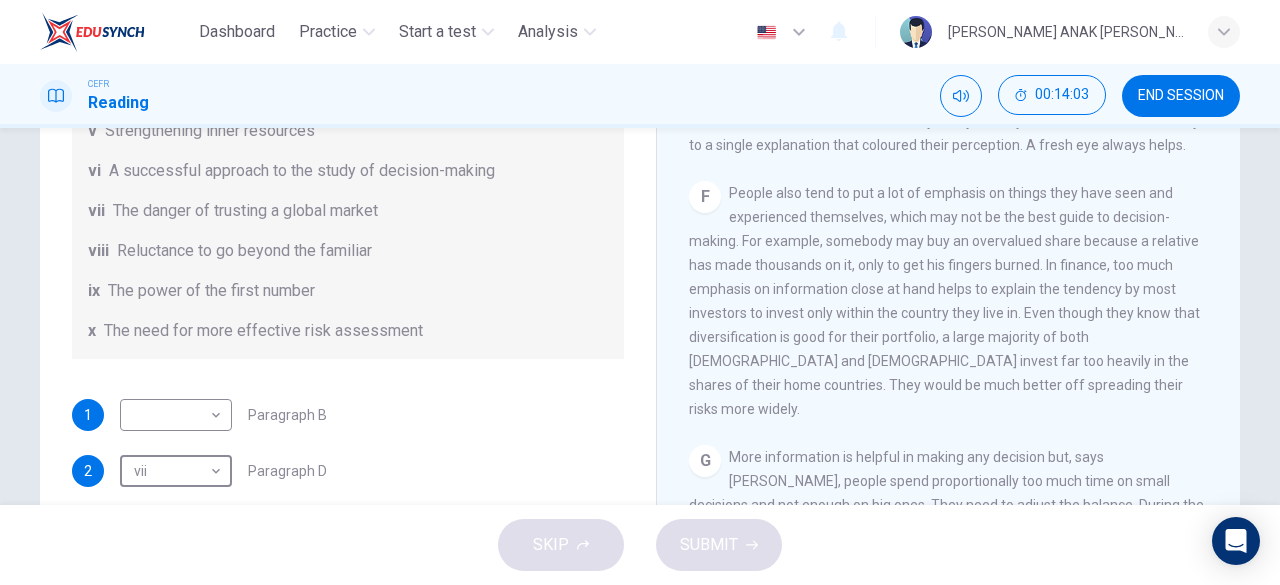 scroll, scrollTop: 1363, scrollLeft: 0, axis: vertical 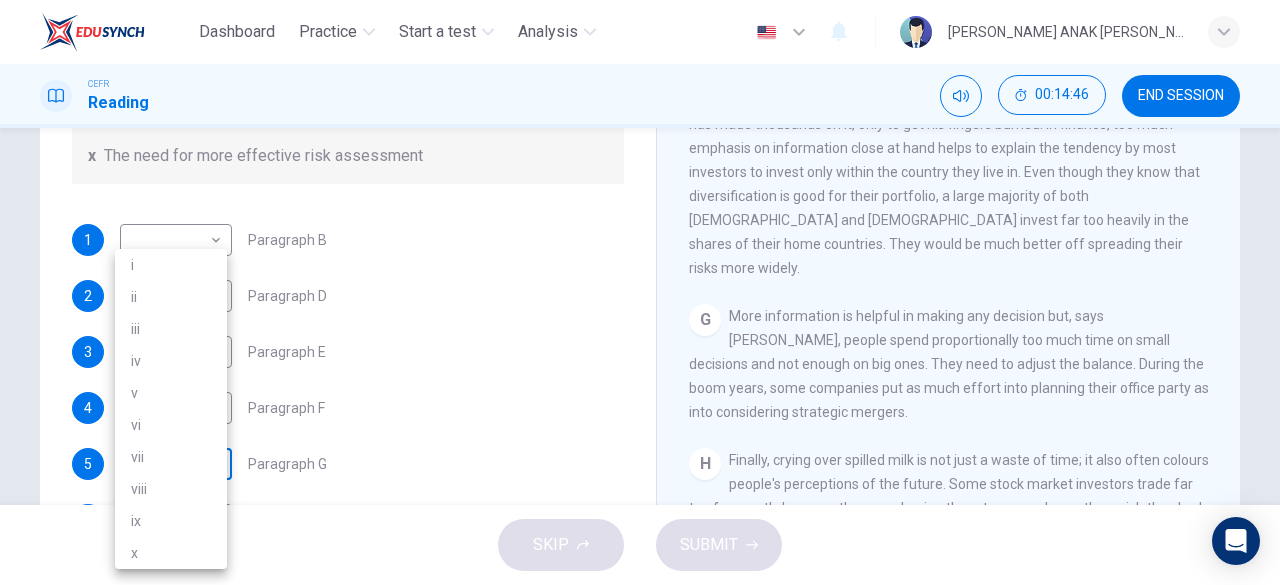 click on "Dashboard Practice Start a test Analysis English en ​ [PERSON_NAME] ANAK [PERSON_NAME] Reading 00:14:46 END SESSION Questions 1 - 6 Reading Passage 1 has nine paragraphs  A-I
Choose the correct heading for Paragraphs  B  and  D-H  from the list of headings below.
Write the correct number  (i-xi)  in the boxes below. List of Headings i Not identifying the correct priorities ii A solution for the long term iii The difficulty of changing your mind iv Why looking back is unhelpful v Strengthening inner resources vi A successful approach to the study of decision-making vii The danger of trusting a global market viii Reluctance to go beyond the familiar ix The power of the first number x The need for more effective risk assessment 1 ​ ​ Paragraph B 2 vii vii ​ Paragraph D 3 iii iii ​ Paragraph E 4 vii vii ​ Paragraph F 5 ​ ​ Paragraph G 6 ​ ​ Paragraph H Why Risks Can Go Wrong CLICK TO ZOOM Click to Zoom A B C D E F G H I SKIP SUBMIT EduSynch - Online Language Proficiency Testing
Practice" at bounding box center (640, 292) 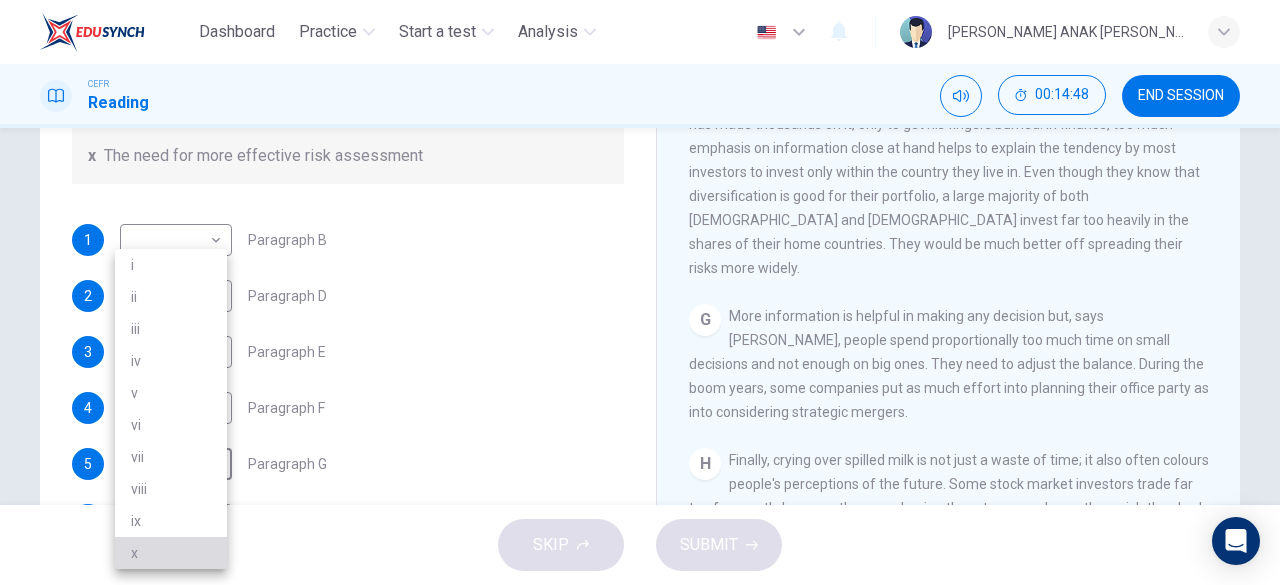 click on "x" at bounding box center [171, 553] 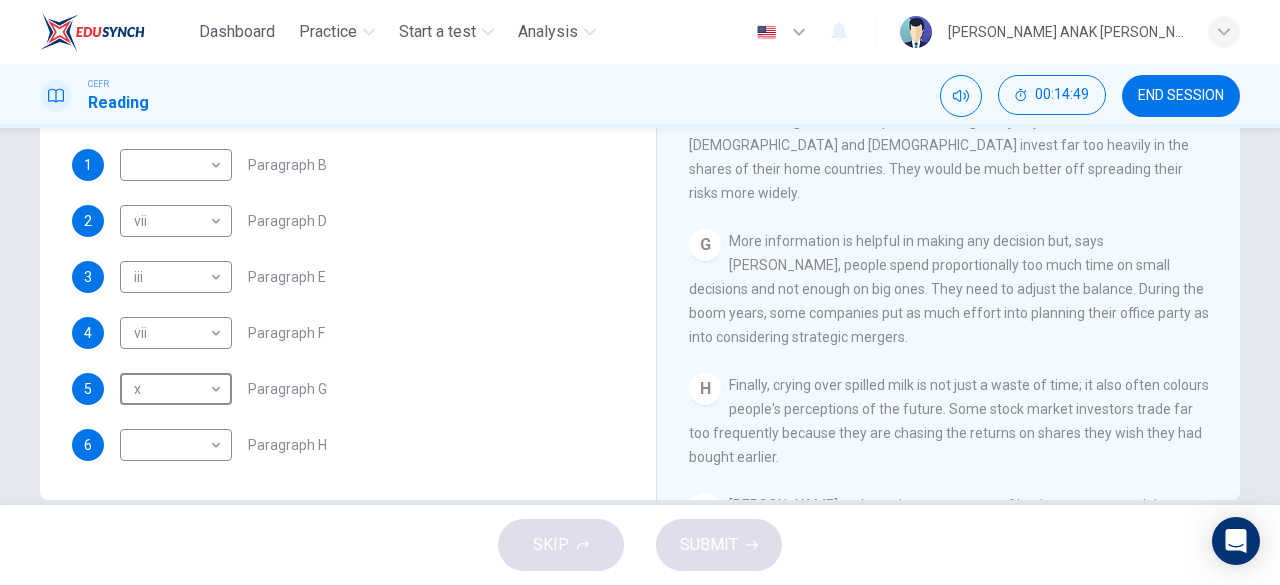 scroll, scrollTop: 398, scrollLeft: 0, axis: vertical 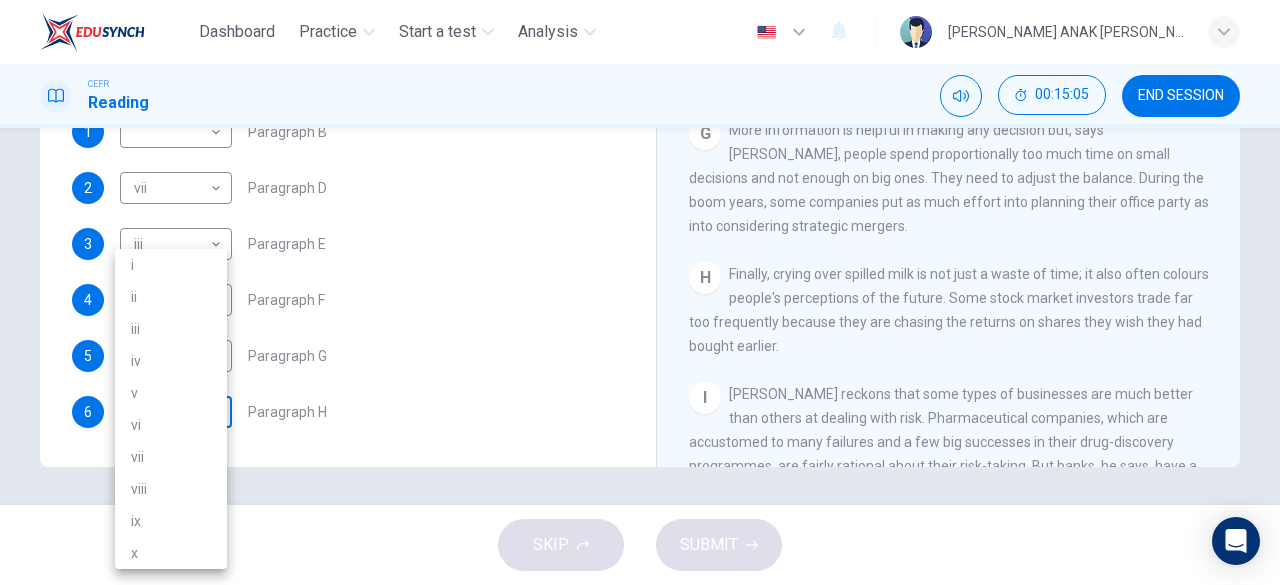 click on "Dashboard Practice Start a test Analysis English en ​ [PERSON_NAME] ANAK [PERSON_NAME] Reading 00:15:05 END SESSION Questions 1 - 6 Reading Passage 1 has nine paragraphs  A-I
Choose the correct heading for Paragraphs  B  and  D-H  from the list of headings below.
Write the correct number  (i-xi)  in the boxes below. List of Headings i Not identifying the correct priorities ii A solution for the long term iii The difficulty of changing your mind iv Why looking back is unhelpful v Strengthening inner resources vi A successful approach to the study of decision-making vii The danger of trusting a global market viii Reluctance to go beyond the familiar ix The power of the first number x The need for more effective risk assessment 1 ​ ​ Paragraph B 2 vii vii ​ Paragraph D 3 iii iii ​ Paragraph E 4 vii vii ​ Paragraph F 5 x x ​ Paragraph G 6 ​ ​ Paragraph H Why Risks Can Go Wrong CLICK TO ZOOM Click to Zoom A B C D E F G H I SKIP SUBMIT EduSynch - Online Language Proficiency Testing
Practice" at bounding box center [640, 292] 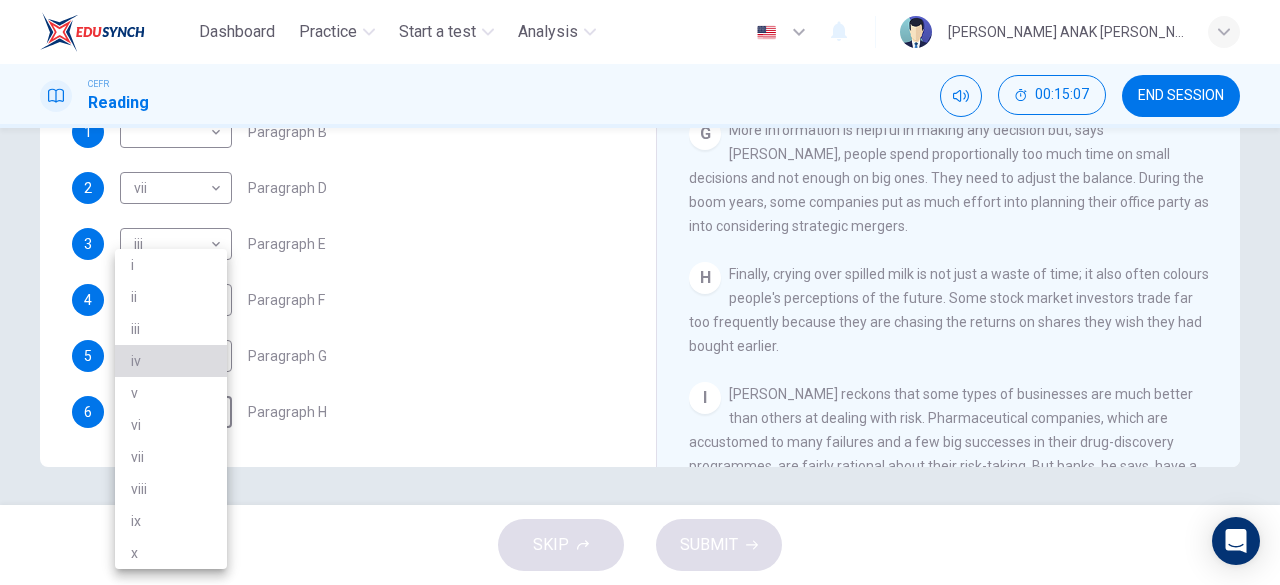 click on "iv" at bounding box center [171, 361] 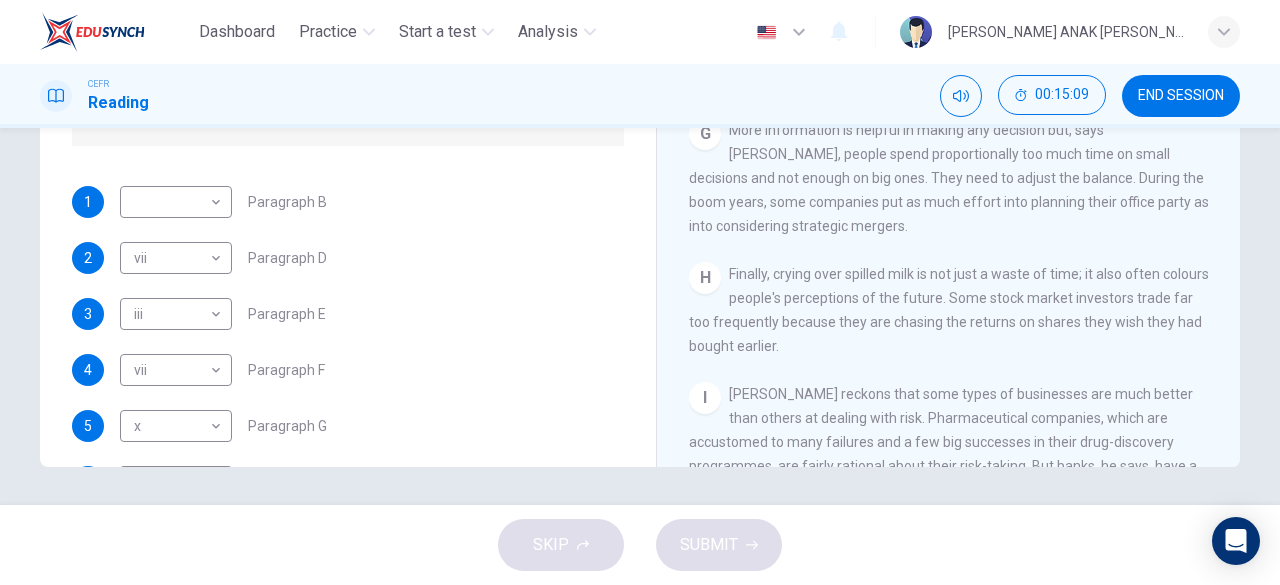 scroll, scrollTop: 318, scrollLeft: 0, axis: vertical 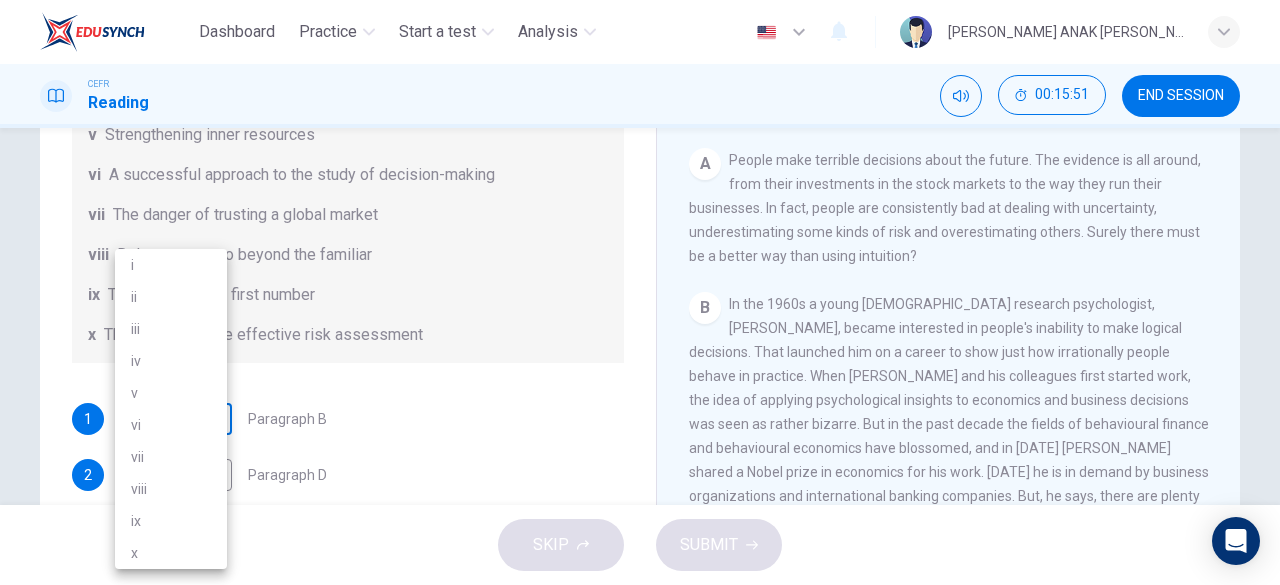 click on "Dashboard Practice Start a test Analysis English en ​ [PERSON_NAME] ANAK [PERSON_NAME] Reading 00:15:51 END SESSION Questions 1 - 6 Reading Passage 1 has nine paragraphs  A-I
Choose the correct heading for Paragraphs  B  and  D-H  from the list of headings below.
Write the correct number  (i-xi)  in the boxes below. List of Headings i Not identifying the correct priorities ii A solution for the long term iii The difficulty of changing your mind iv Why looking back is unhelpful v Strengthening inner resources vi A successful approach to the study of decision-making vii The danger of trusting a global market viii Reluctance to go beyond the familiar ix The power of the first number x The need for more effective risk assessment 1 ​ ​ Paragraph B 2 vii vii ​ Paragraph D 3 iii iii ​ Paragraph E 4 vii vii ​ Paragraph F 5 x x ​ Paragraph G 6 iv iv ​ Paragraph H Why Risks Can Go Wrong CLICK TO ZOOM Click to Zoom A B C D E F G H I SKIP SUBMIT EduSynch - Online Language Proficiency Testing
2025 i" at bounding box center [640, 292] 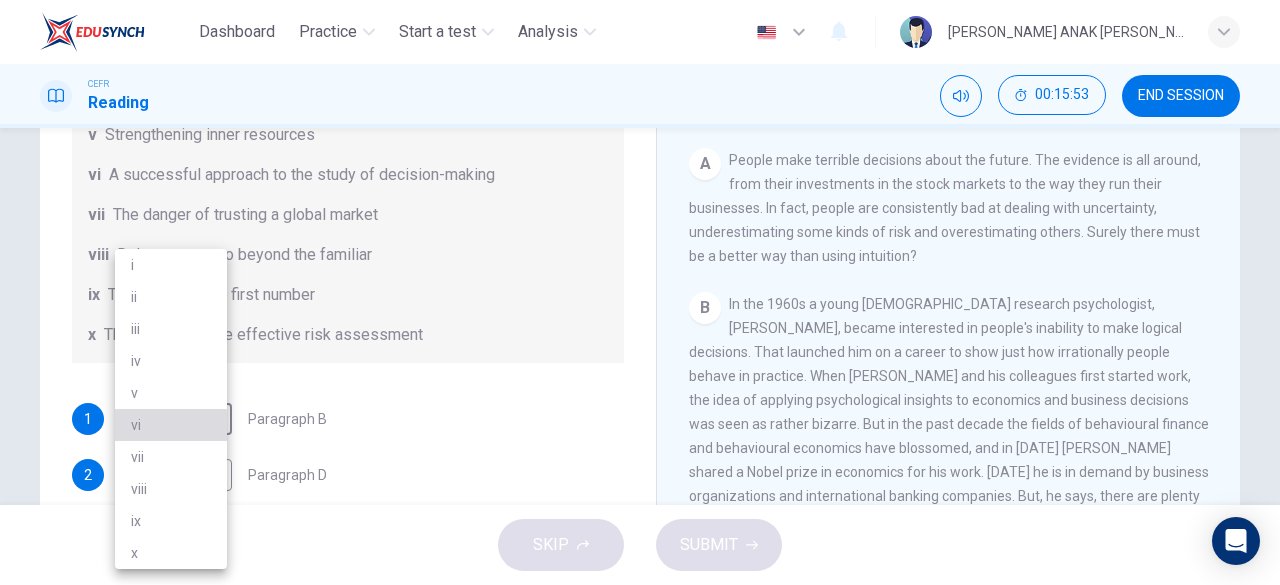 click on "vi" at bounding box center [171, 425] 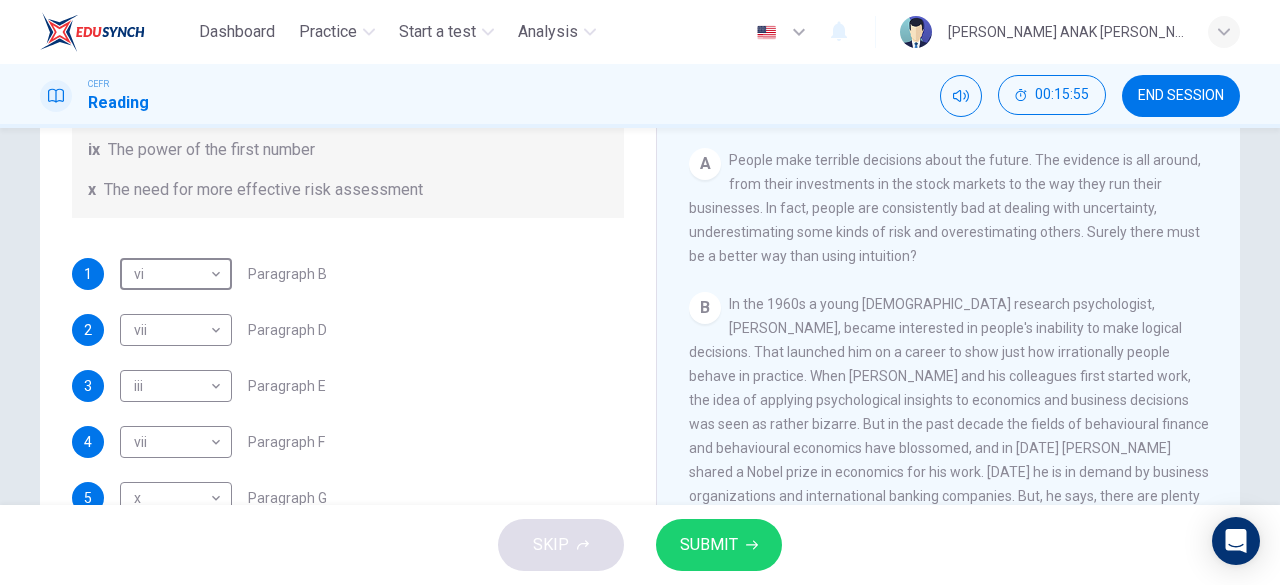 scroll, scrollTop: 384, scrollLeft: 0, axis: vertical 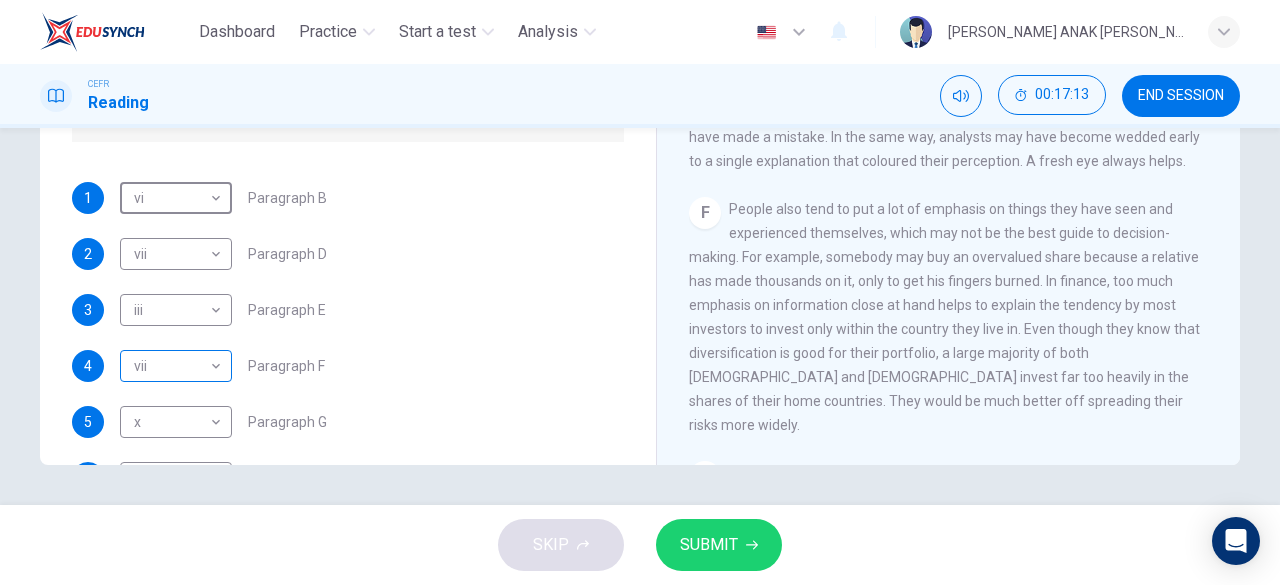 click on "Dashboard Practice Start a test Analysis English en ​ [PERSON_NAME] ANAK [PERSON_NAME] Reading 00:17:13 END SESSION Questions 1 - 6 Reading Passage 1 has nine paragraphs  A-I
Choose the correct heading for Paragraphs  B  and  D-H  from the list of headings below.
Write the correct number  (i-xi)  in the boxes below. List of Headings i Not identifying the correct priorities ii A solution for the long term iii The difficulty of changing your mind iv Why looking back is unhelpful v Strengthening inner resources vi A successful approach to the study of decision-making vii The danger of trusting a global market viii Reluctance to go beyond the familiar ix The power of the first number x The need for more effective risk assessment 1 vi vi ​ Paragraph B 2 vii vii ​ Paragraph D 3 iii iii ​ Paragraph E 4 vii vii ​ Paragraph F 5 x x ​ Paragraph G 6 iv iv ​ Paragraph H Why Risks Can Go Wrong CLICK TO ZOOM Click to Zoom A B C D E F G H I SKIP SUBMIT EduSynch - Online Language Proficiency Testing
2025" at bounding box center [640, 292] 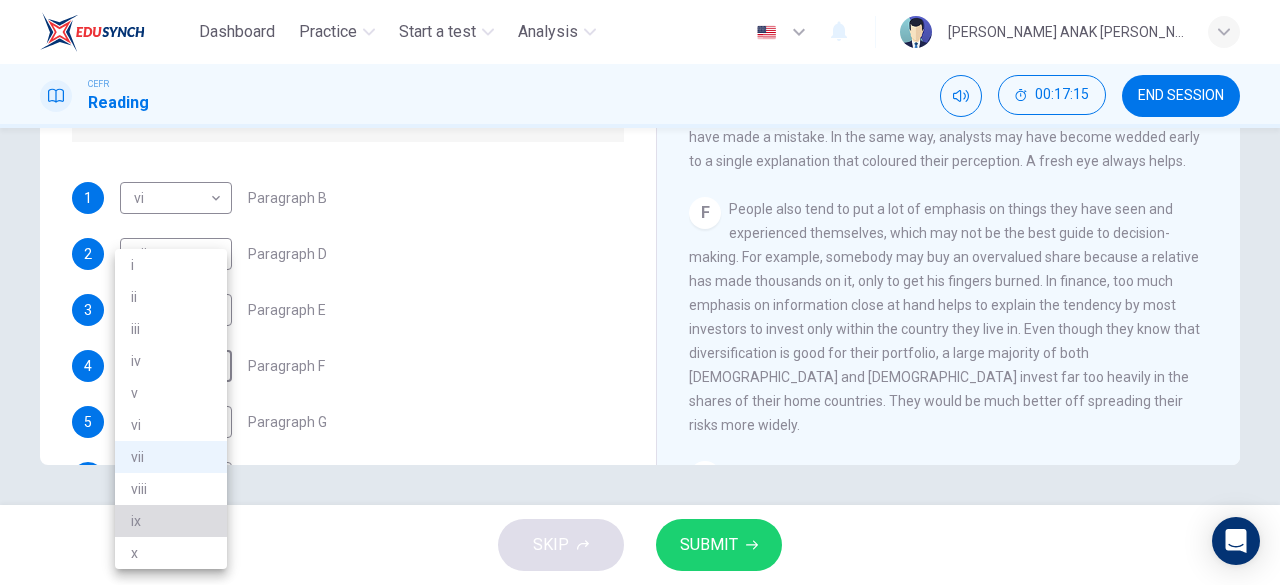click on "ix" at bounding box center [171, 521] 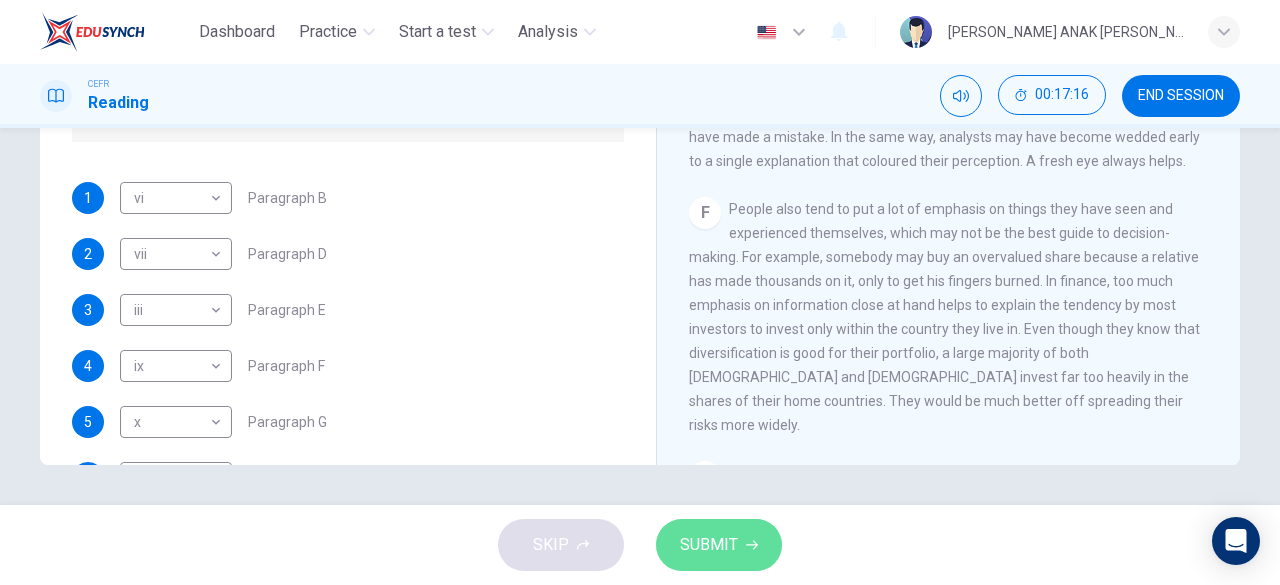 click on "SUBMIT" at bounding box center [719, 545] 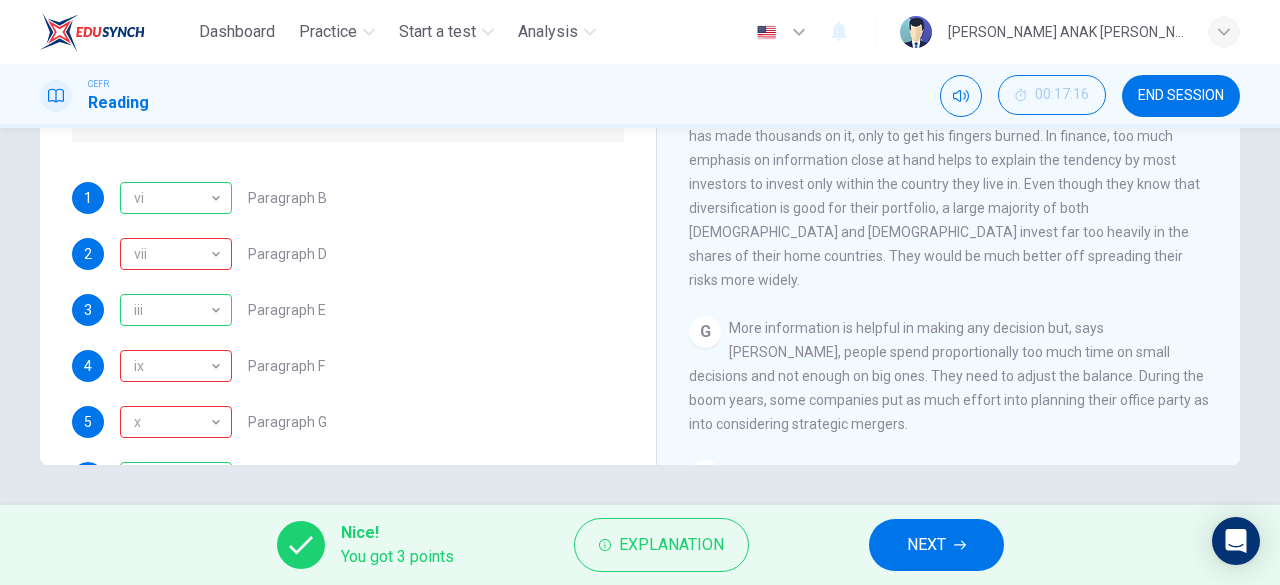 scroll, scrollTop: 1426, scrollLeft: 0, axis: vertical 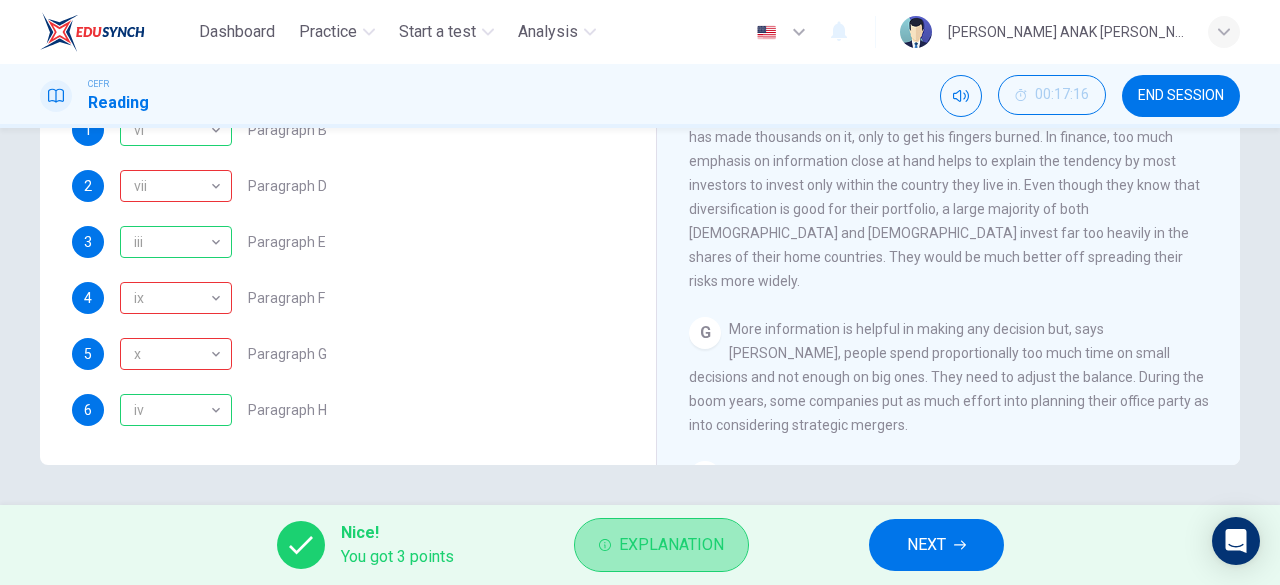 click on "Explanation" at bounding box center (671, 545) 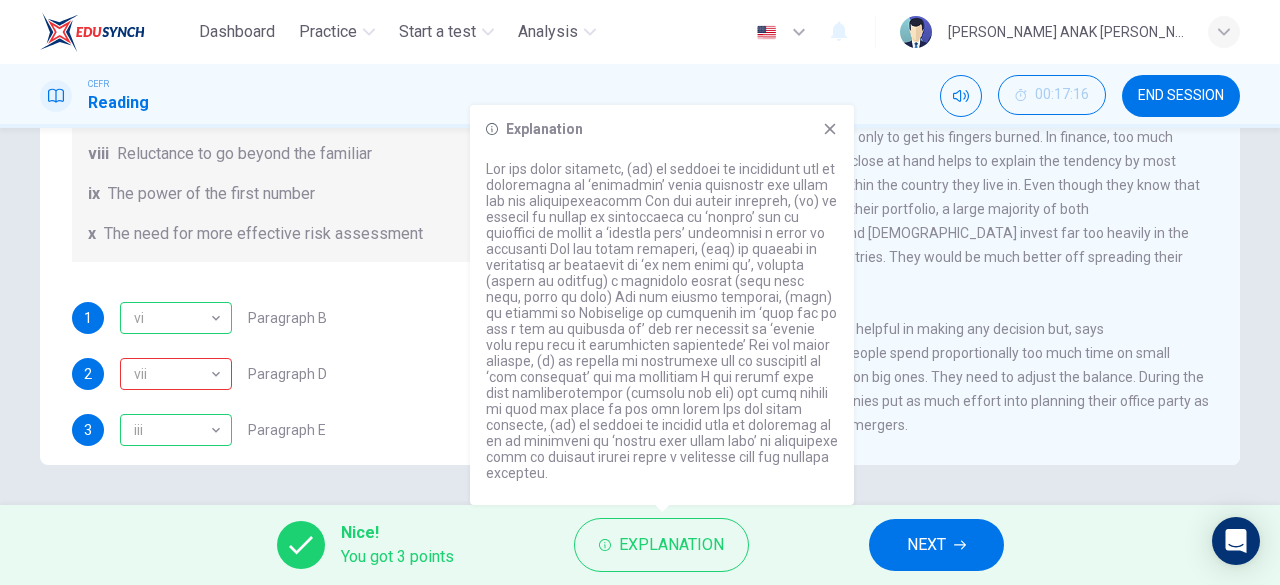 scroll, scrollTop: 198, scrollLeft: 0, axis: vertical 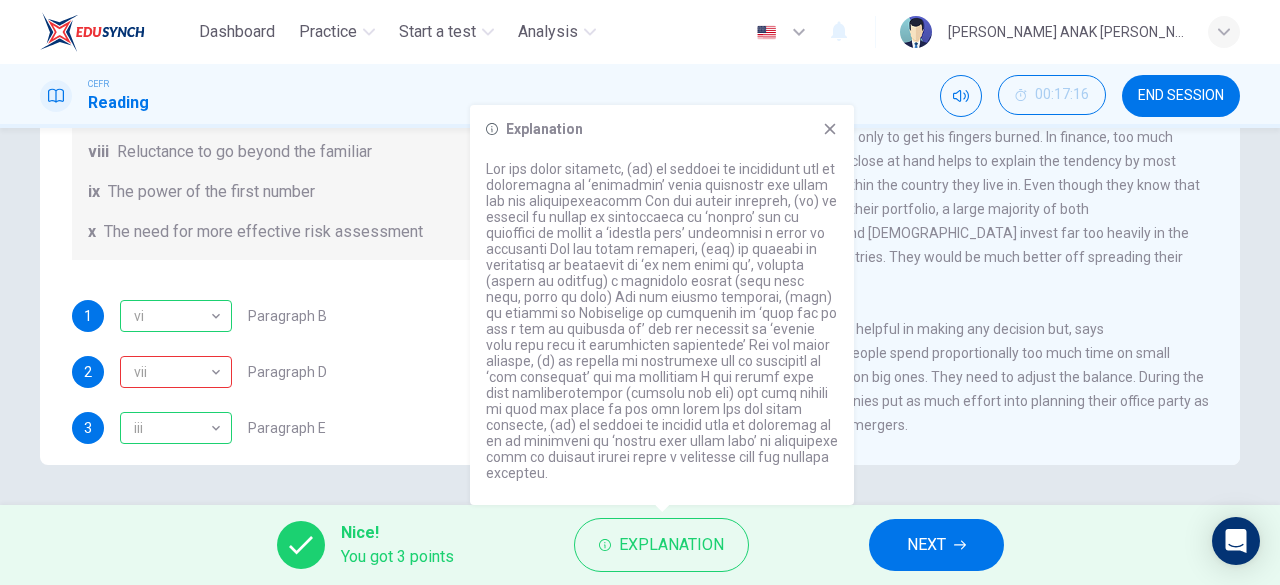 click 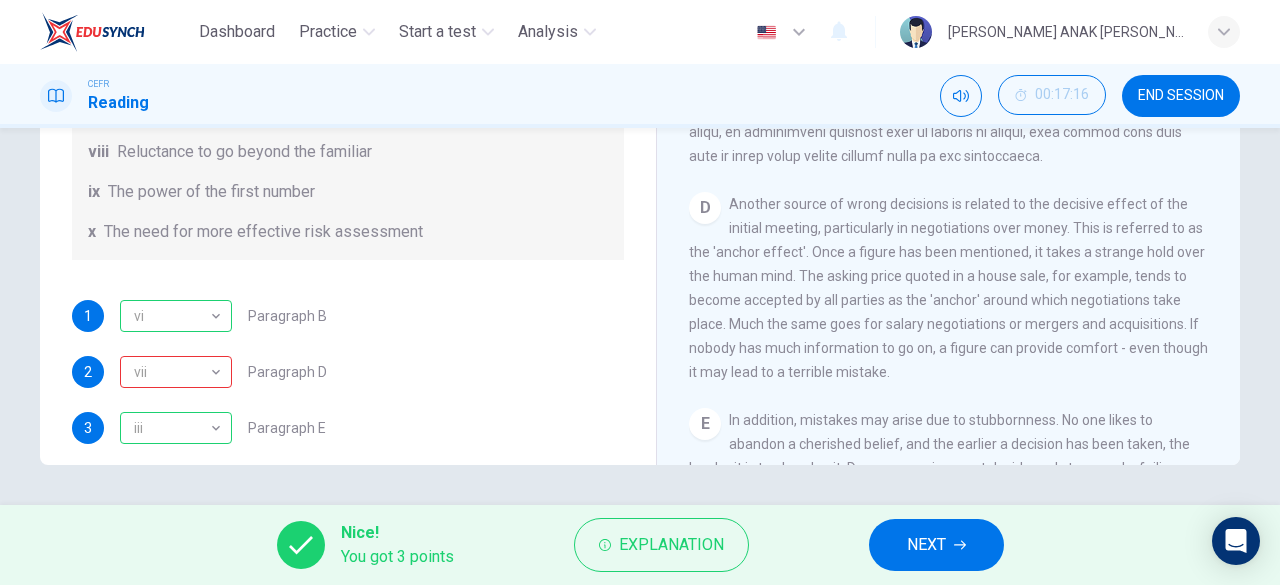 scroll, scrollTop: 920, scrollLeft: 0, axis: vertical 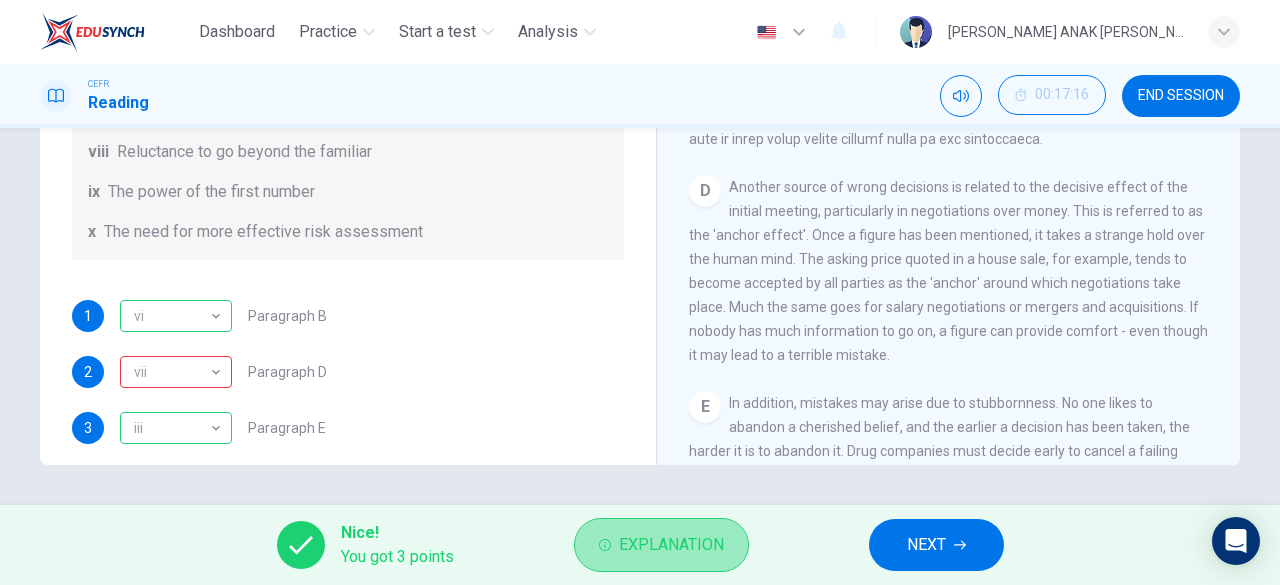 click on "Explanation" at bounding box center [671, 545] 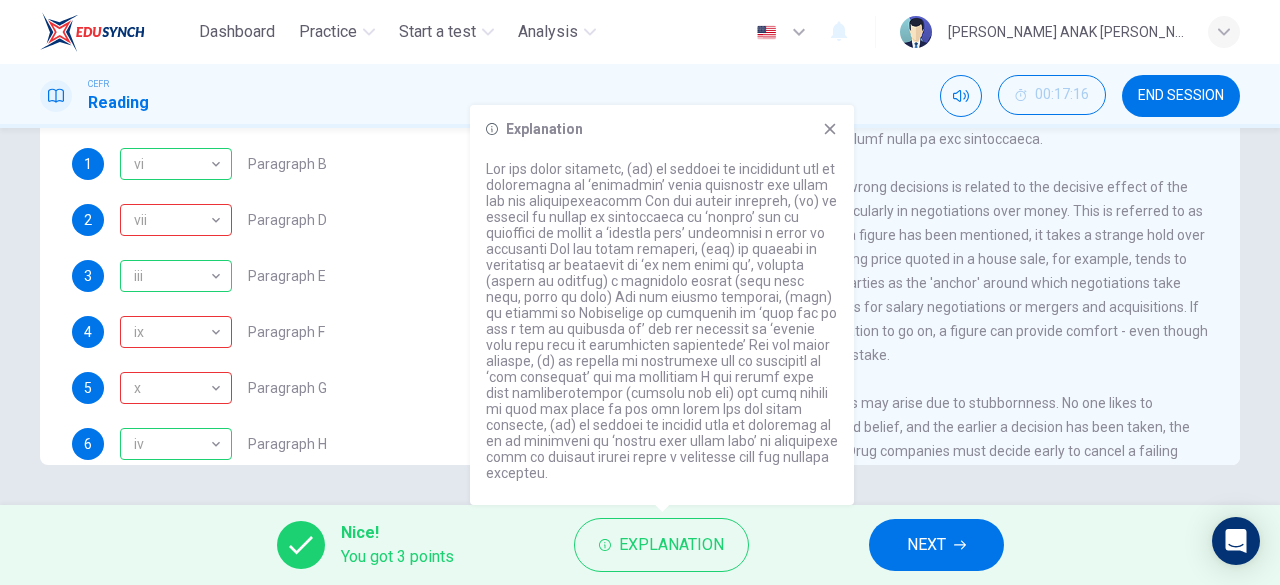 scroll, scrollTop: 348, scrollLeft: 0, axis: vertical 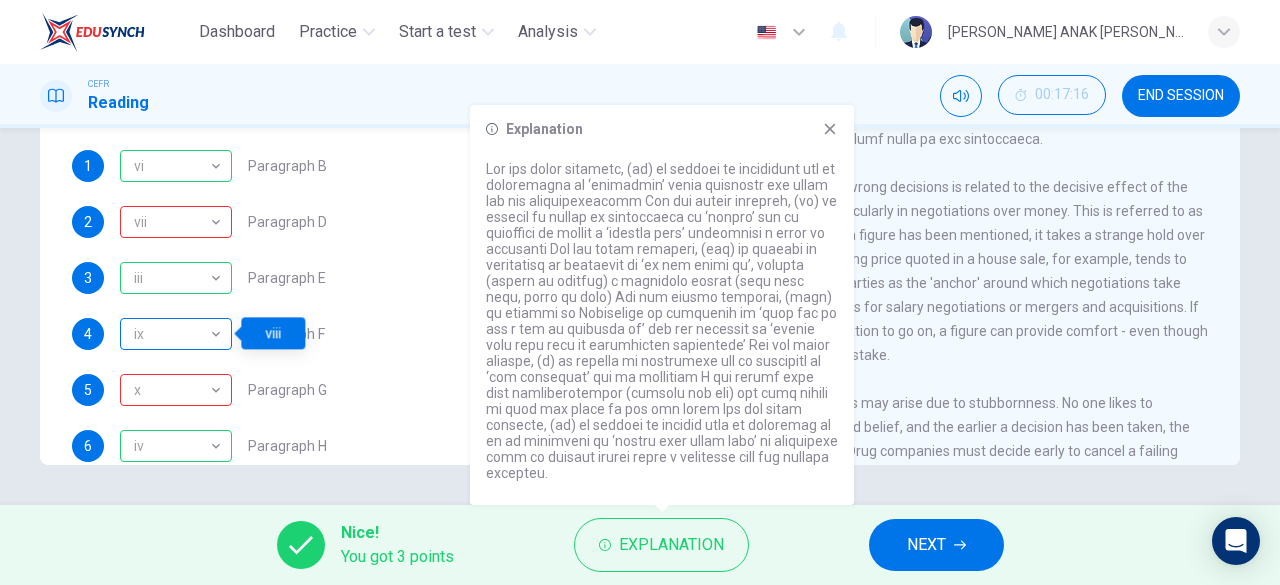 click on "ix" at bounding box center (172, 334) 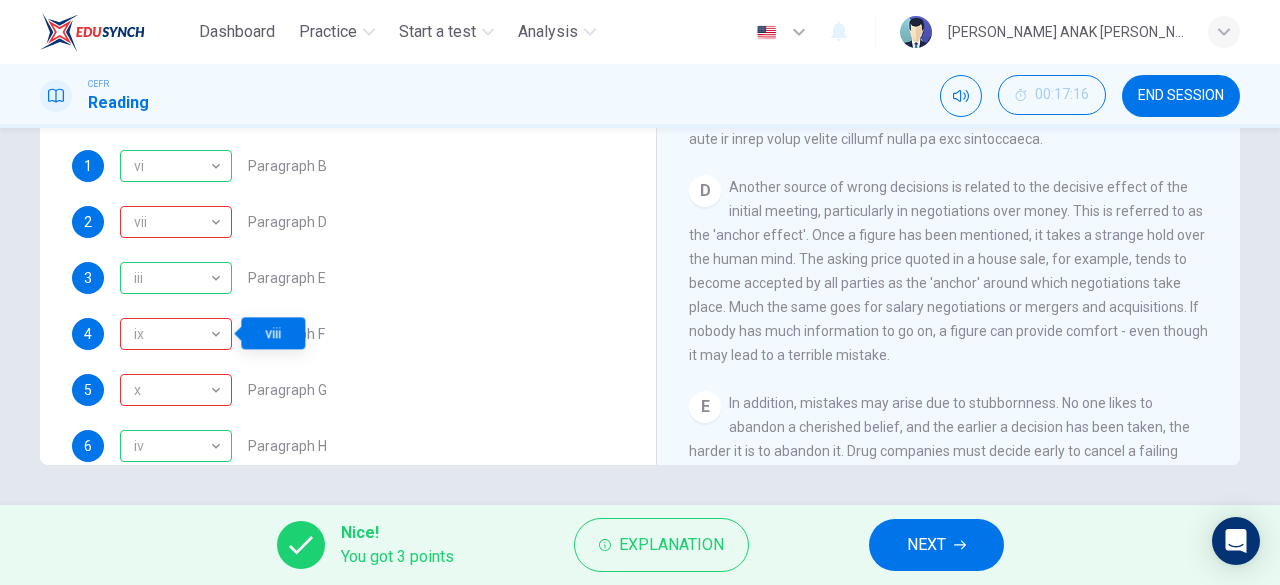 click on "viii" at bounding box center (273, 333) 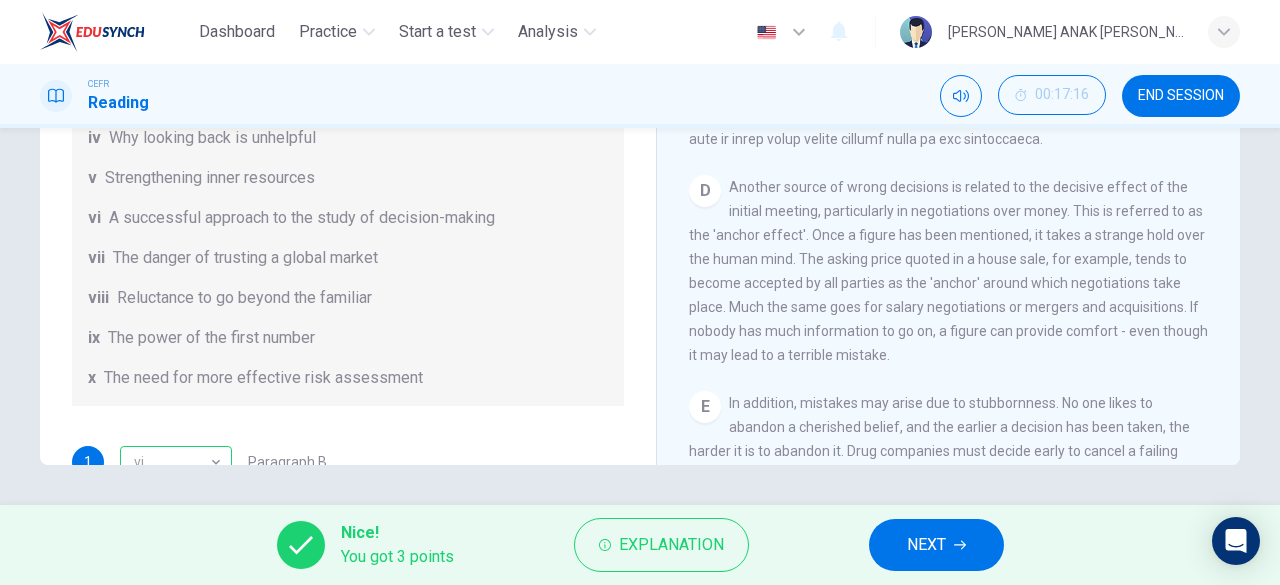 scroll, scrollTop: 48, scrollLeft: 0, axis: vertical 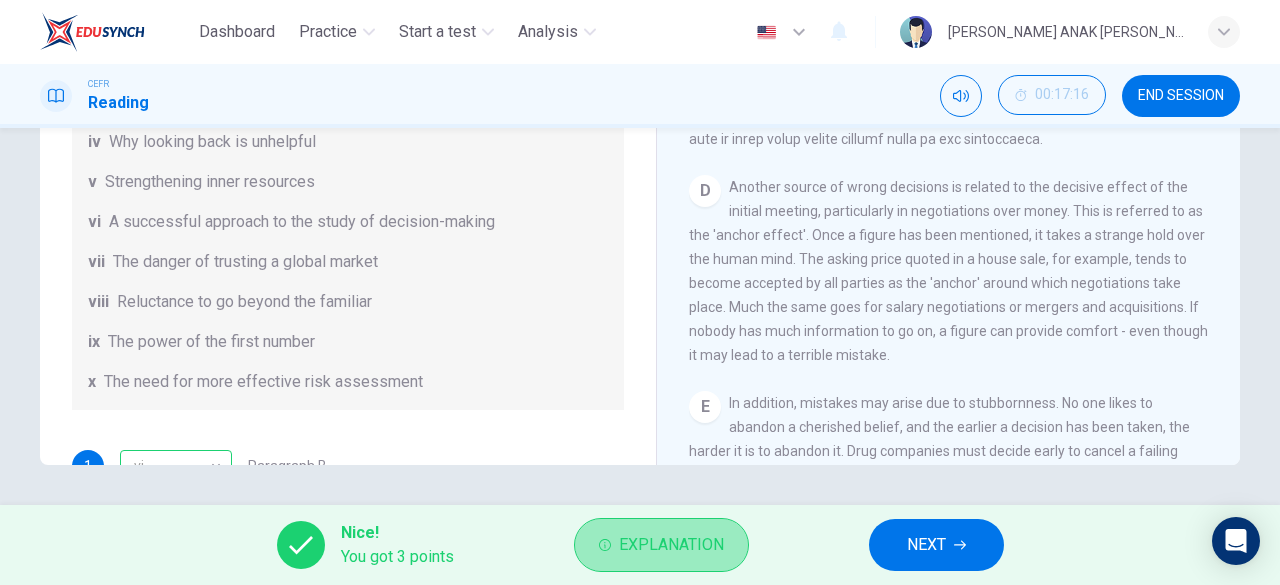 click on "Explanation" at bounding box center [671, 545] 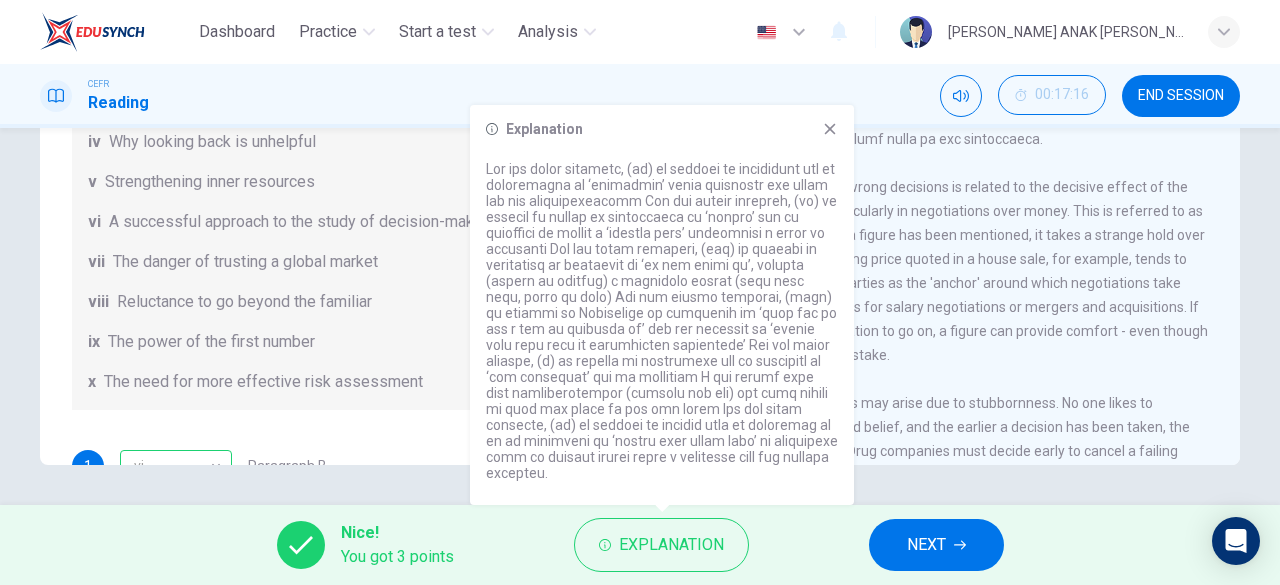 drag, startPoint x: 825, startPoint y: 145, endPoint x: 359, endPoint y: 284, distance: 486.289 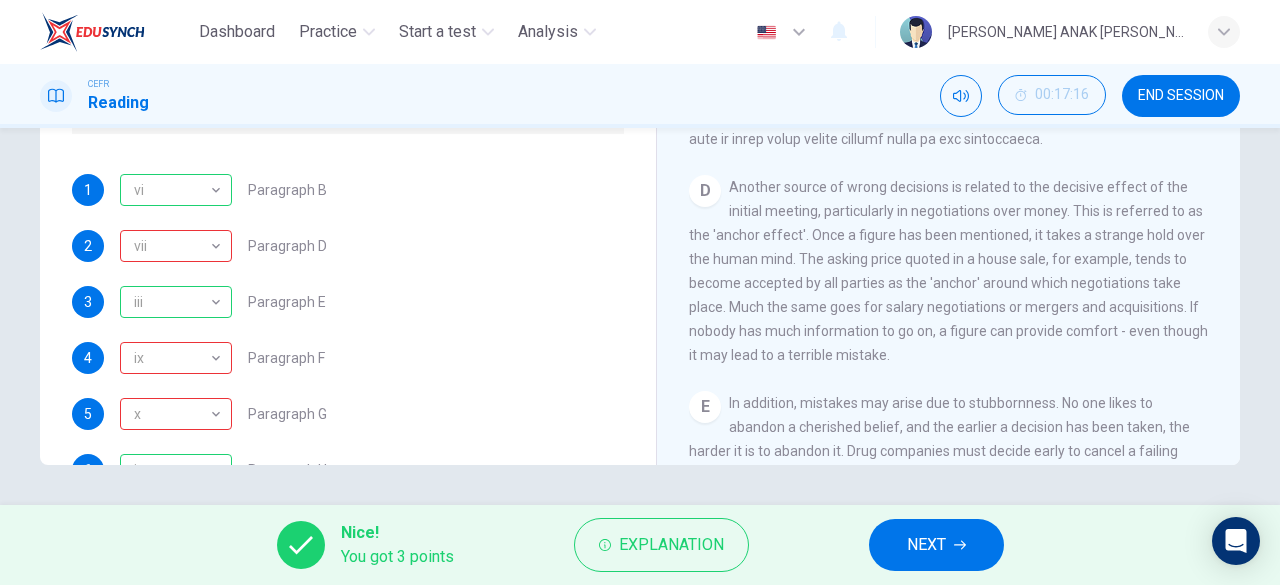 scroll, scrollTop: 324, scrollLeft: 0, axis: vertical 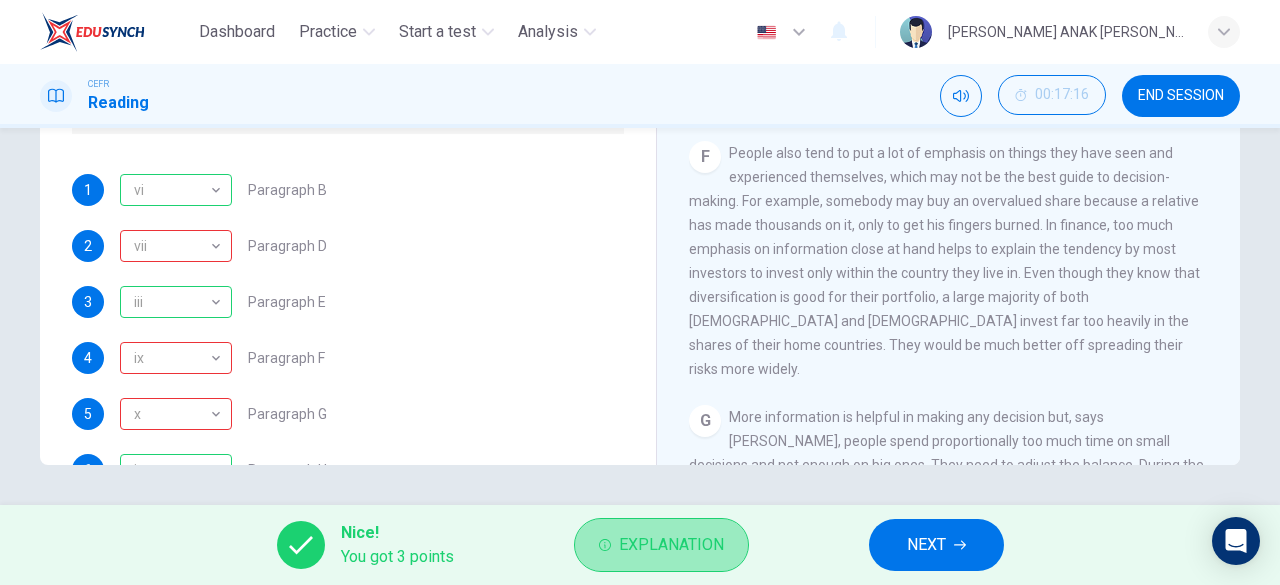click on "Explanation" at bounding box center (671, 545) 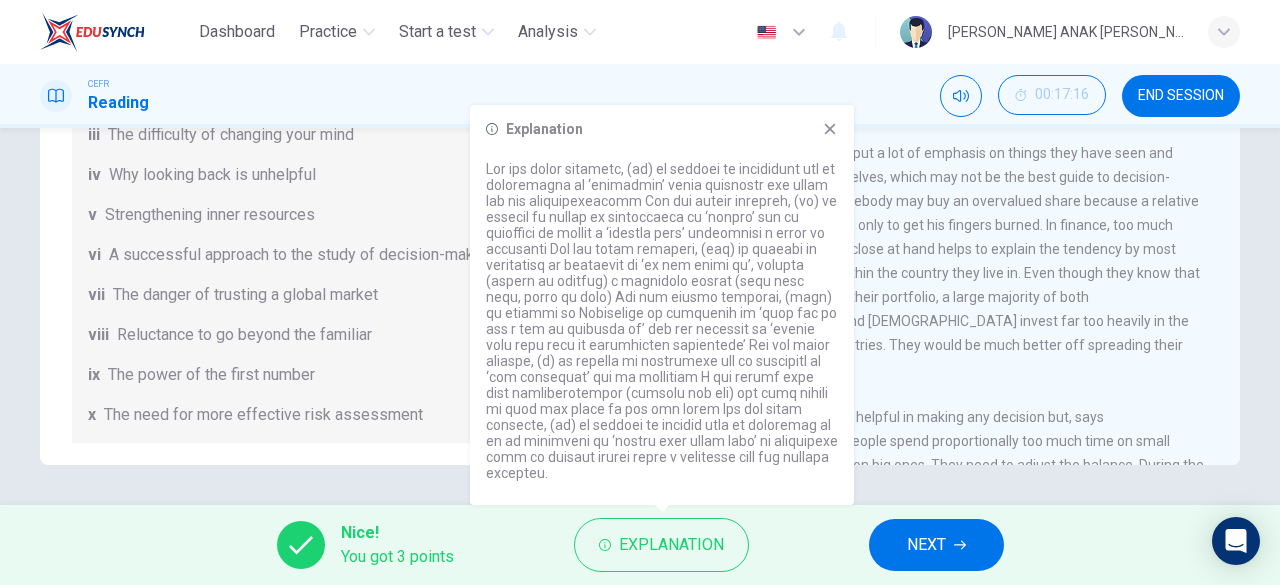 scroll, scrollTop: 0, scrollLeft: 0, axis: both 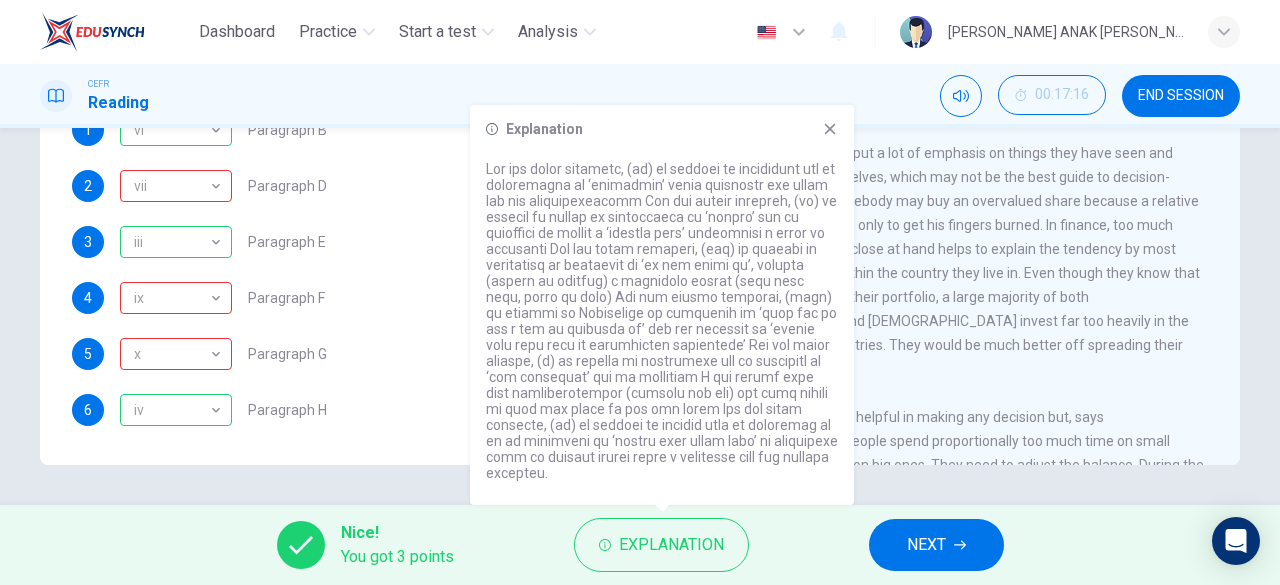 click 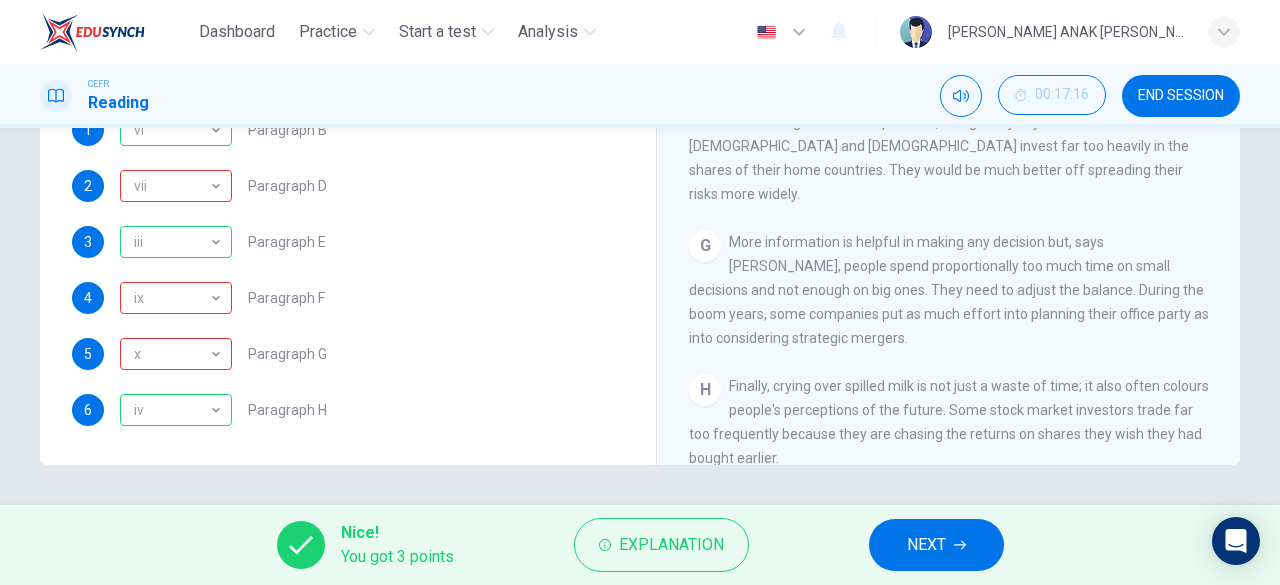 scroll, scrollTop: 1574, scrollLeft: 0, axis: vertical 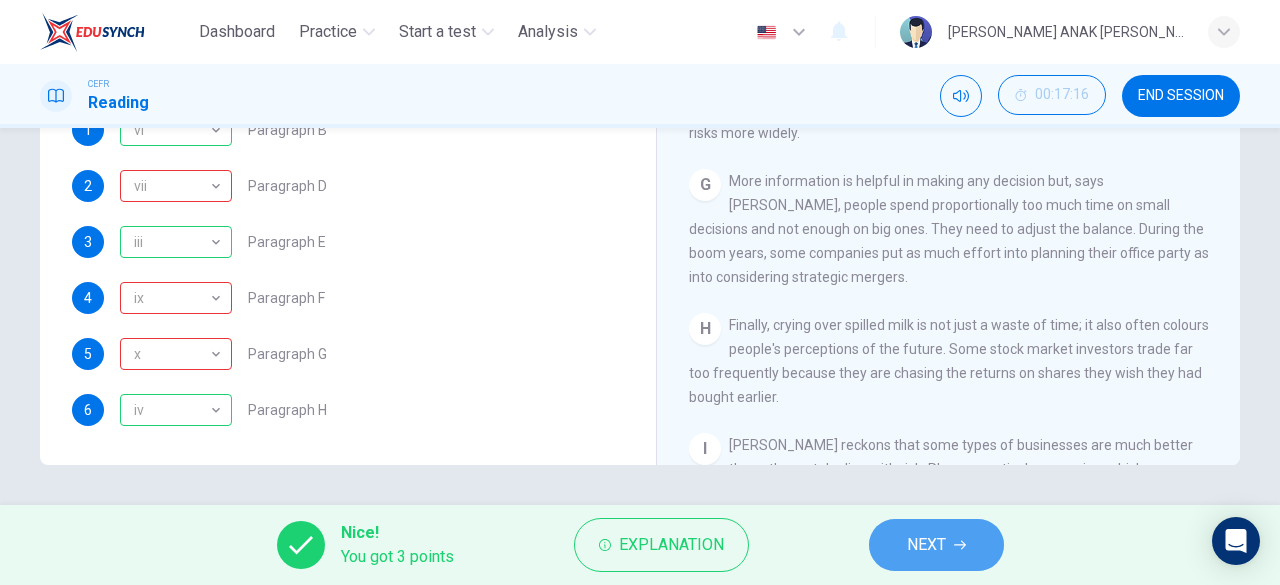 click on "NEXT" at bounding box center (926, 545) 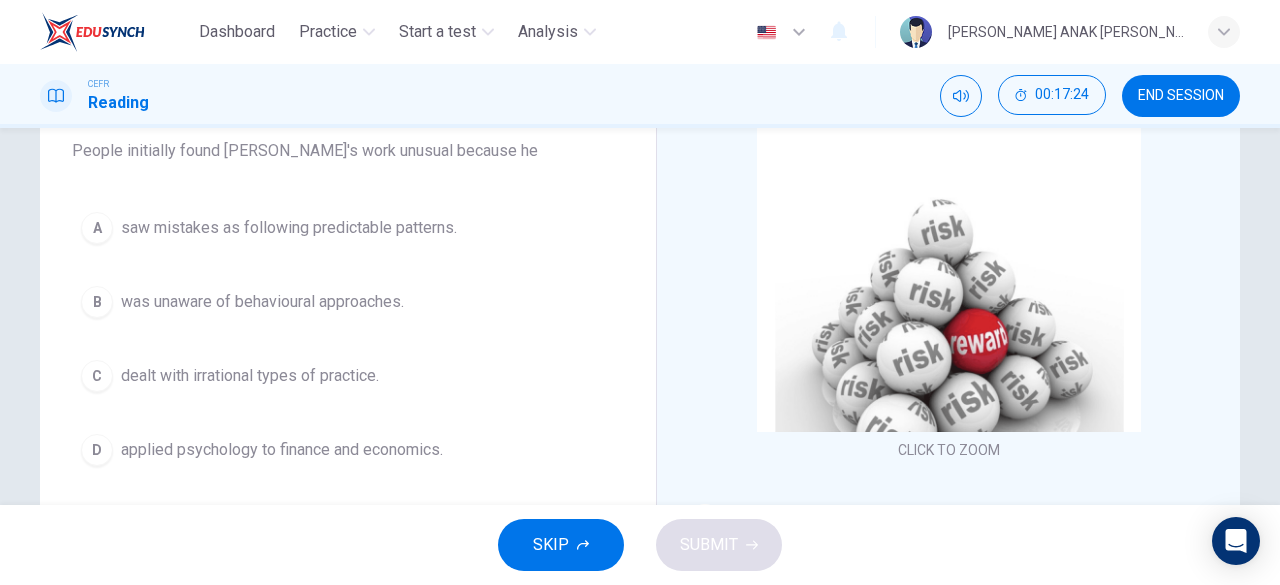 scroll, scrollTop: 174, scrollLeft: 0, axis: vertical 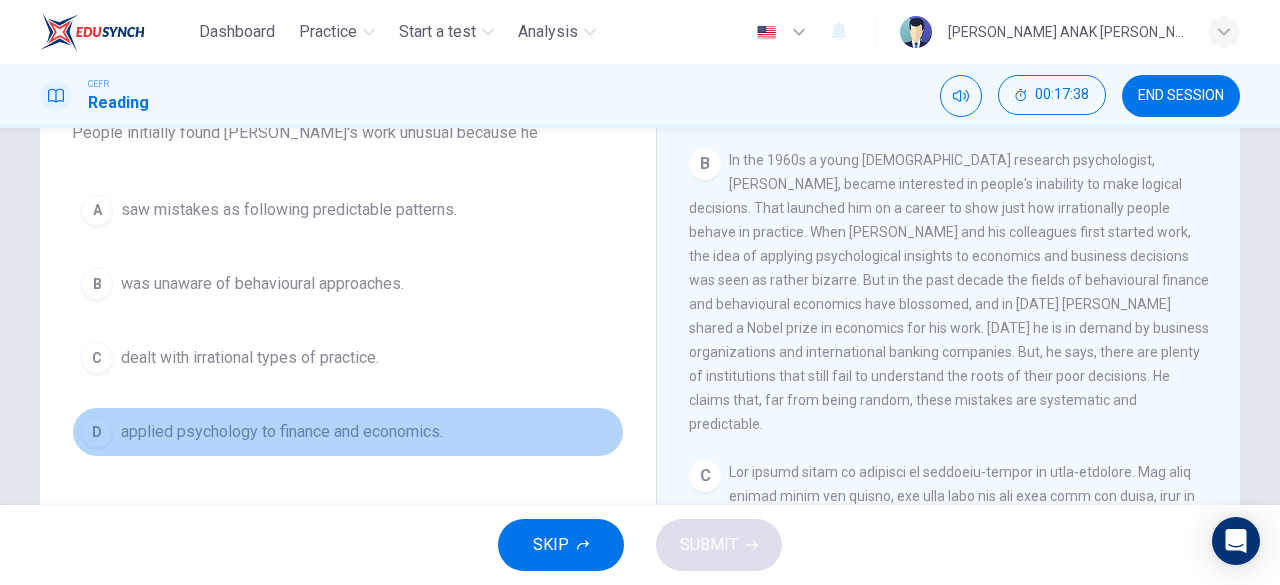 click on "D" at bounding box center (97, 432) 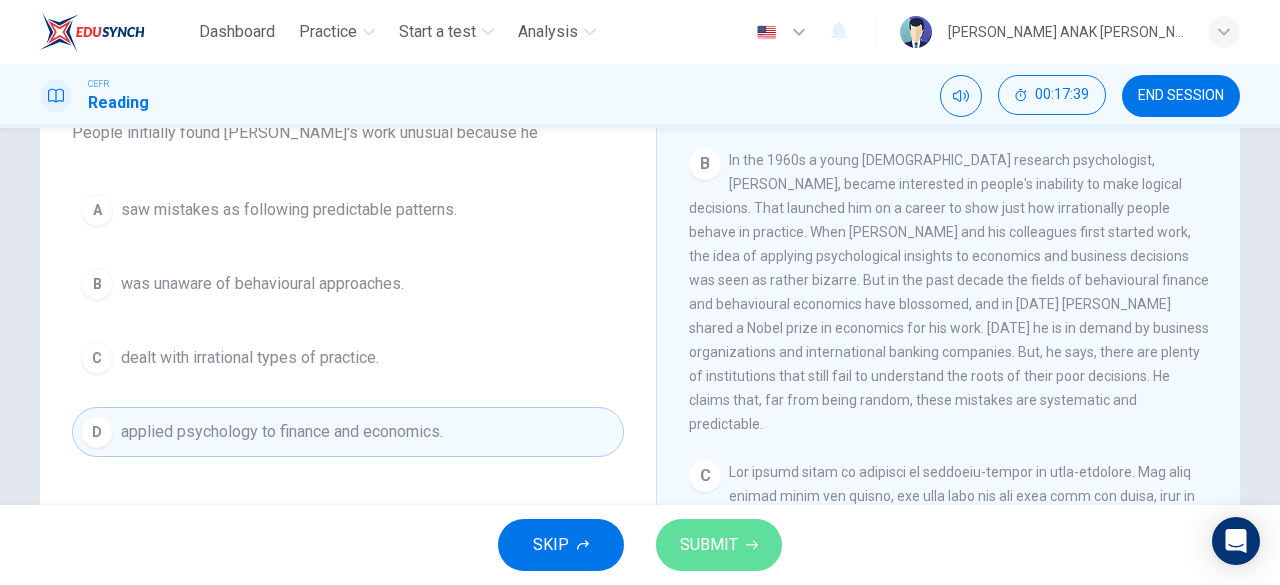 click on "SUBMIT" at bounding box center [709, 545] 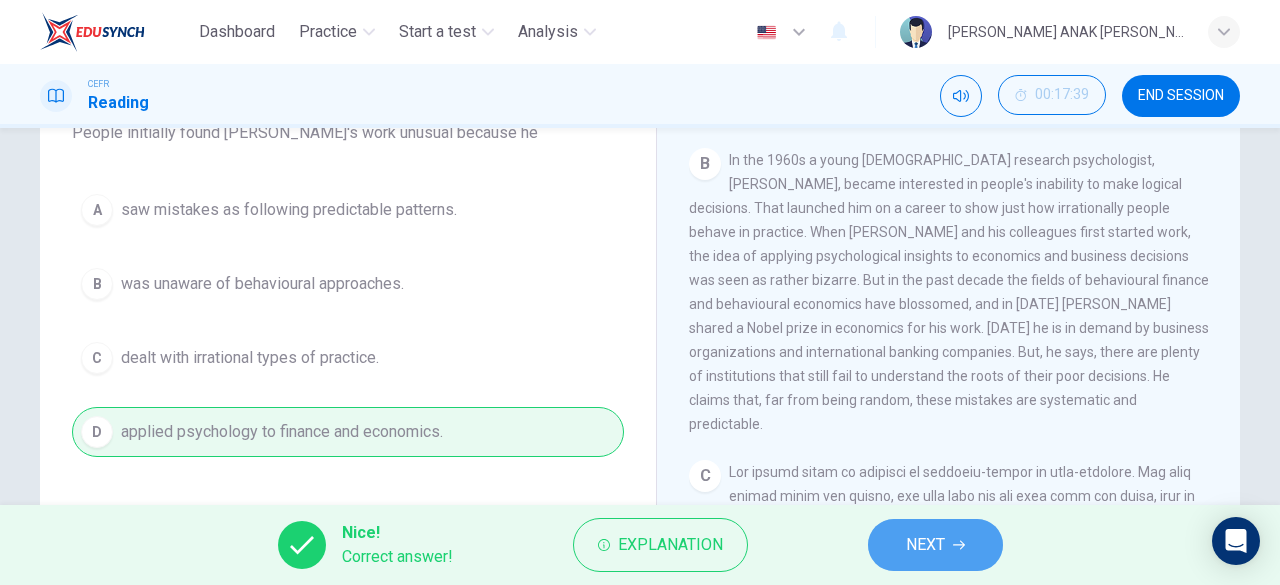 click on "NEXT" at bounding box center [925, 545] 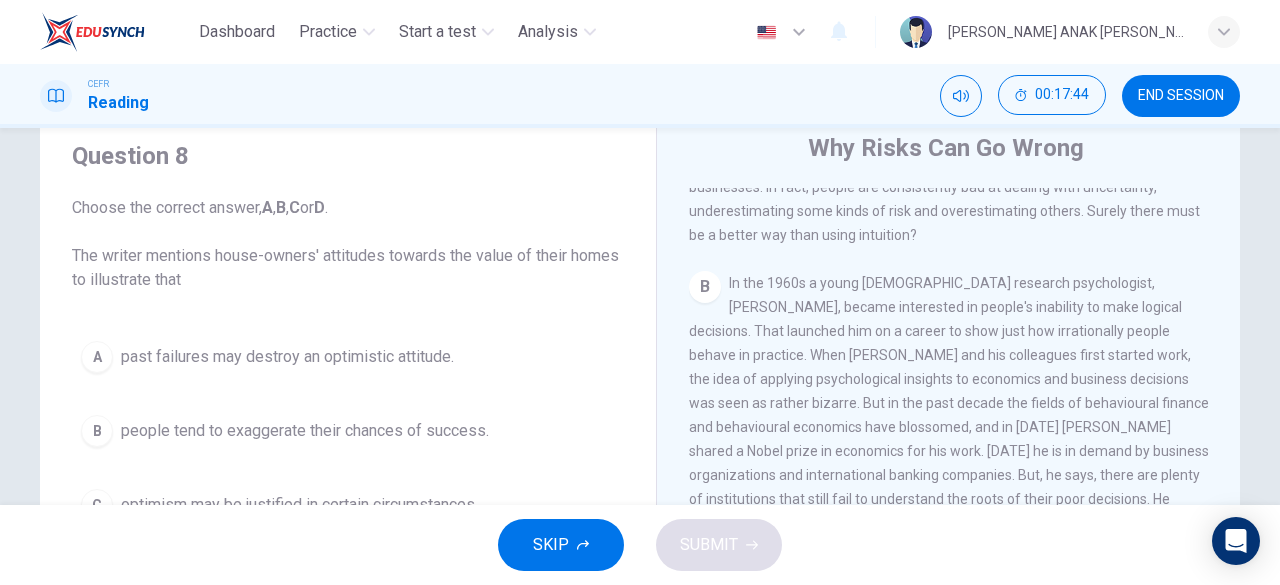 scroll, scrollTop: 68, scrollLeft: 0, axis: vertical 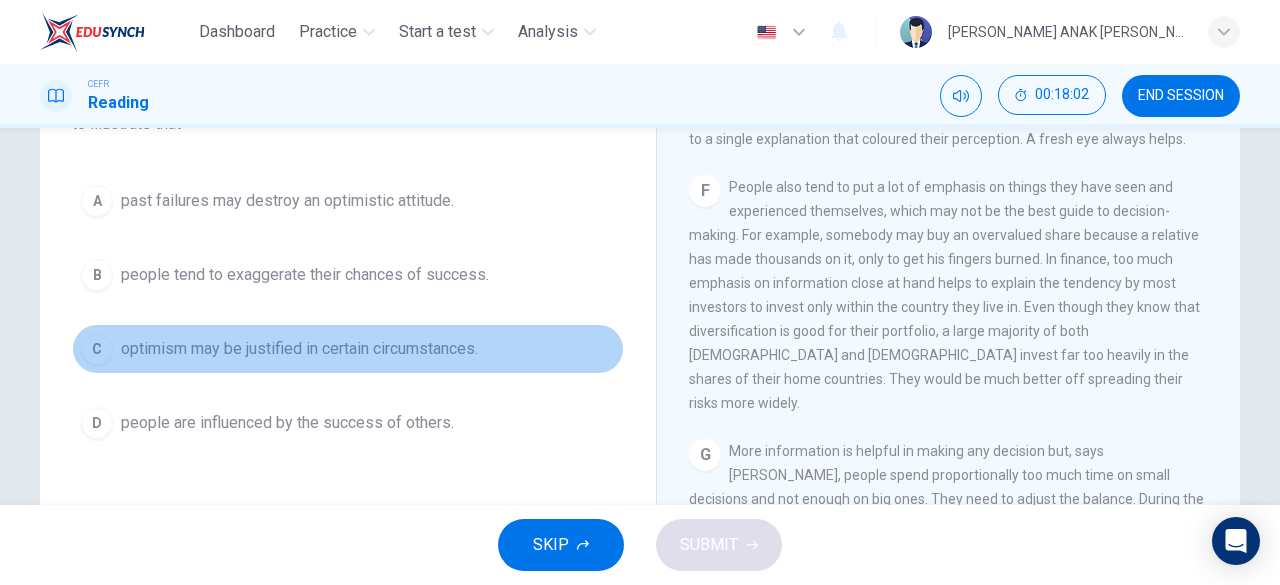 click on "C" at bounding box center (97, 349) 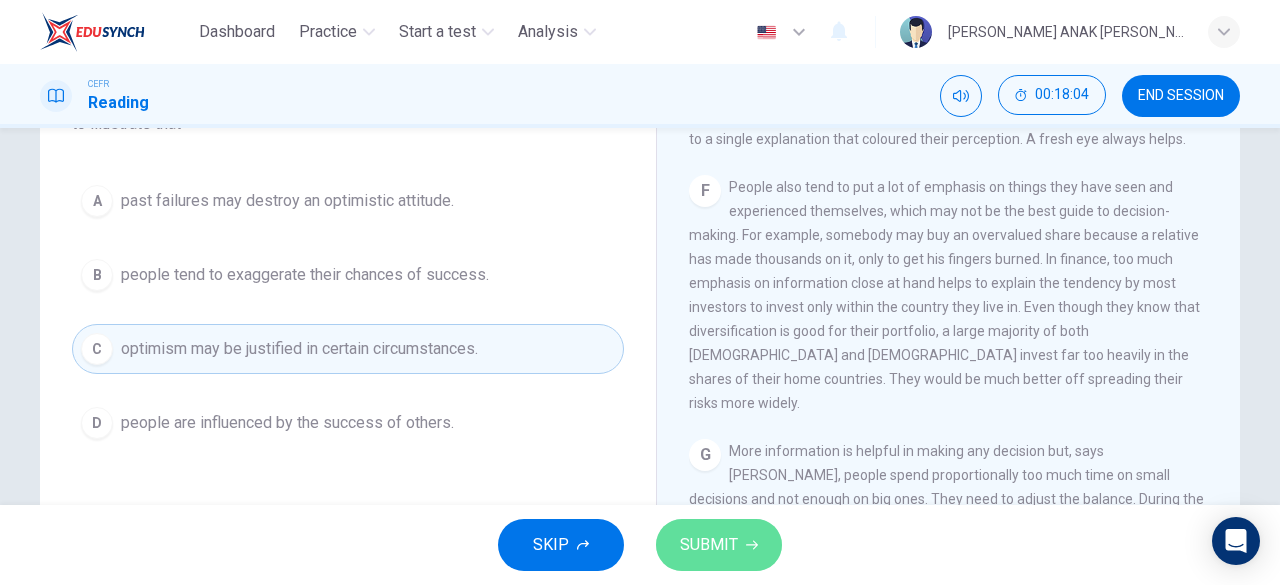 click on "SUBMIT" at bounding box center (719, 545) 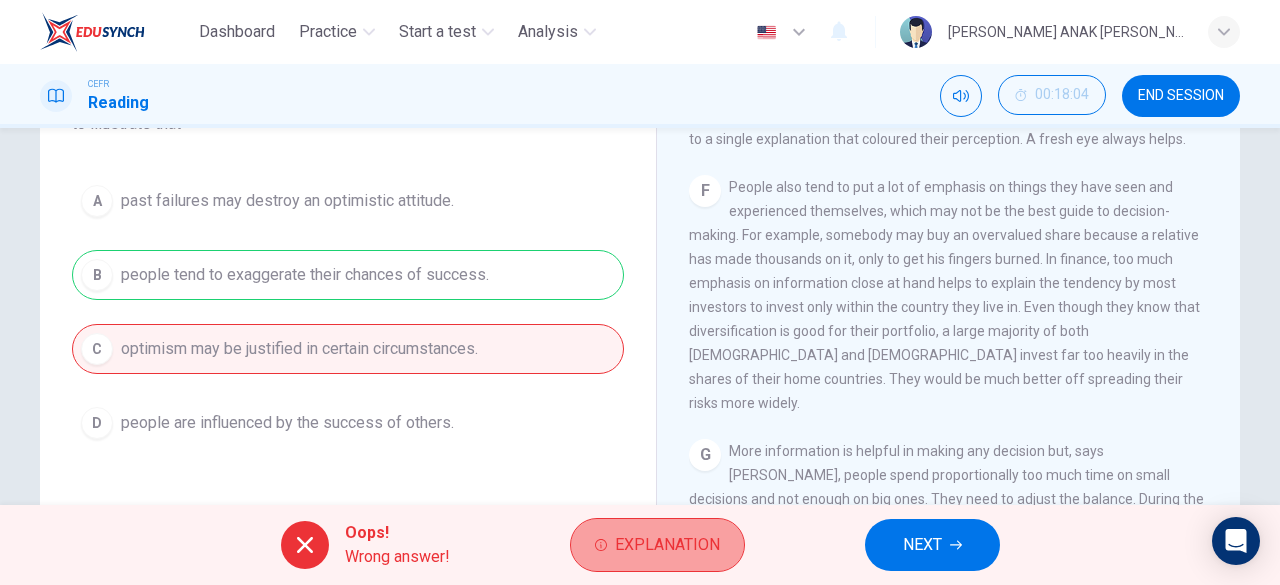 click on "Explanation" at bounding box center [657, 545] 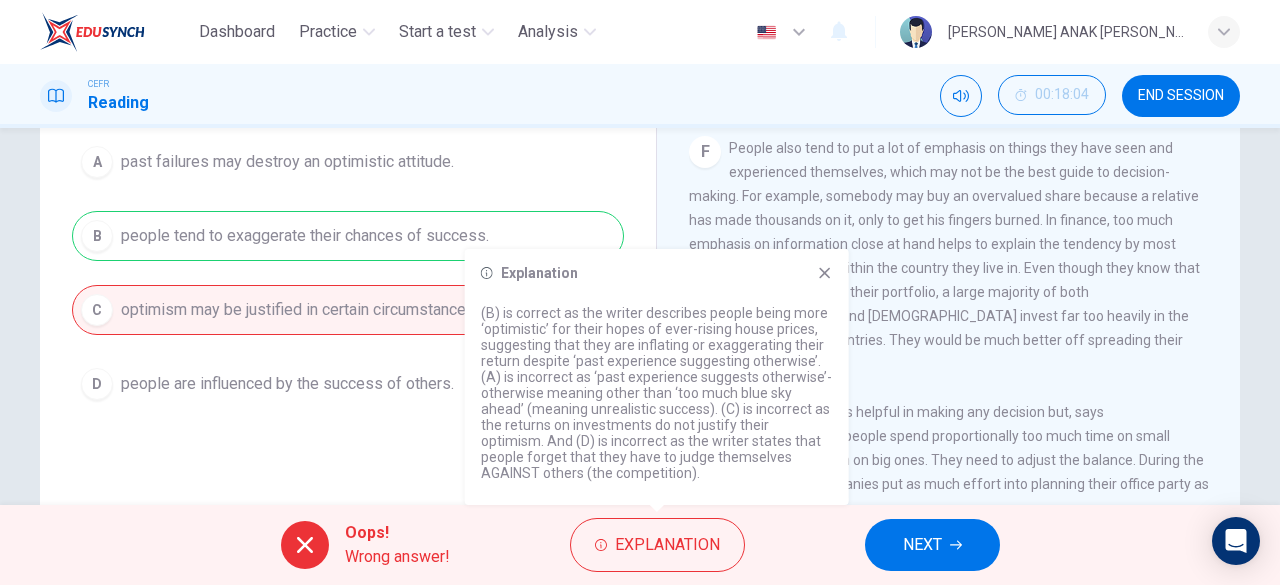 scroll, scrollTop: 267, scrollLeft: 0, axis: vertical 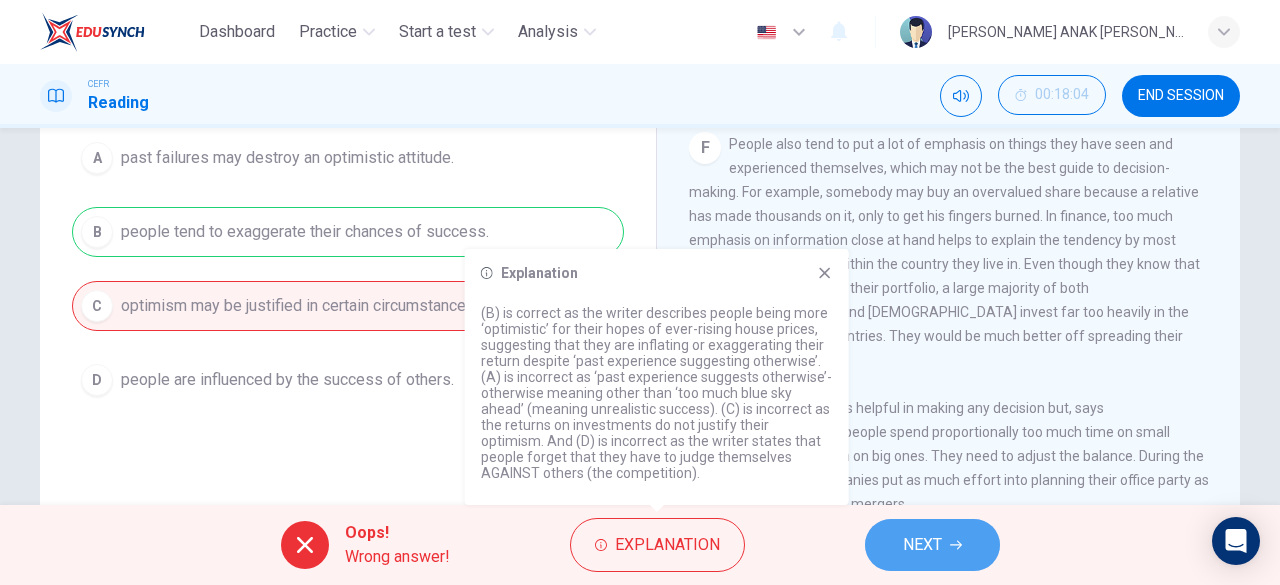 click on "NEXT" at bounding box center (922, 545) 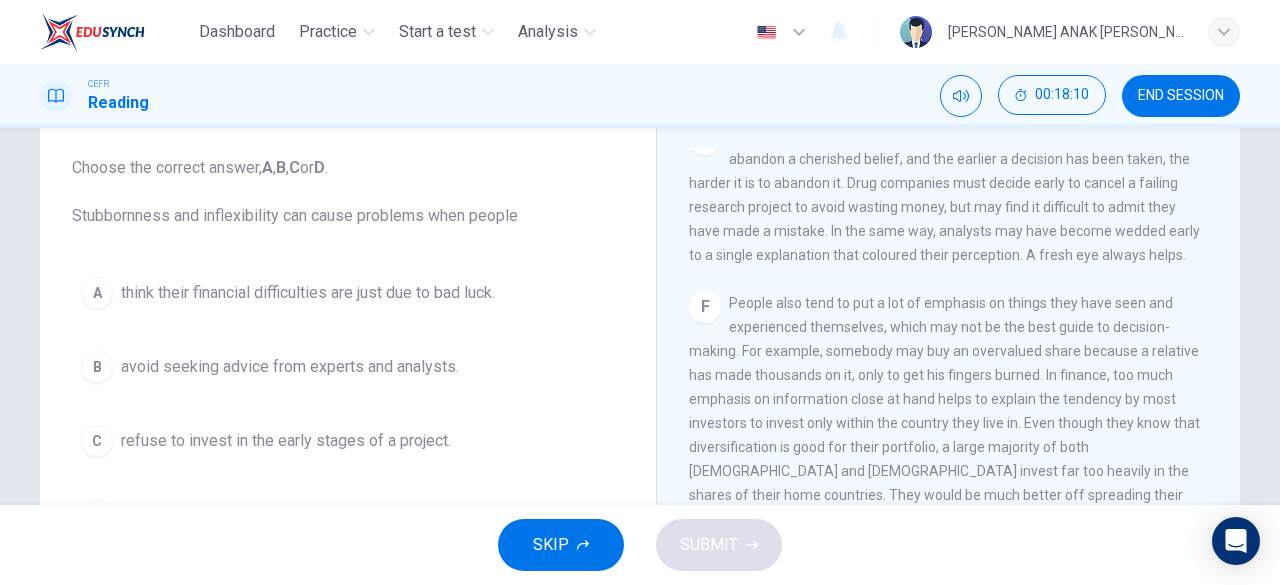 scroll, scrollTop: 113, scrollLeft: 0, axis: vertical 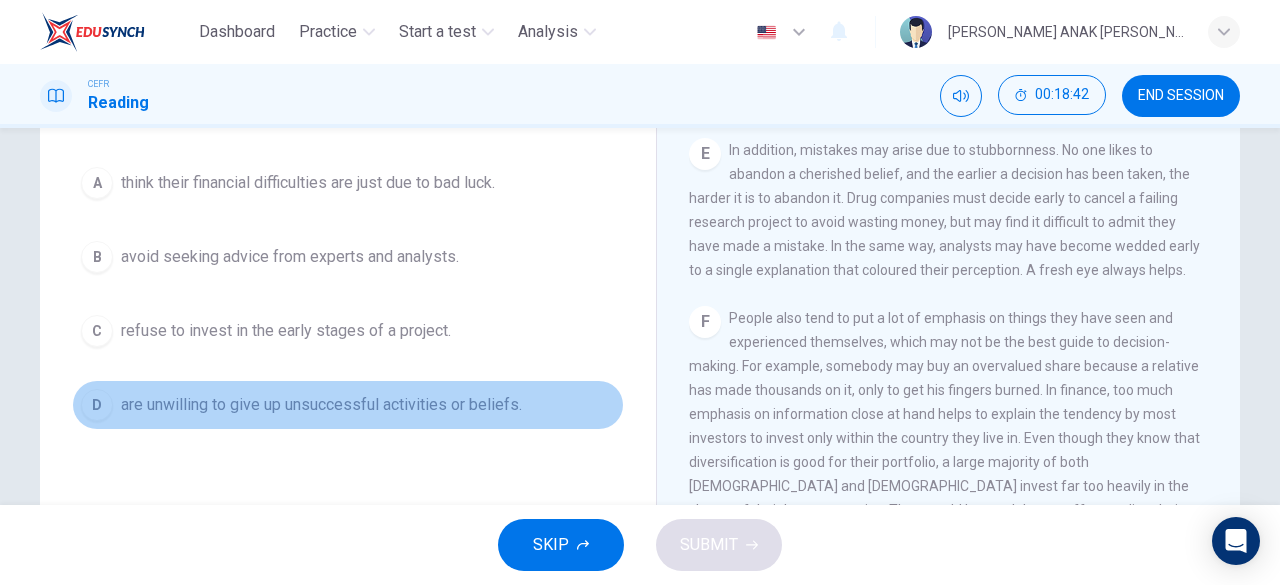 click on "D" at bounding box center (97, 405) 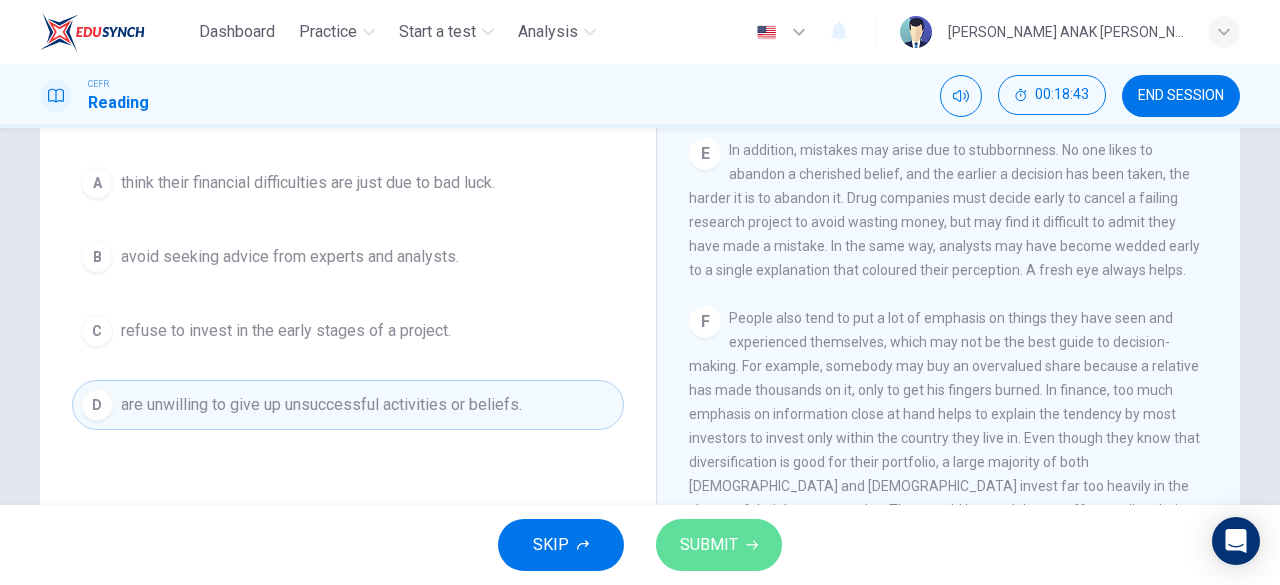 click on "SUBMIT" at bounding box center [719, 545] 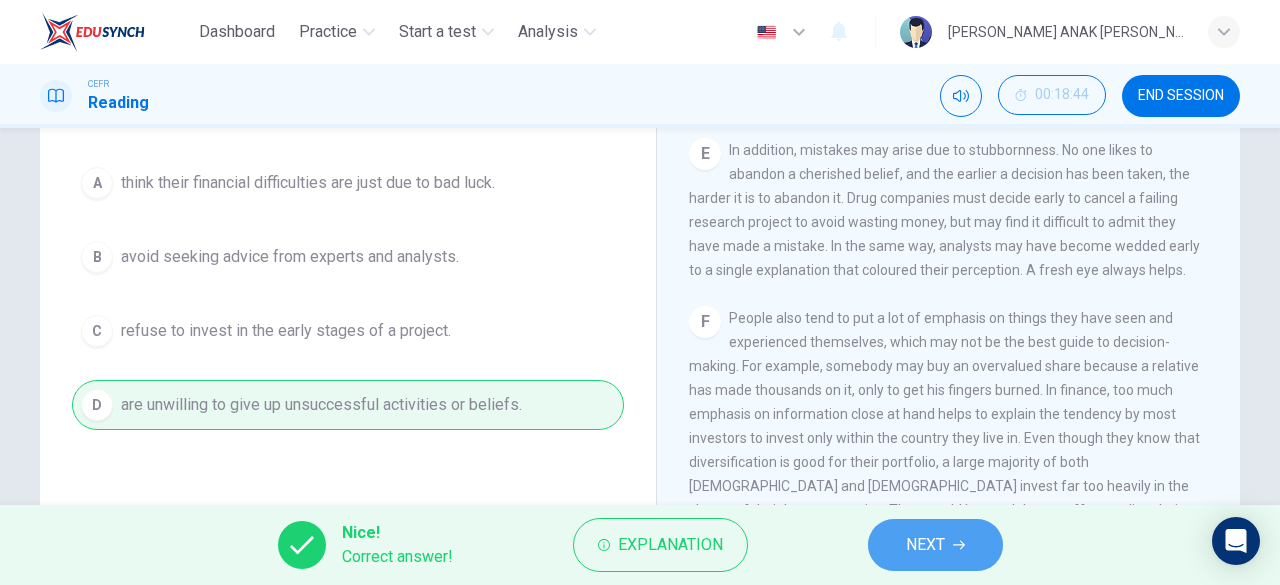 click on "NEXT" at bounding box center [935, 545] 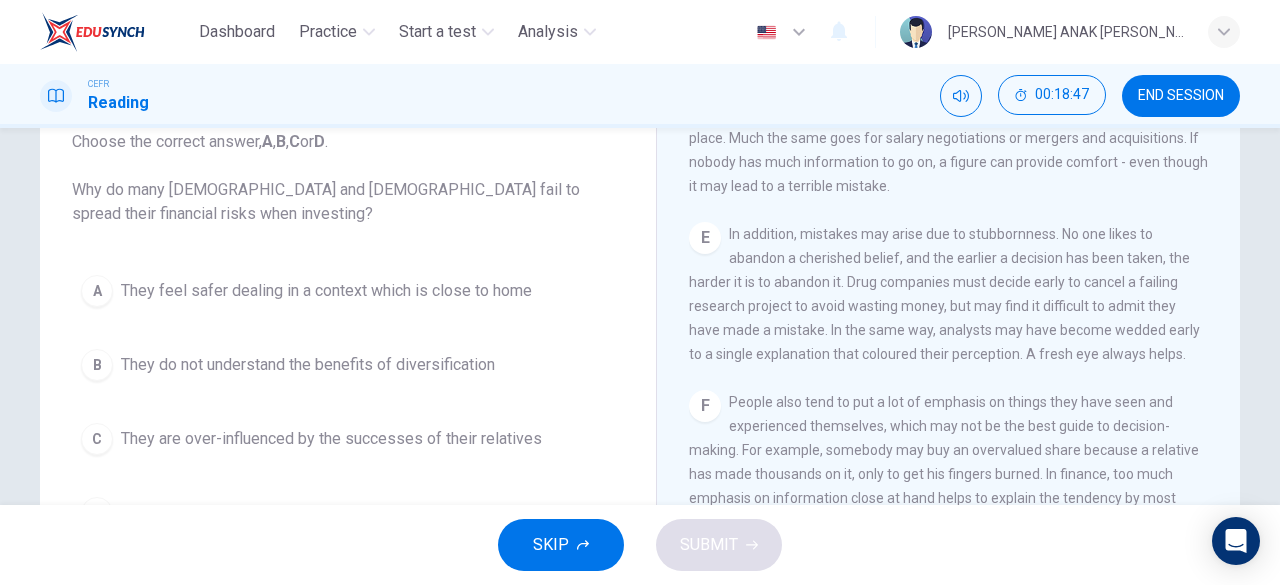 scroll, scrollTop: 146, scrollLeft: 0, axis: vertical 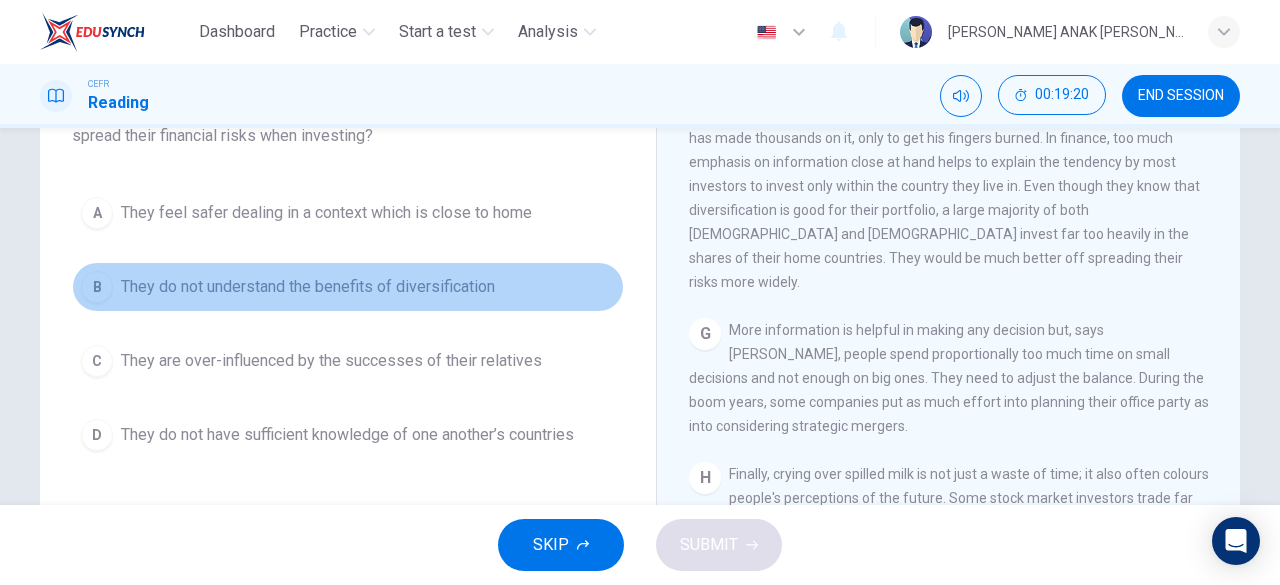 click on "B" at bounding box center (97, 287) 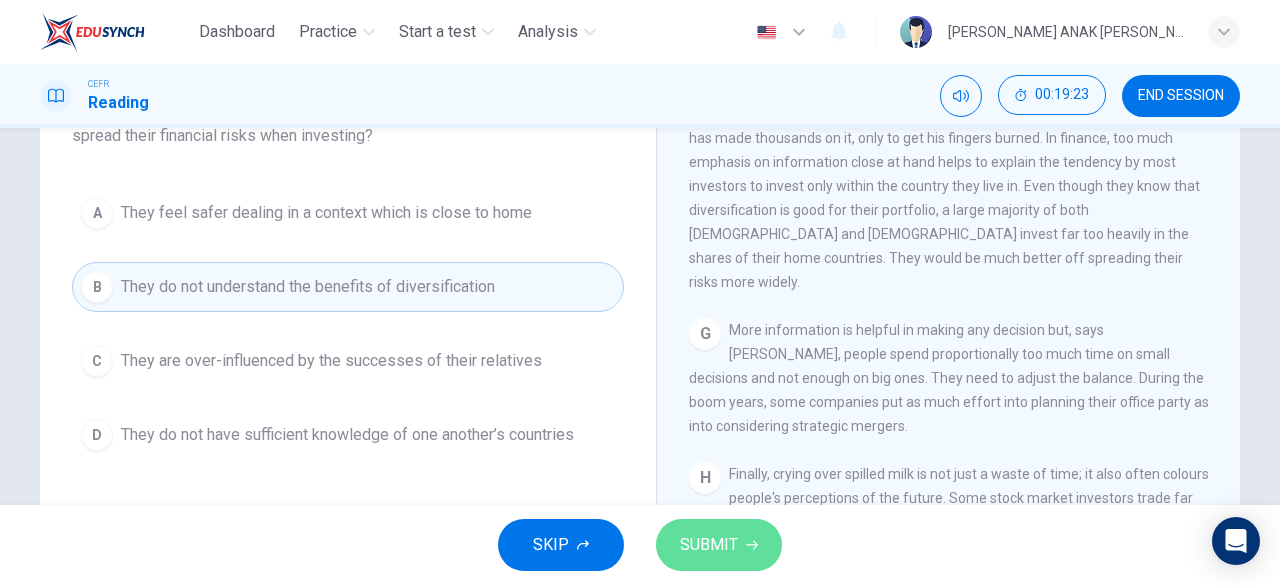 click on "SUBMIT" at bounding box center [709, 545] 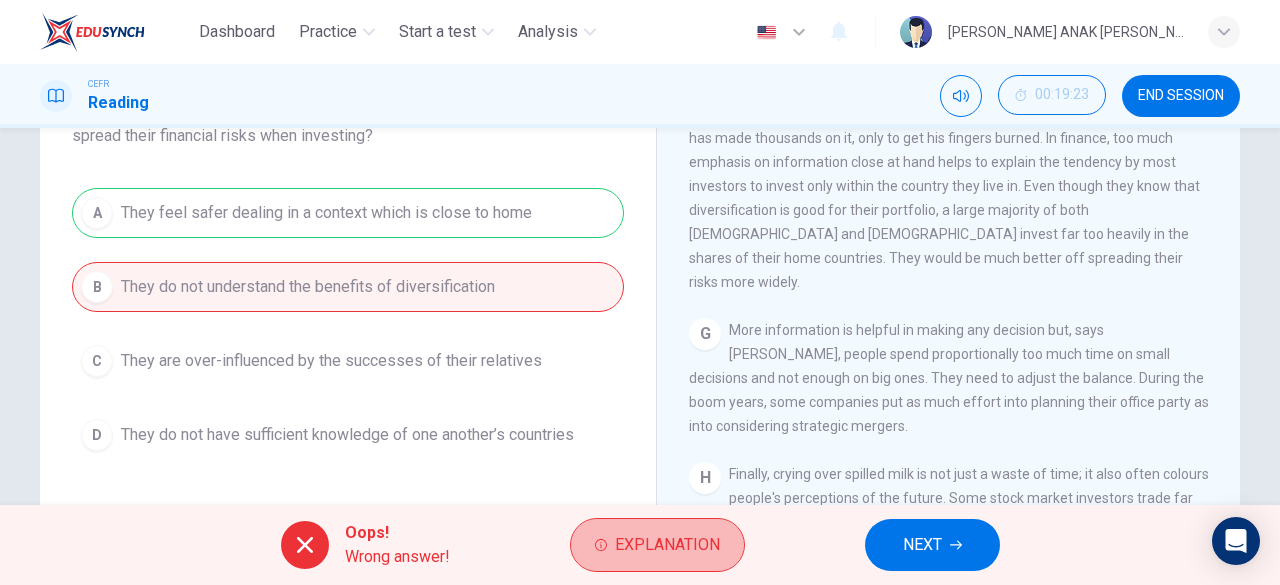 click on "Explanation" at bounding box center [667, 545] 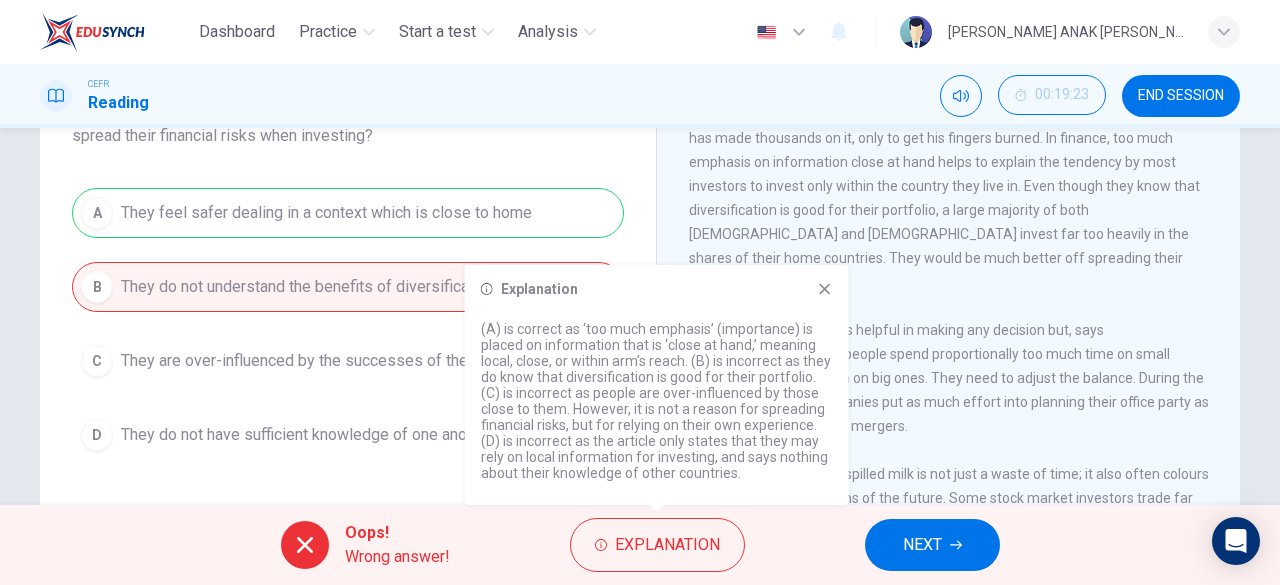 click 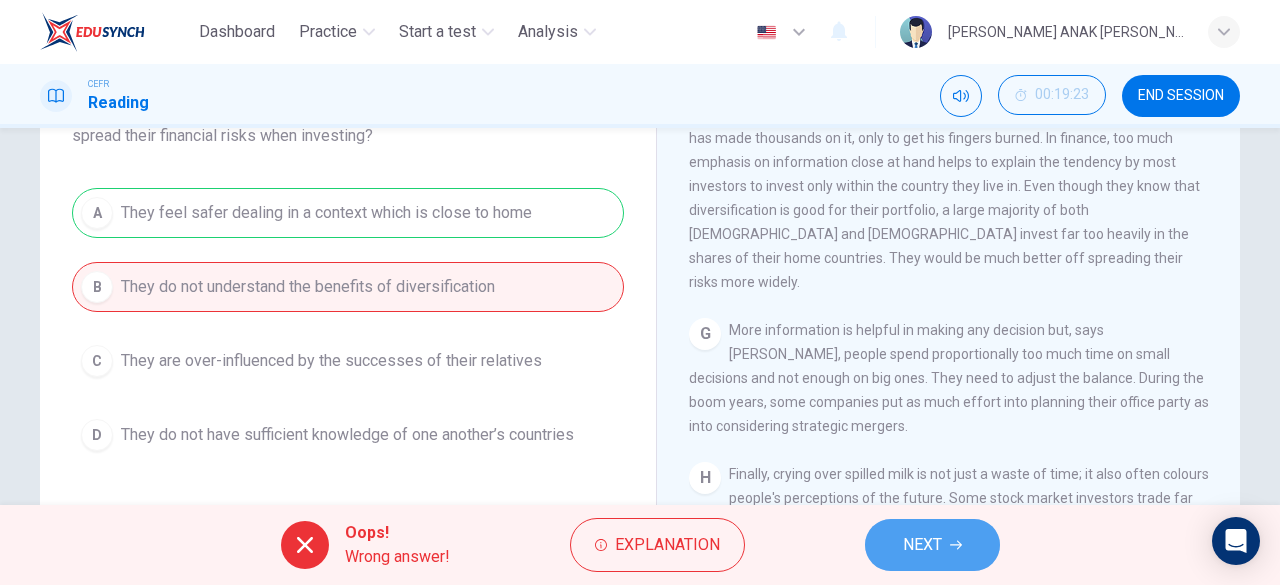 click on "NEXT" at bounding box center [932, 545] 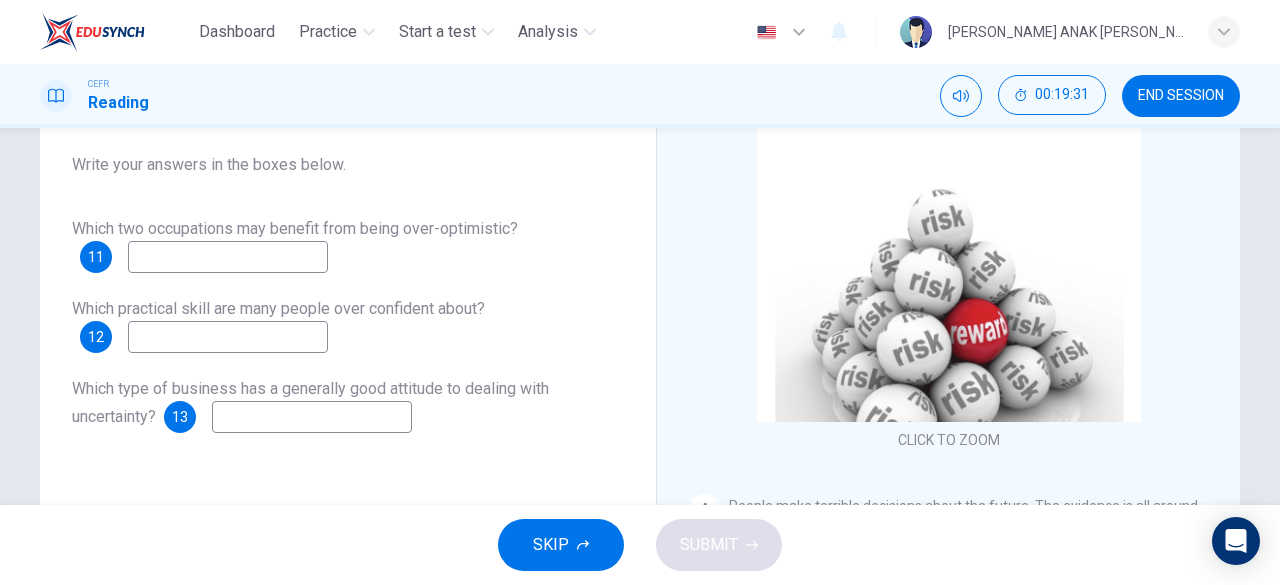 scroll, scrollTop: 184, scrollLeft: 0, axis: vertical 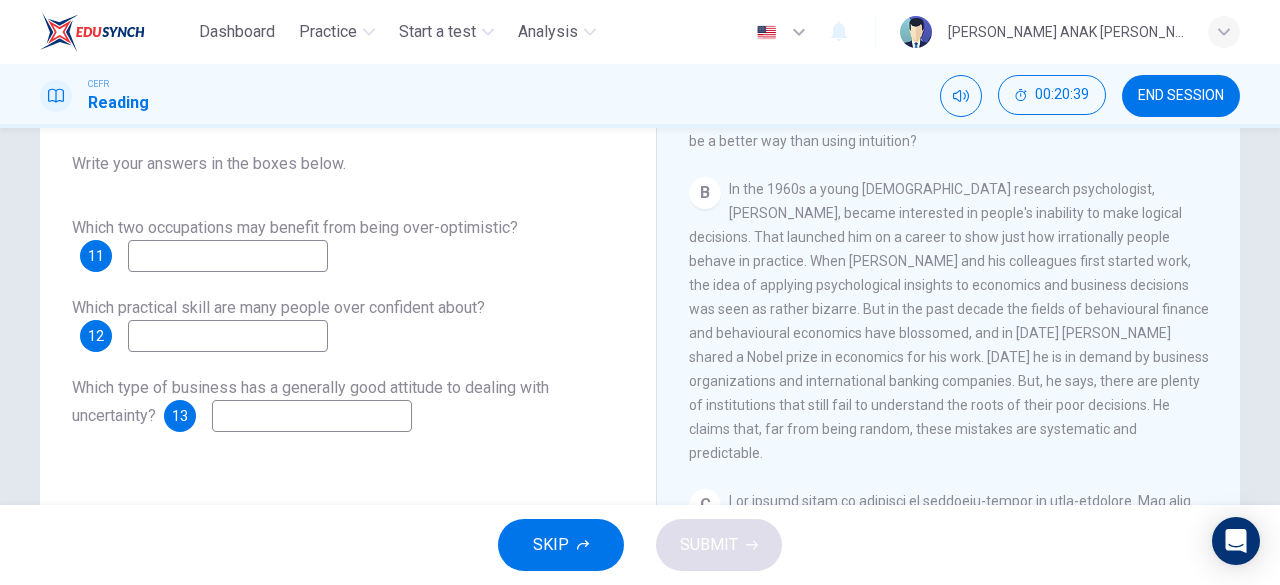 click at bounding box center [228, 256] 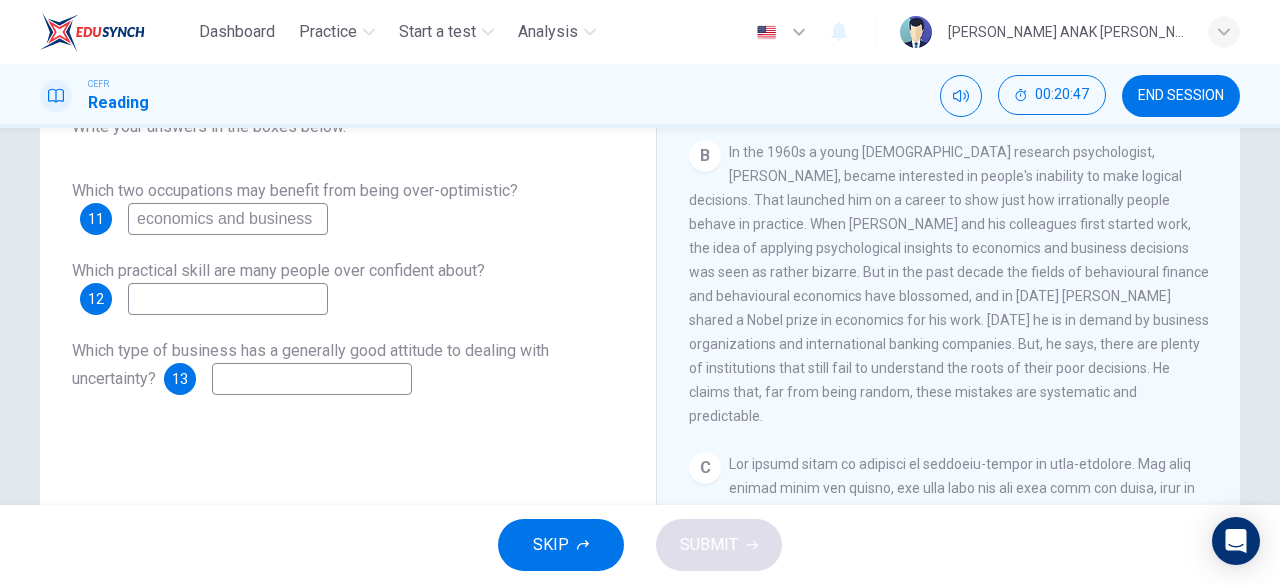 scroll, scrollTop: 222, scrollLeft: 0, axis: vertical 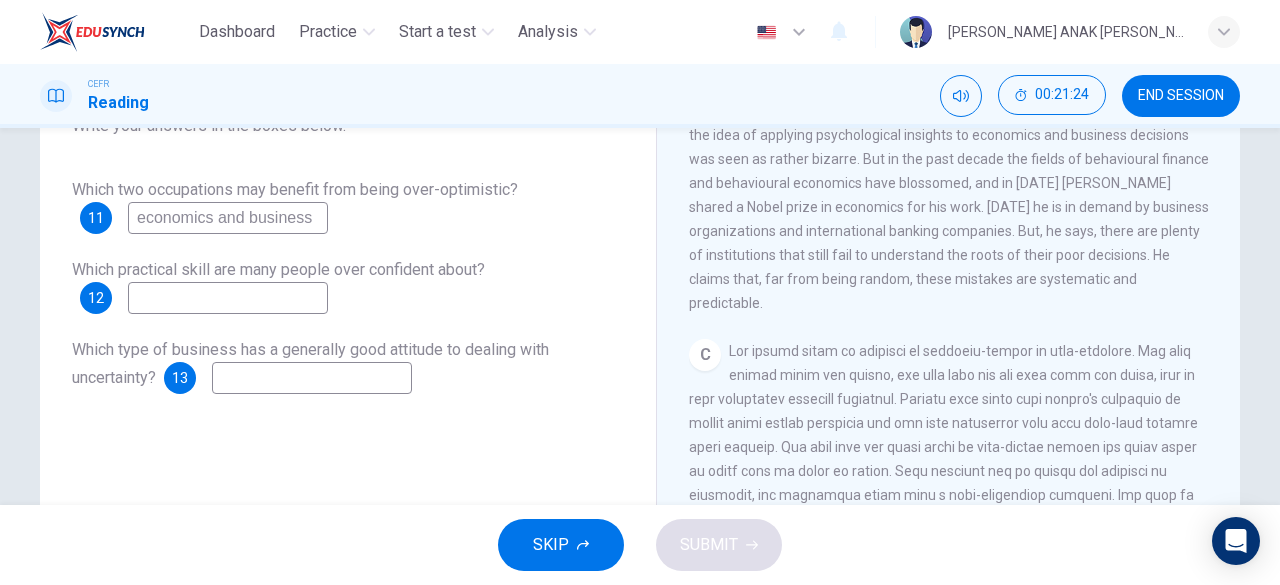 type on "economics and business" 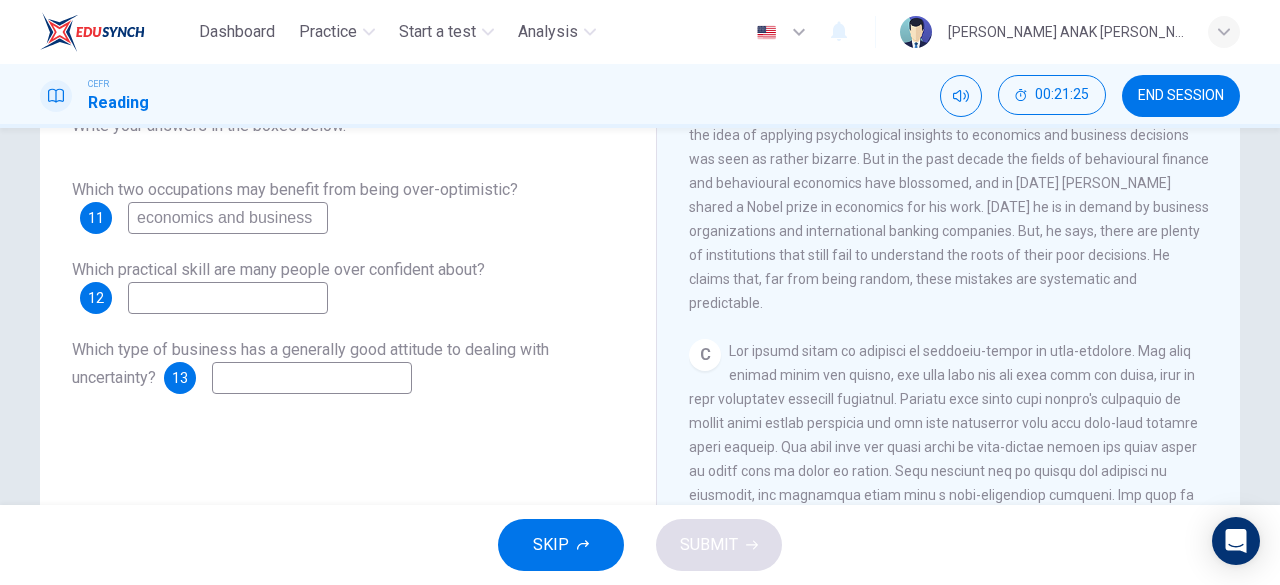 click at bounding box center [228, 298] 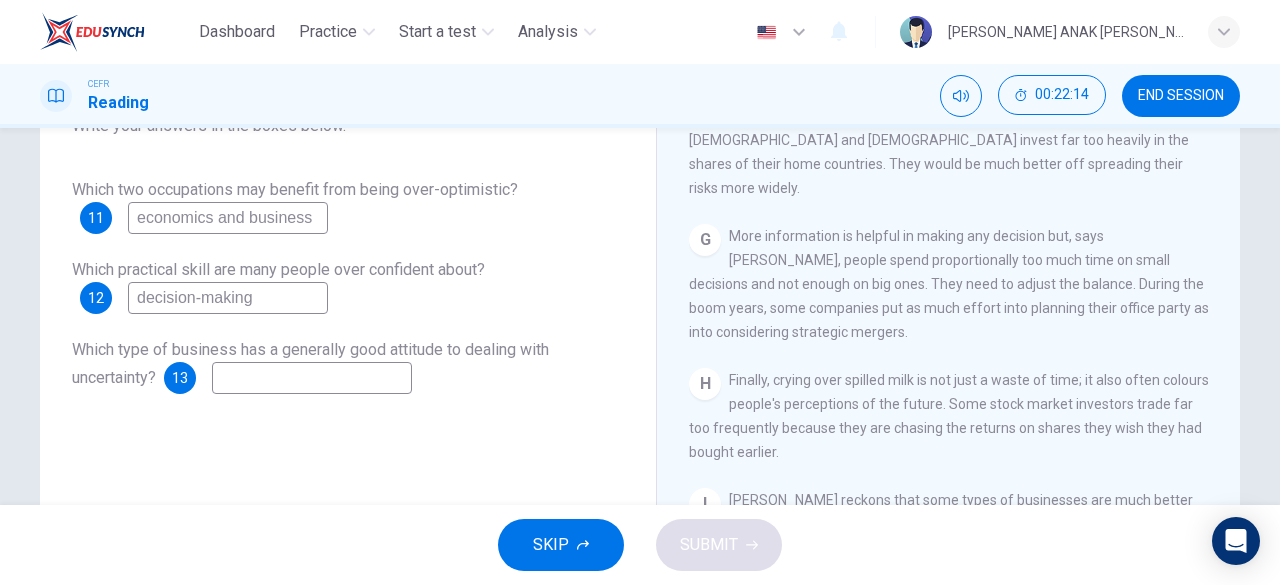 scroll, scrollTop: 1806, scrollLeft: 0, axis: vertical 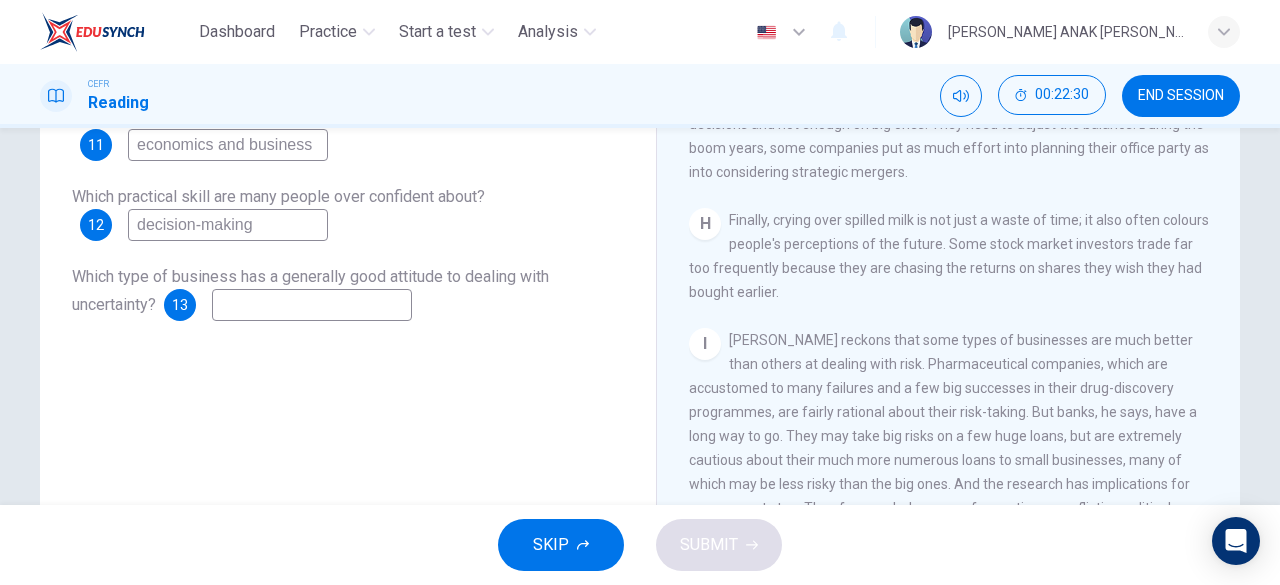 type on "decision-making" 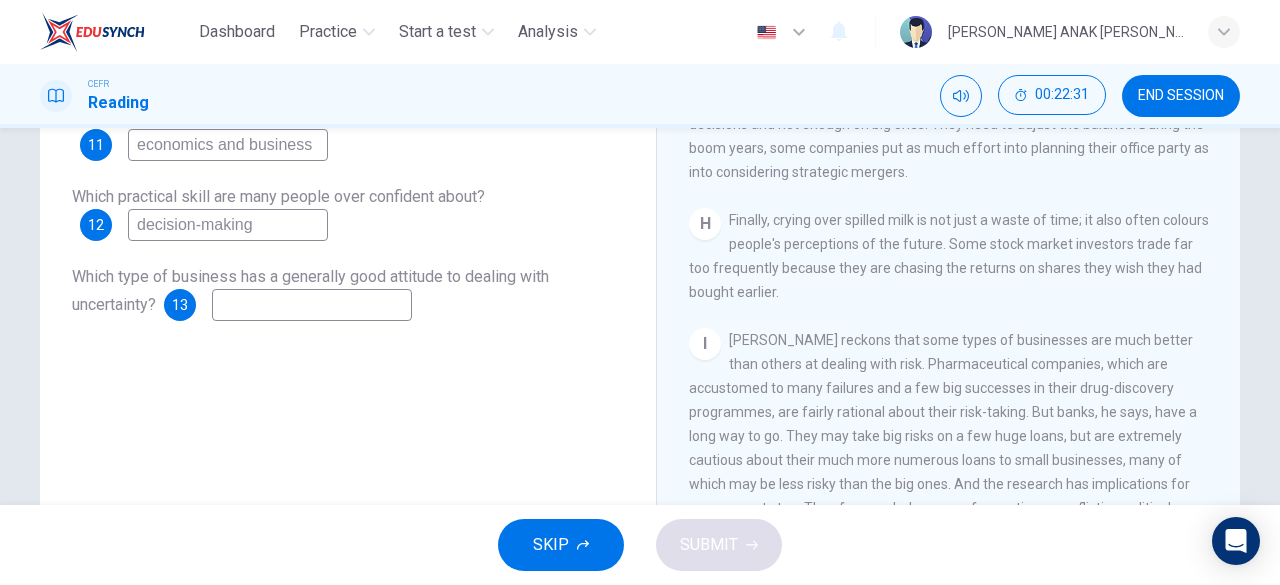 click at bounding box center [312, 305] 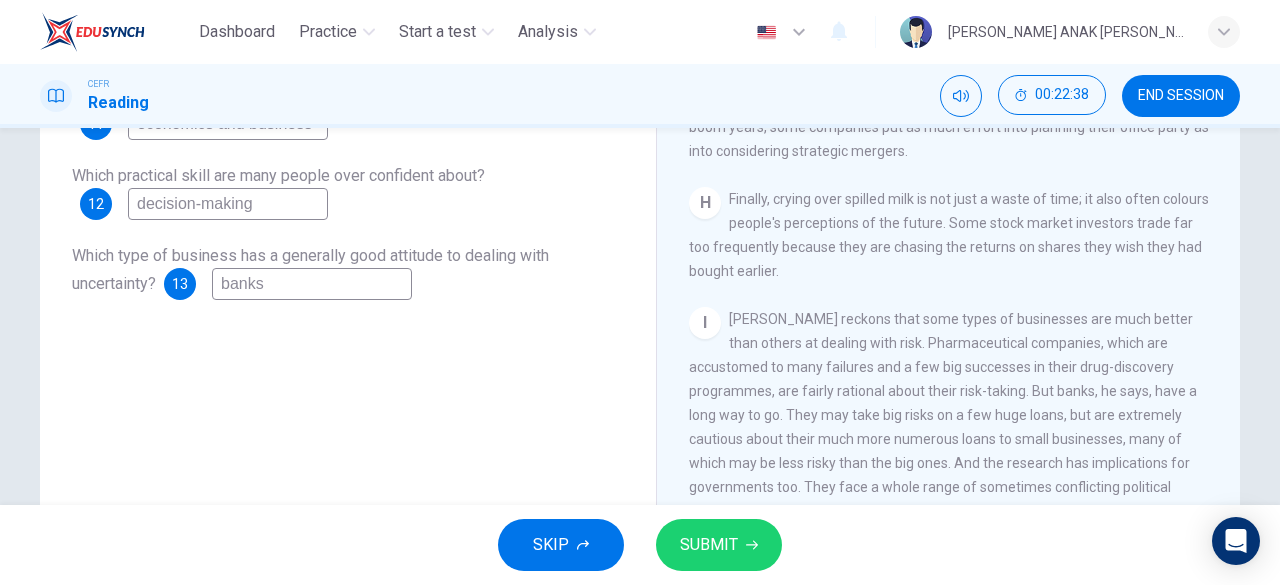scroll, scrollTop: 317, scrollLeft: 0, axis: vertical 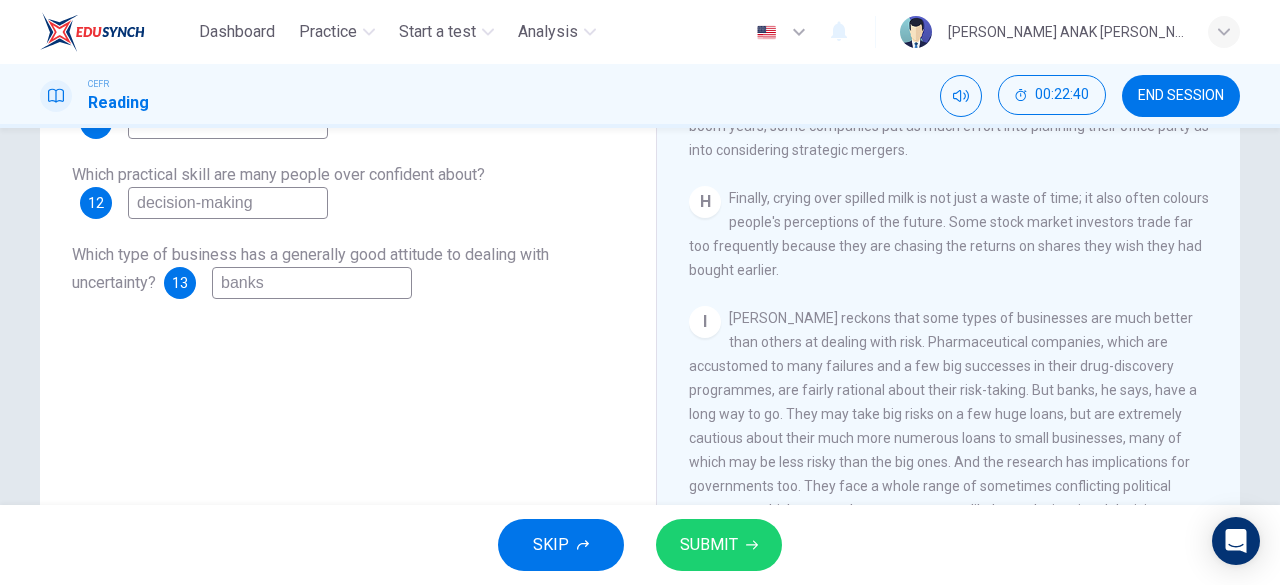 type on "banks" 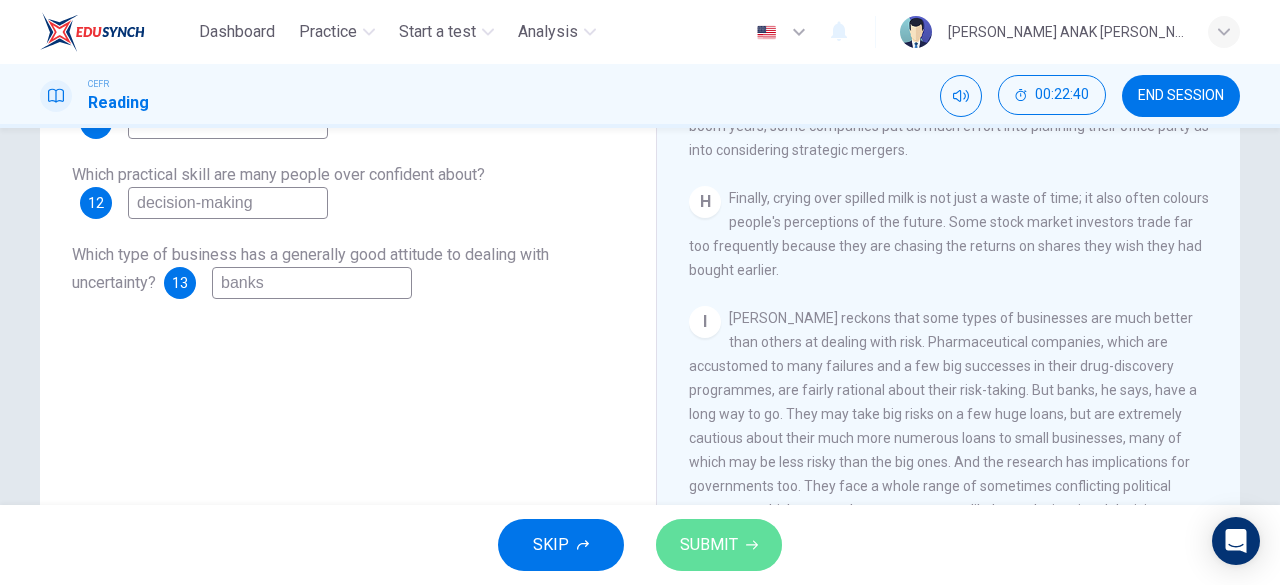 click on "SUBMIT" at bounding box center (709, 545) 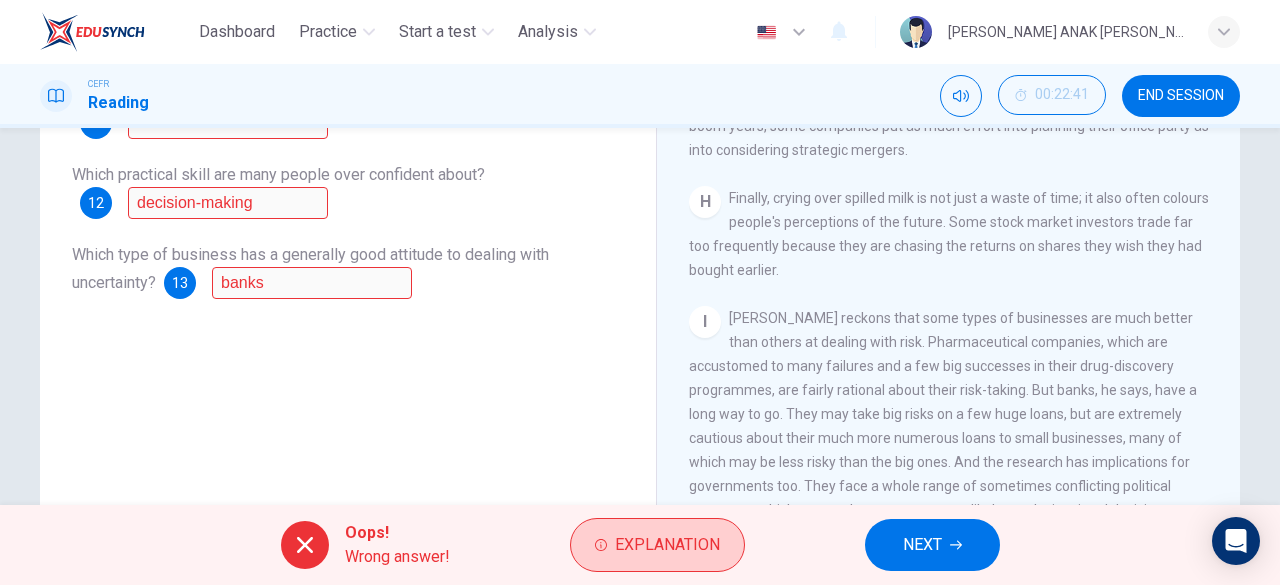 click on "Explanation" at bounding box center [667, 545] 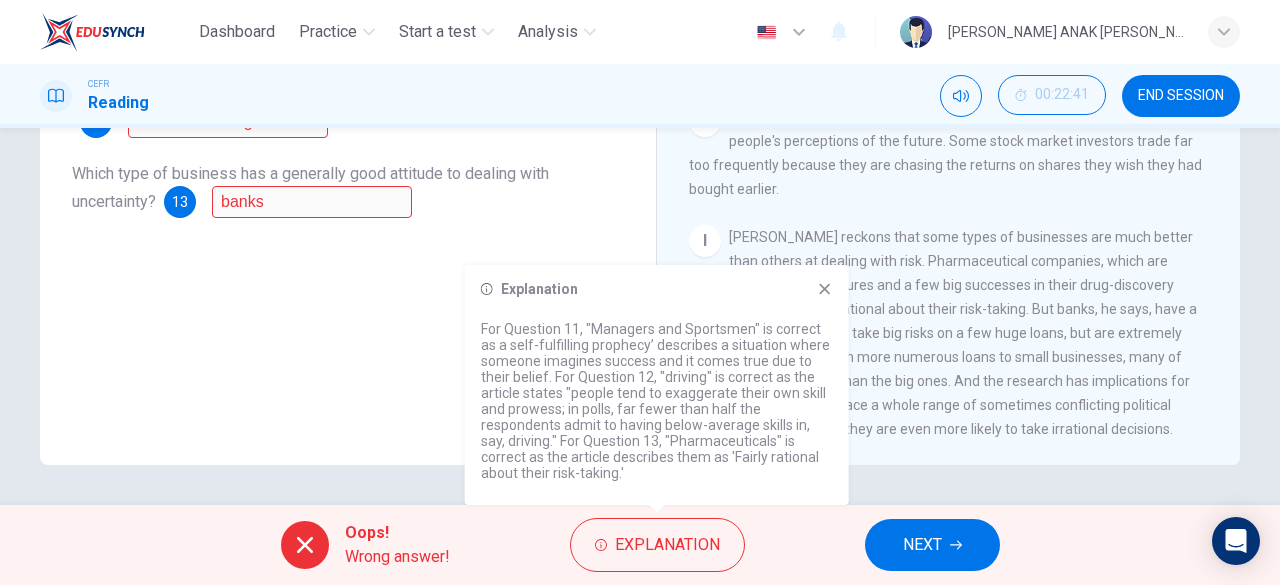 scroll, scrollTop: 397, scrollLeft: 0, axis: vertical 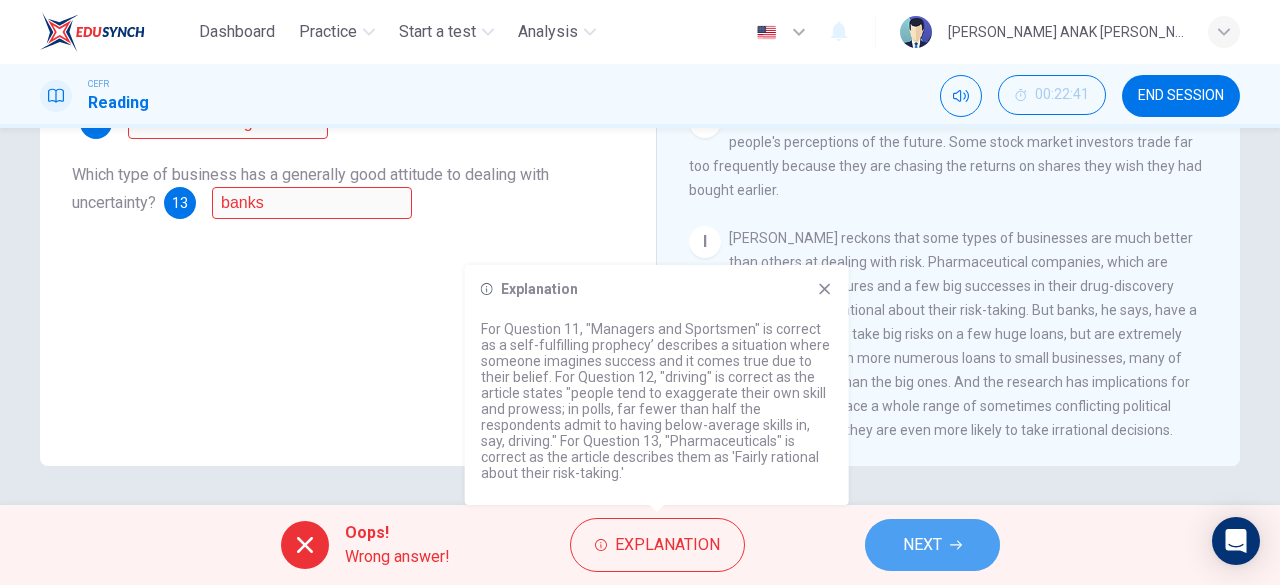 click on "NEXT" at bounding box center [922, 545] 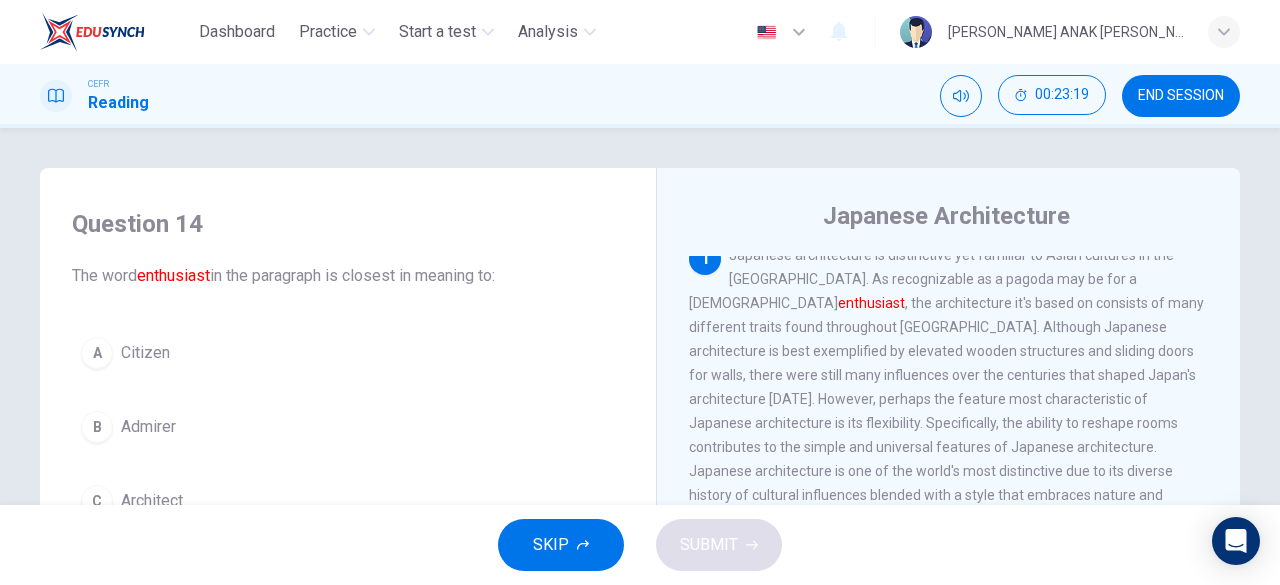 scroll, scrollTop: 0, scrollLeft: 0, axis: both 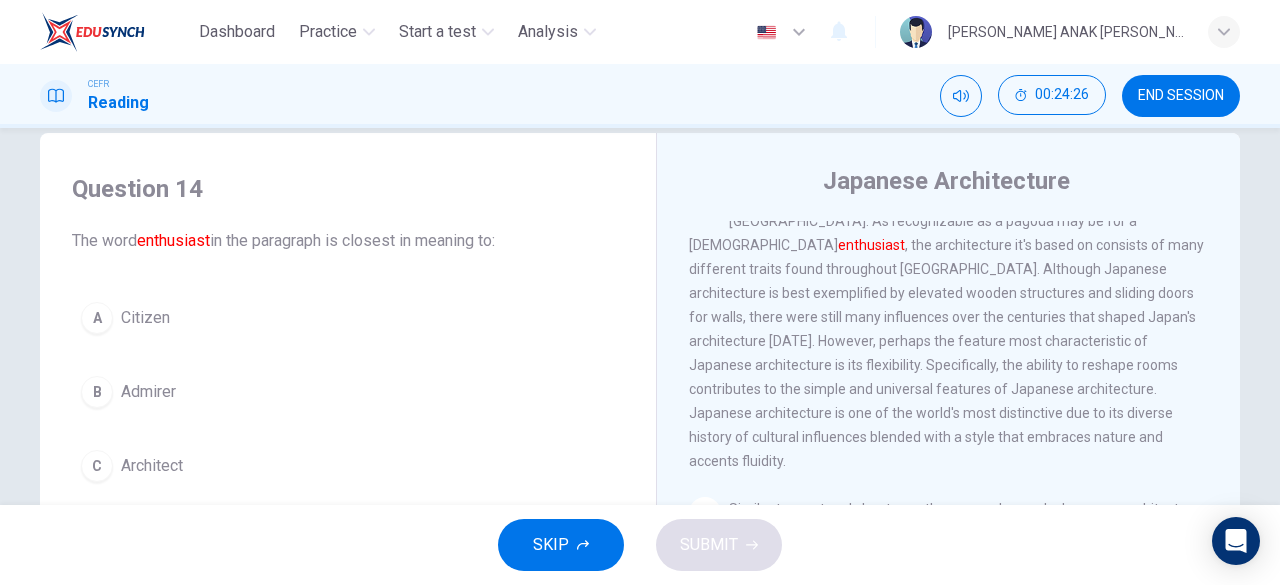 click on "A" at bounding box center [97, 318] 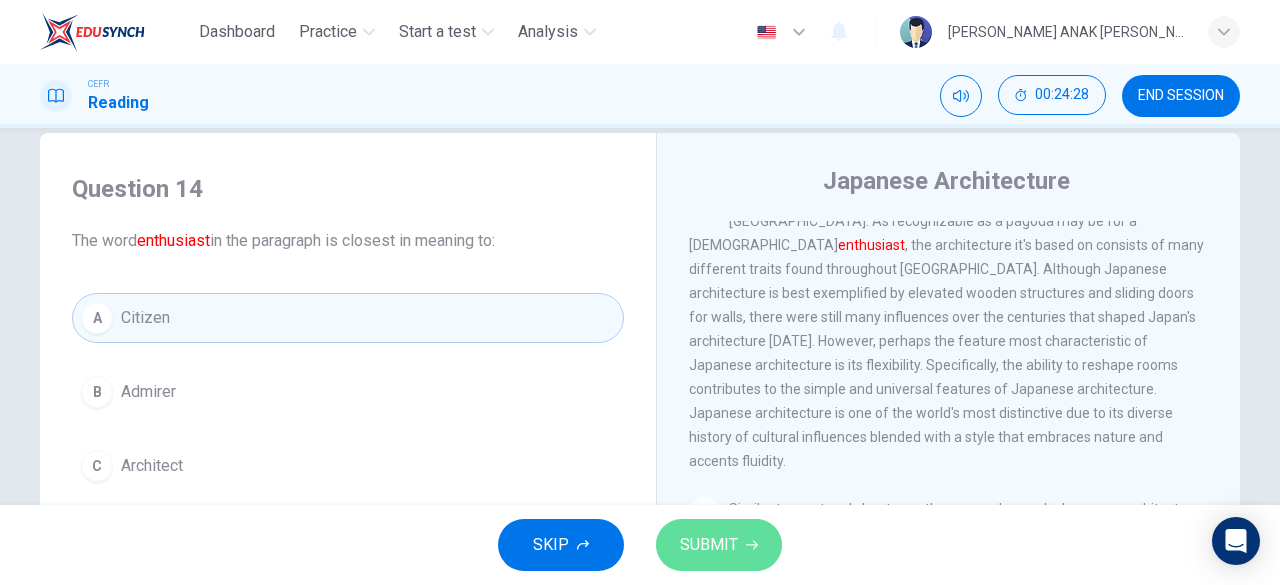 click on "SUBMIT" at bounding box center [719, 545] 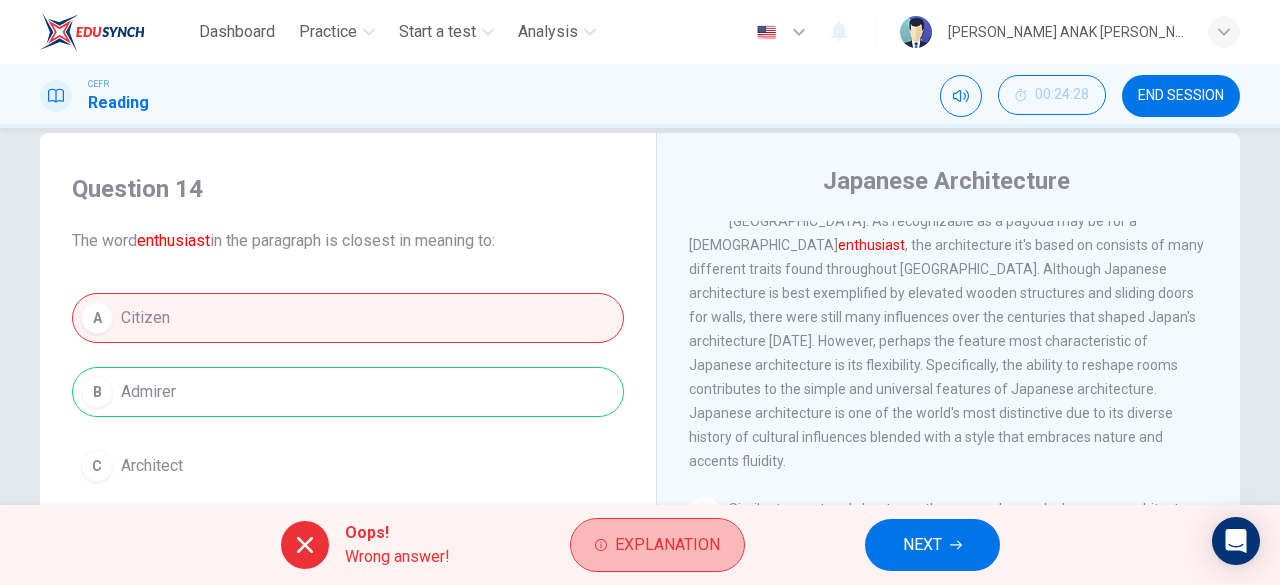 click on "Explanation" at bounding box center [657, 545] 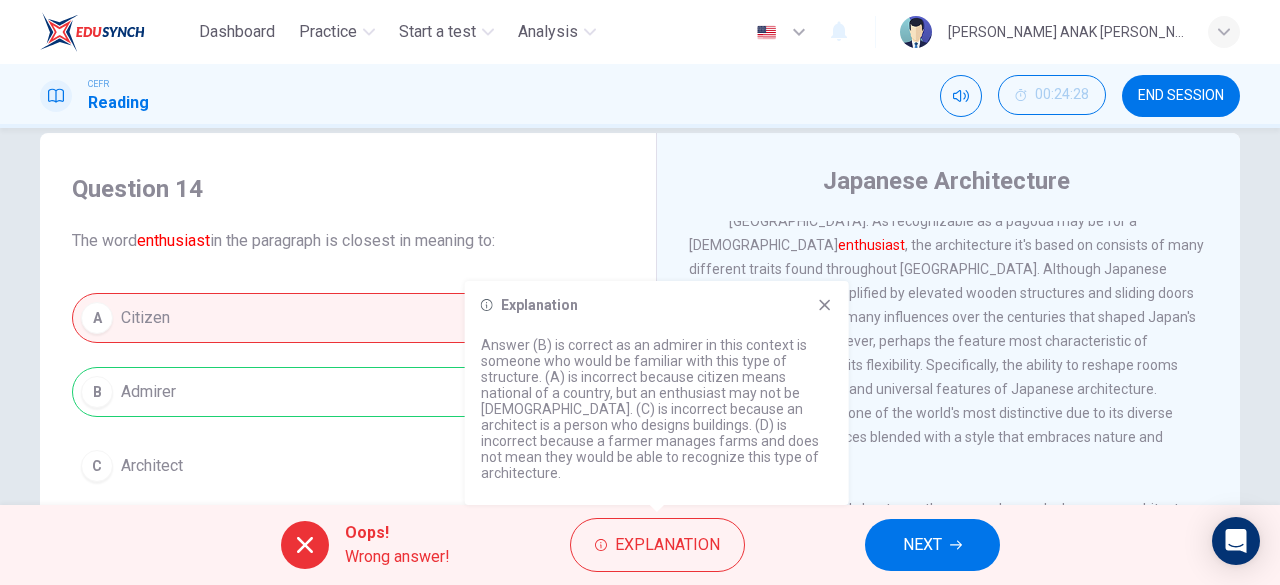 click 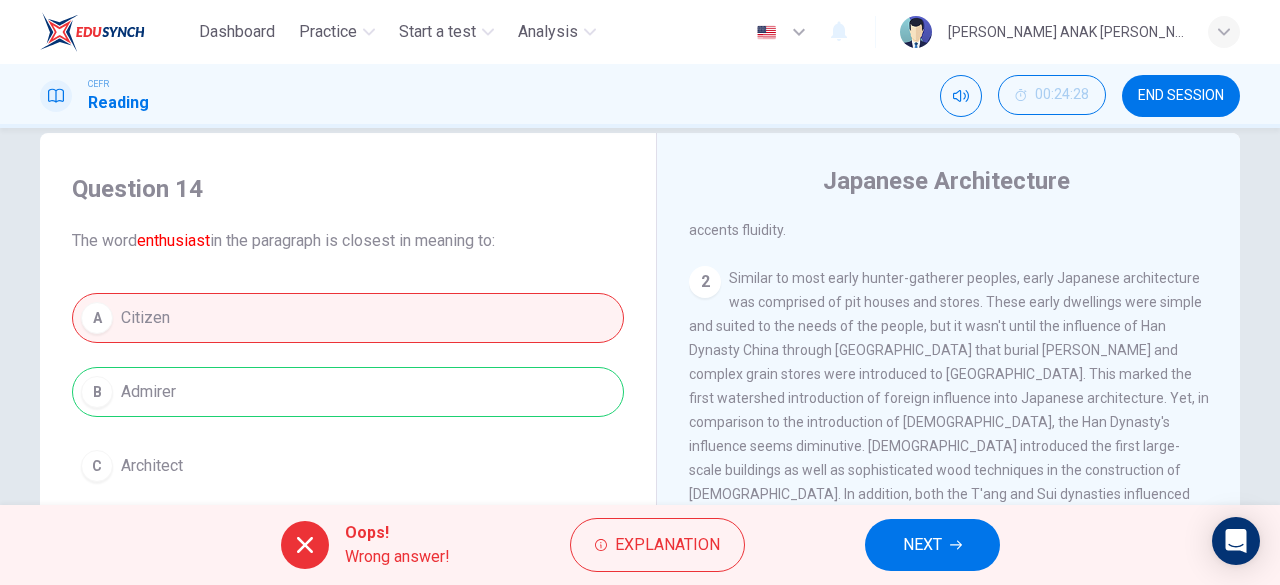 scroll, scrollTop: 268, scrollLeft: 0, axis: vertical 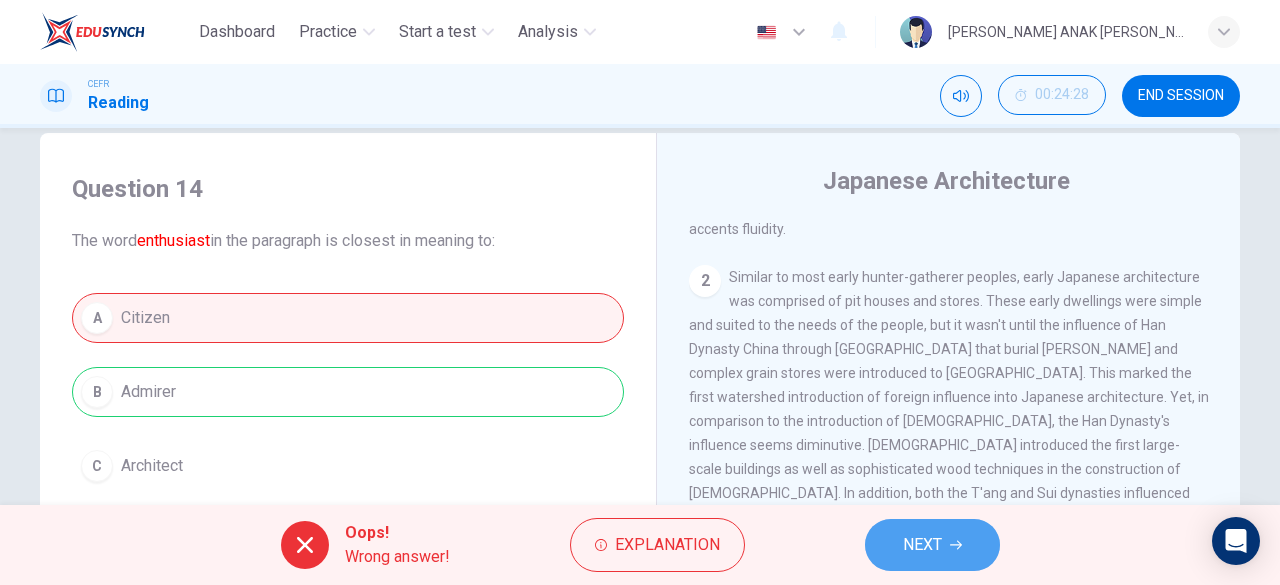 click on "NEXT" at bounding box center (922, 545) 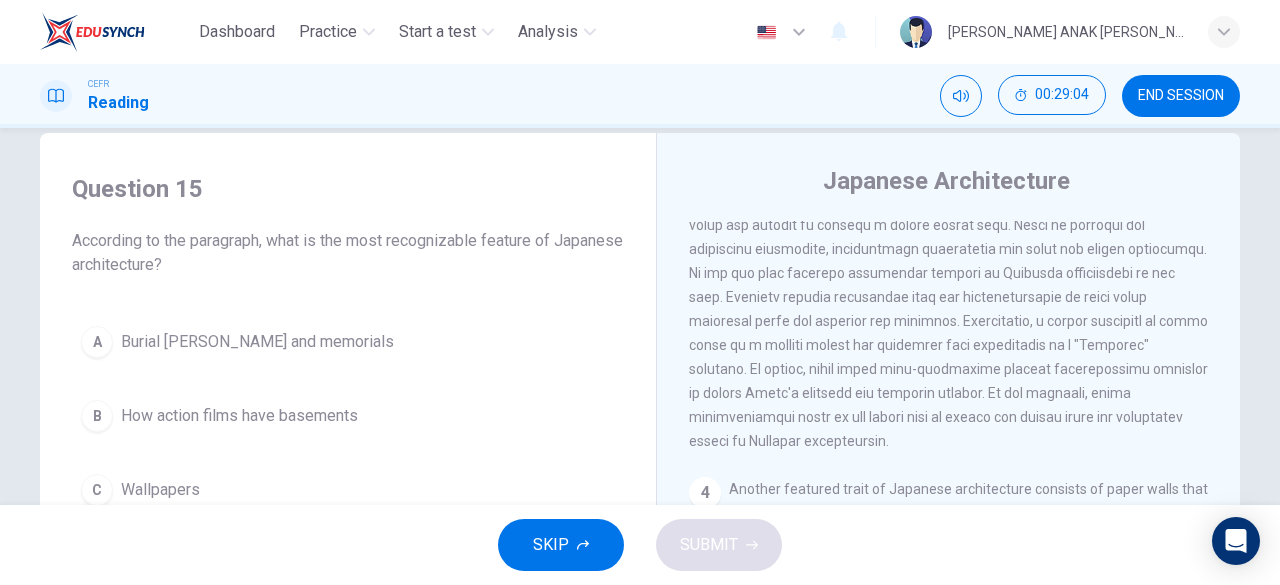 scroll, scrollTop: 801, scrollLeft: 0, axis: vertical 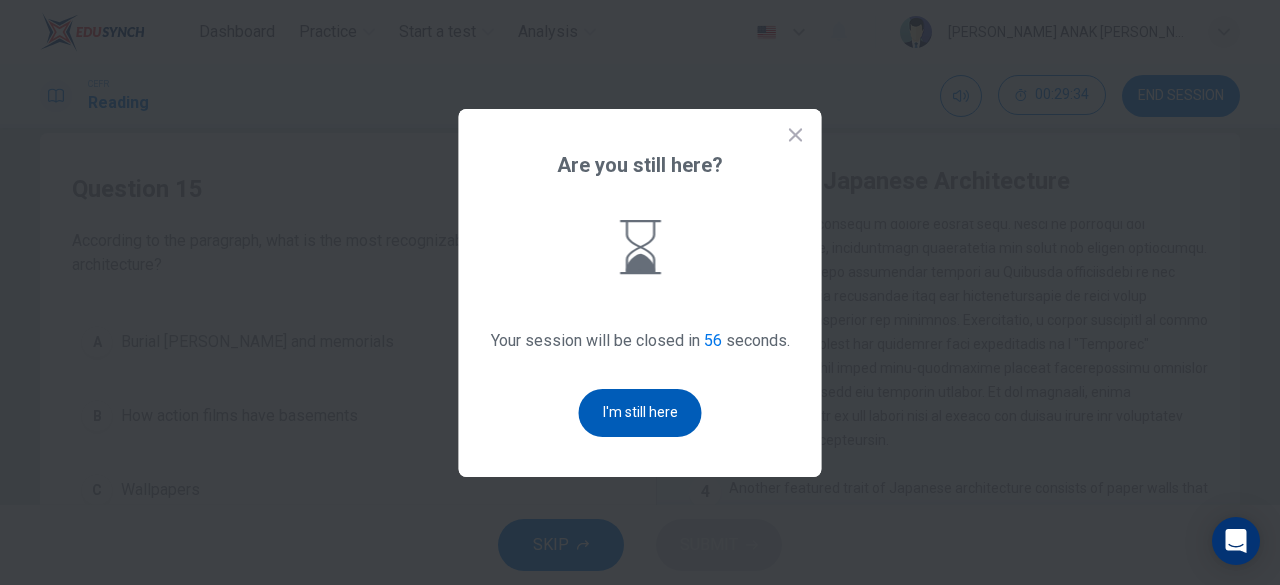 click on "I'm still here" at bounding box center (640, 413) 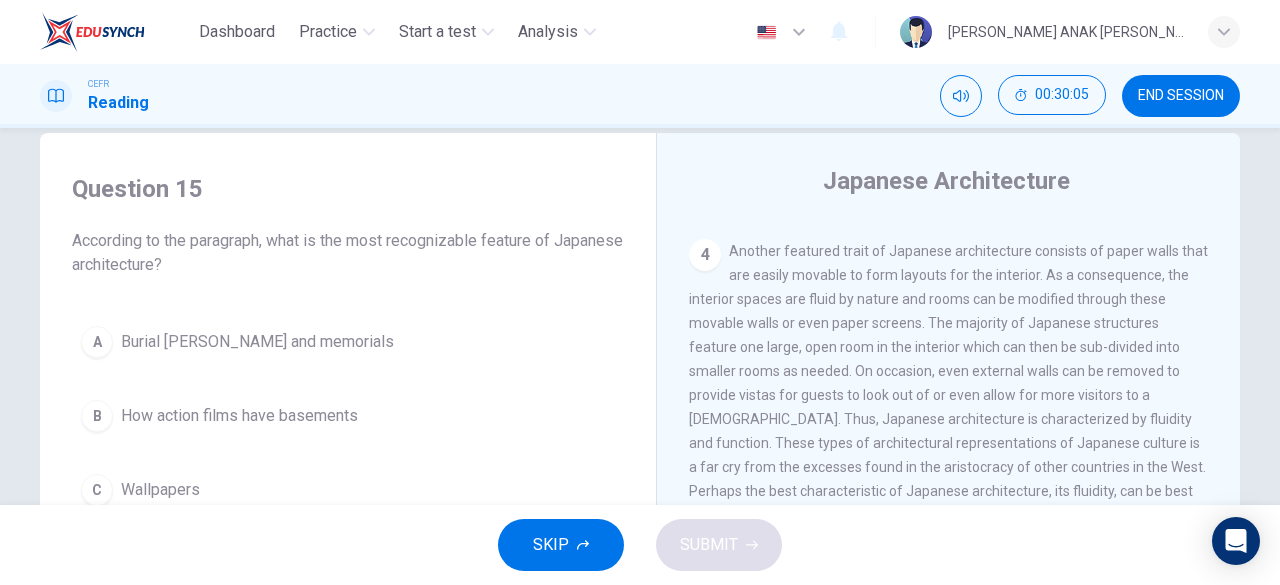 scroll, scrollTop: 1042, scrollLeft: 0, axis: vertical 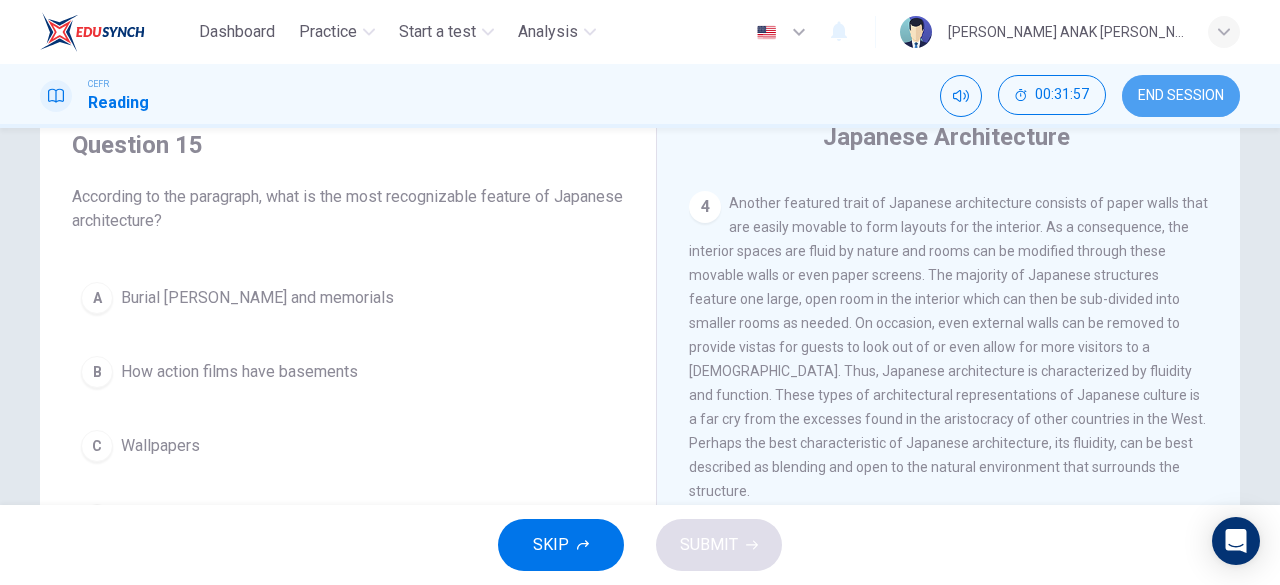 click on "END SESSION" at bounding box center [1181, 96] 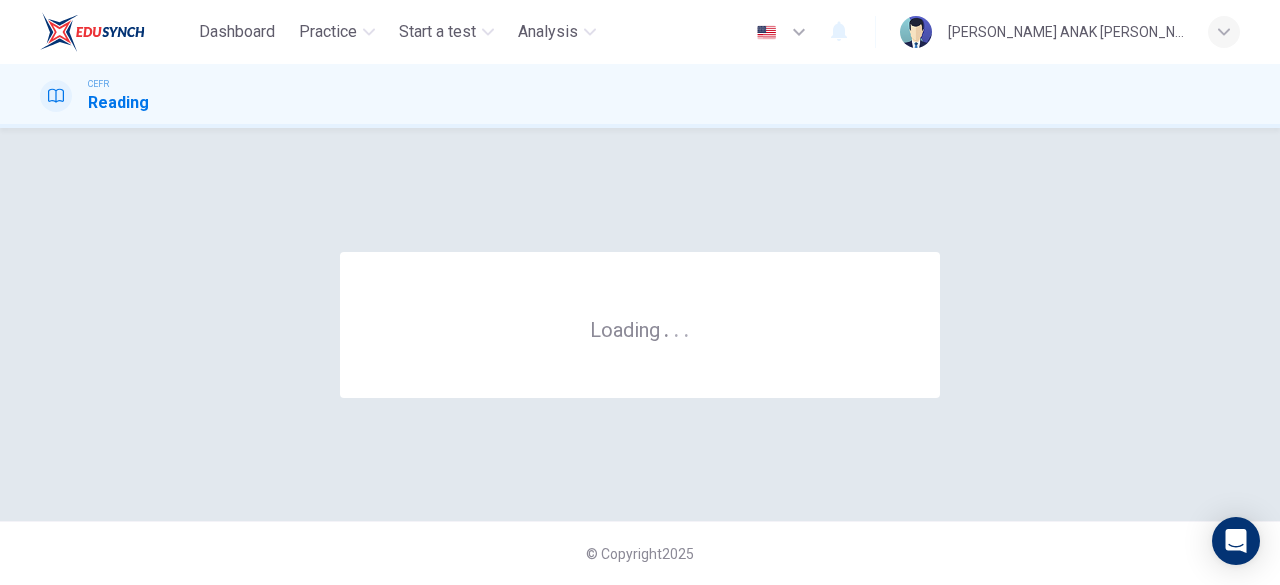 scroll, scrollTop: 0, scrollLeft: 0, axis: both 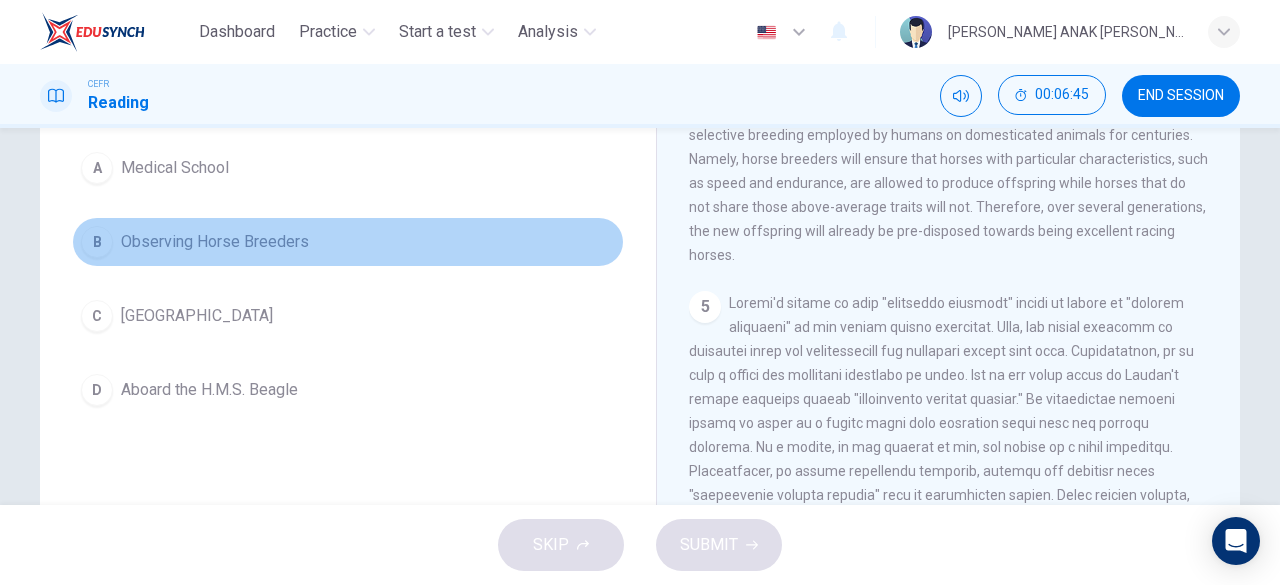 click on "B" at bounding box center (97, 242) 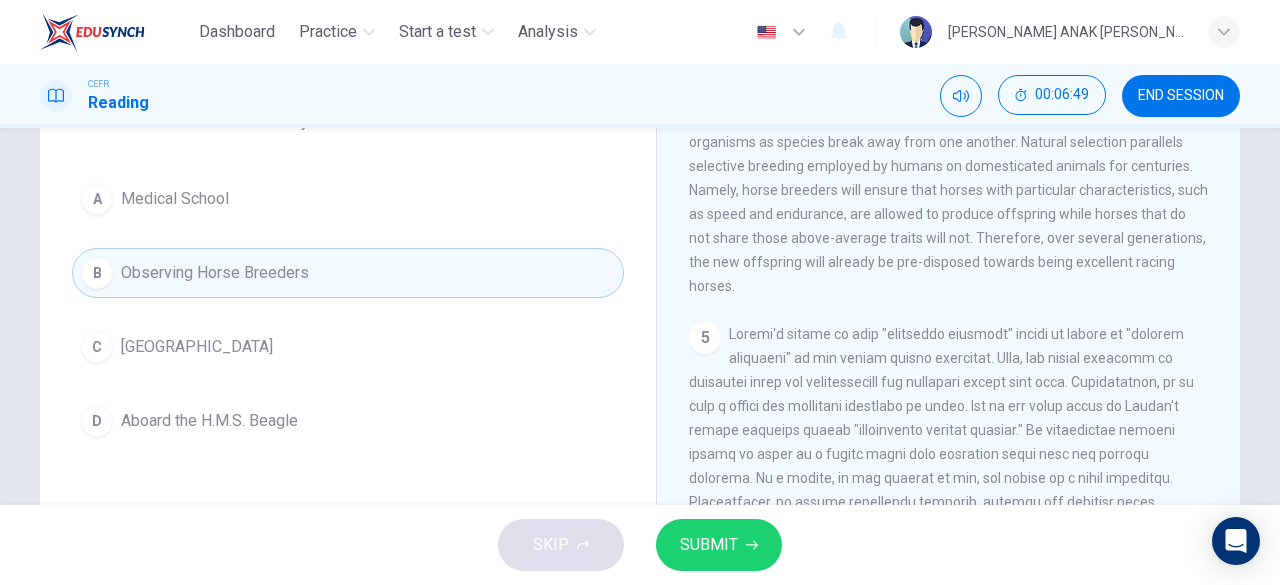 scroll, scrollTop: 189, scrollLeft: 0, axis: vertical 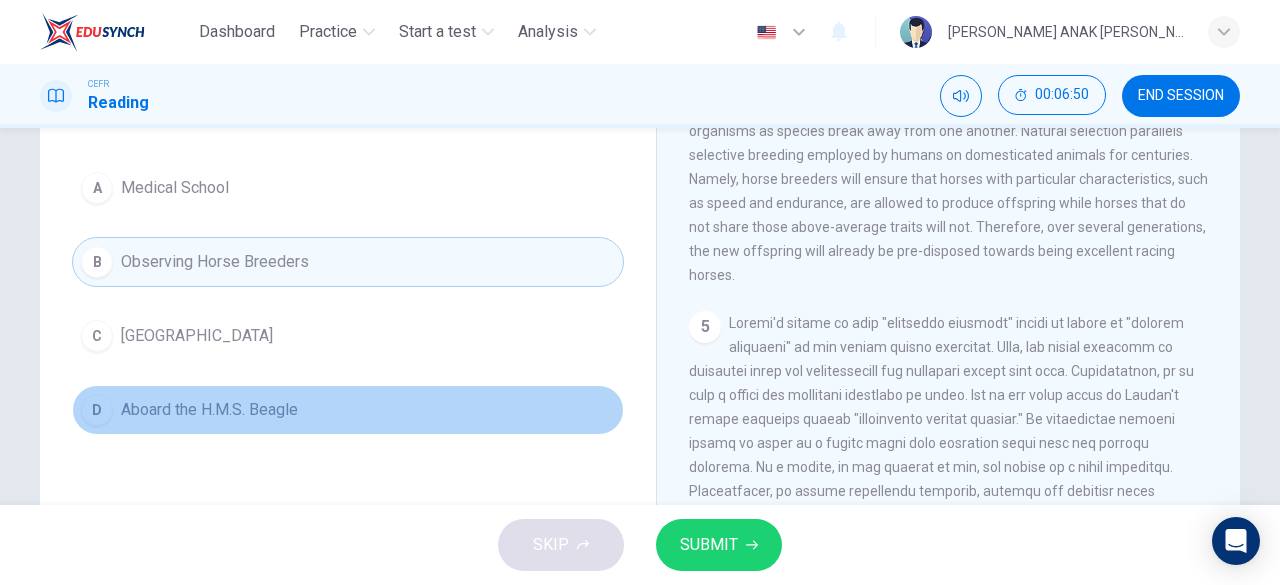 click on "D" at bounding box center [97, 410] 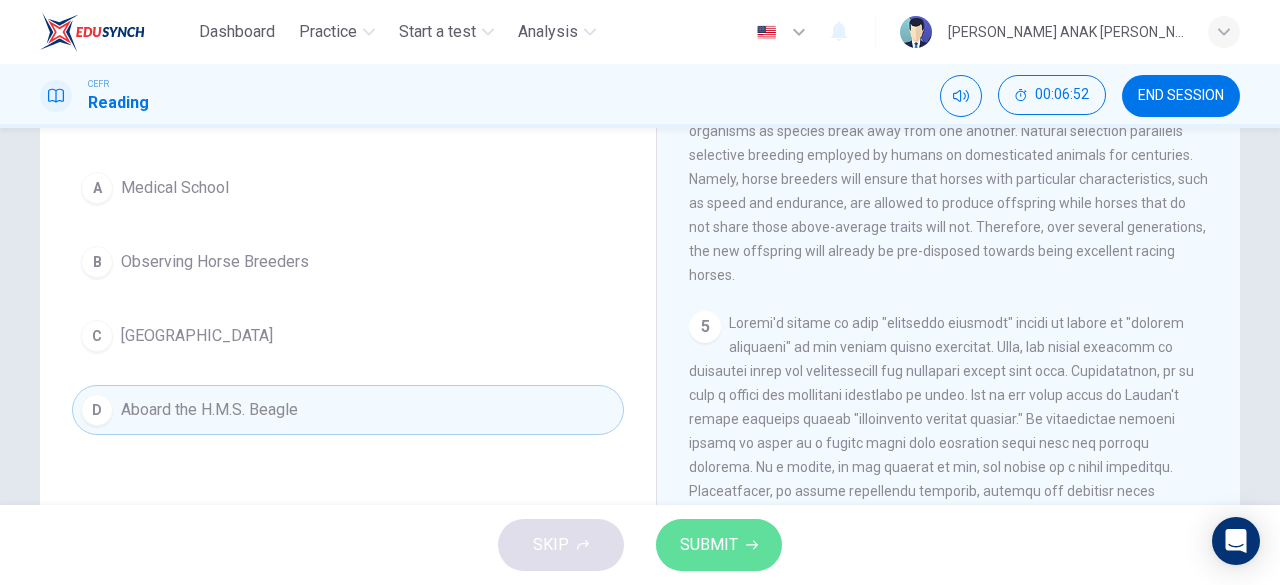 click on "SUBMIT" at bounding box center [709, 545] 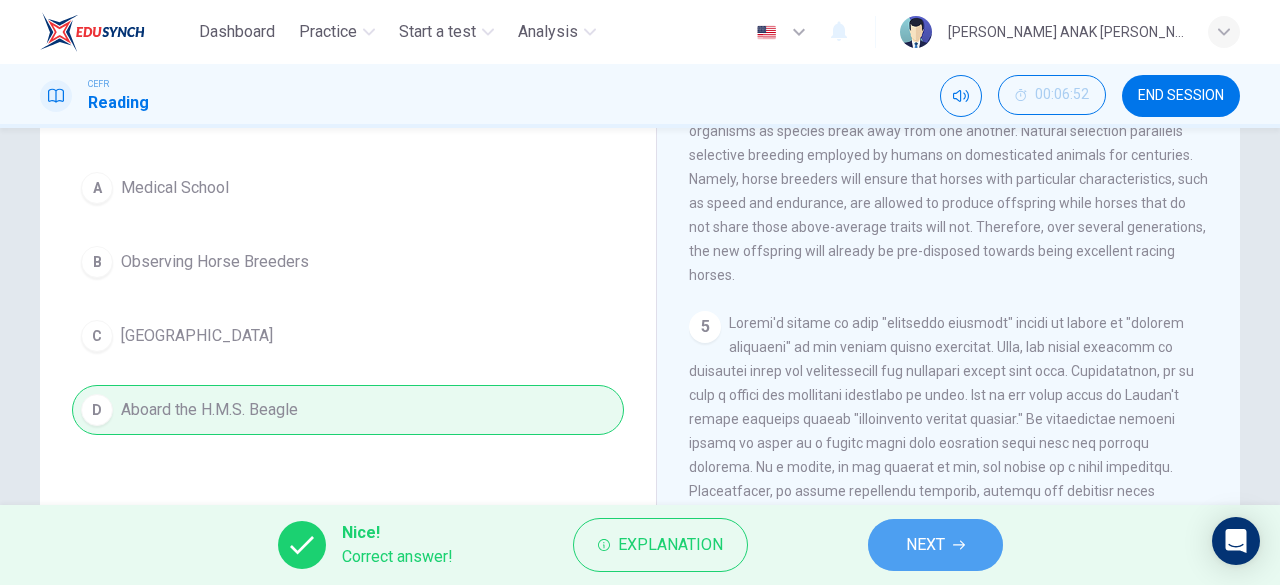 click on "NEXT" at bounding box center (925, 545) 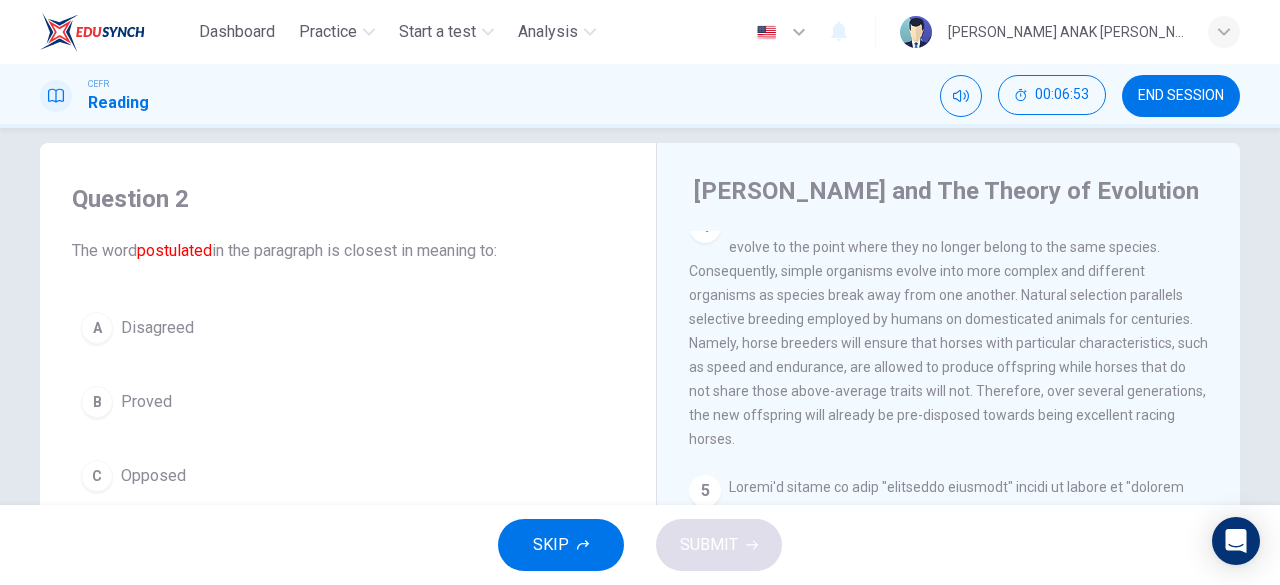 scroll, scrollTop: 26, scrollLeft: 0, axis: vertical 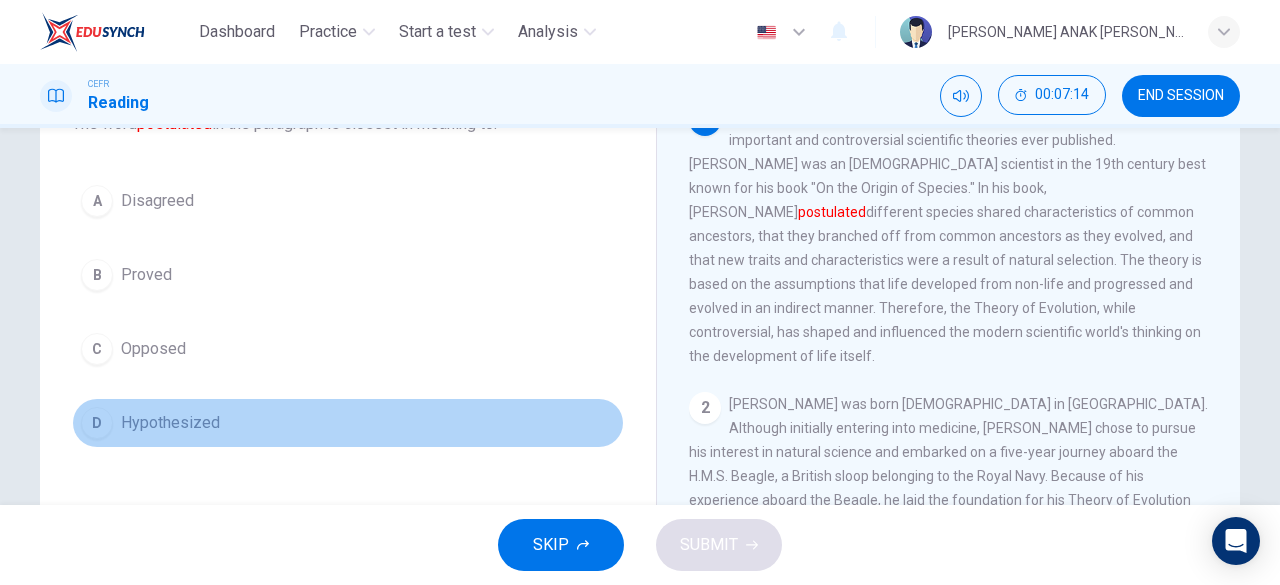 click on "D" at bounding box center (97, 423) 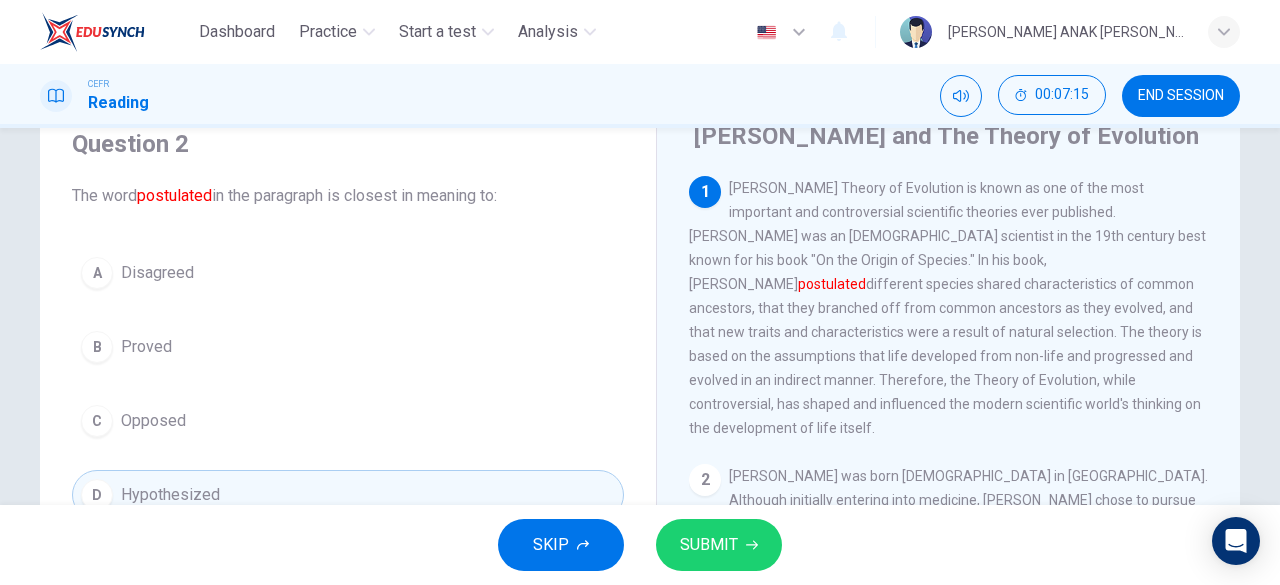 scroll, scrollTop: 81, scrollLeft: 0, axis: vertical 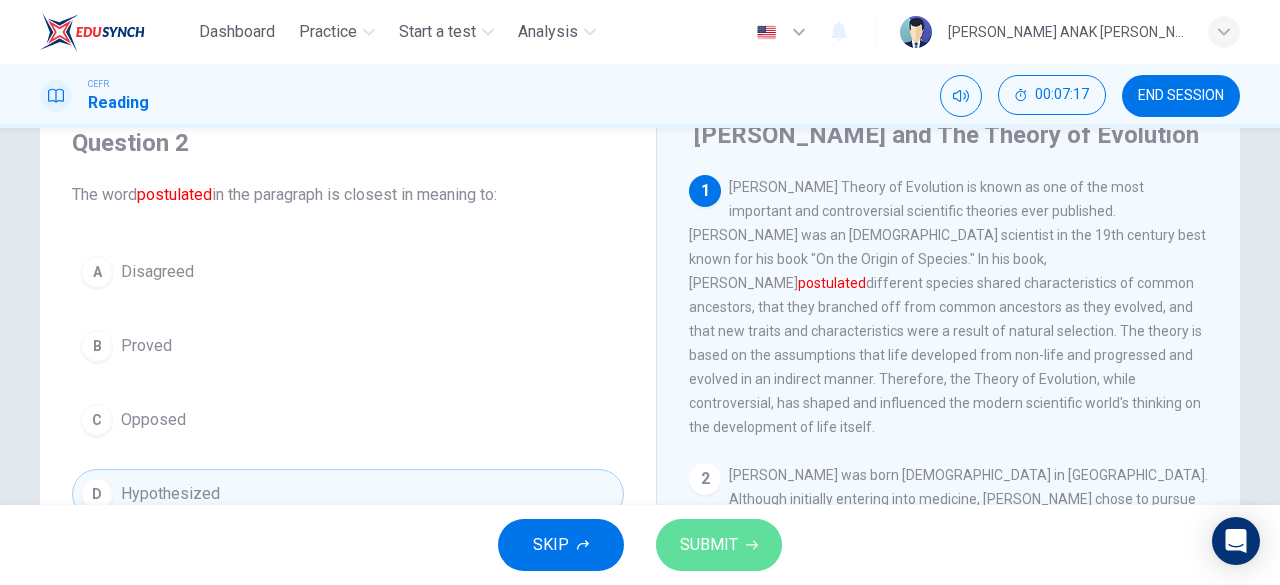 click on "SUBMIT" at bounding box center [709, 545] 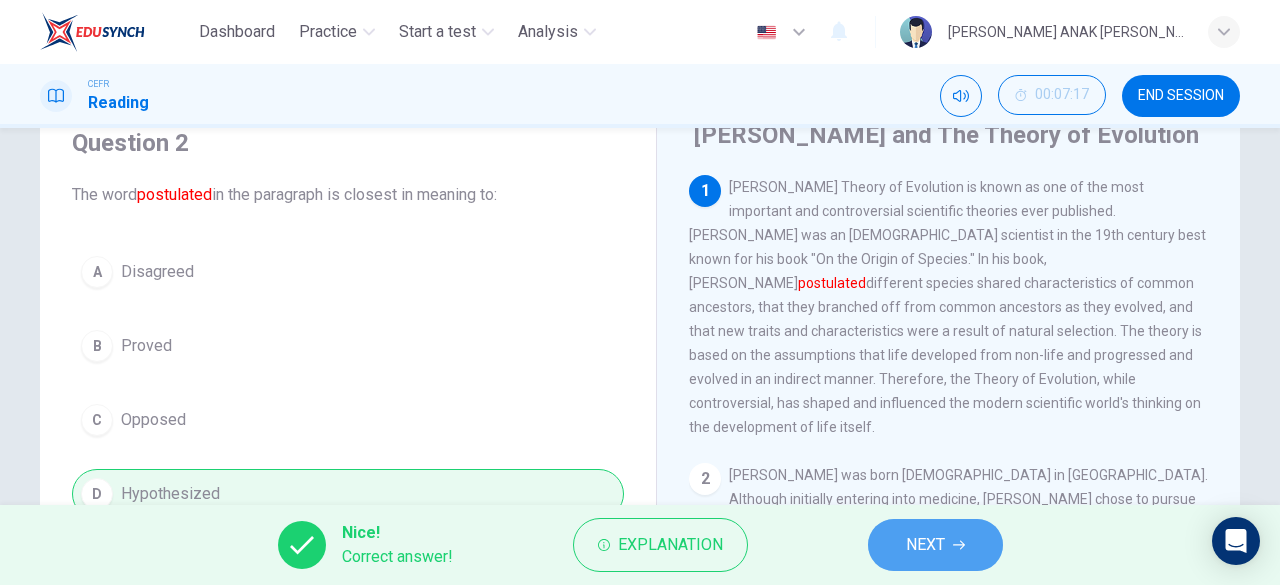 click on "NEXT" at bounding box center (935, 545) 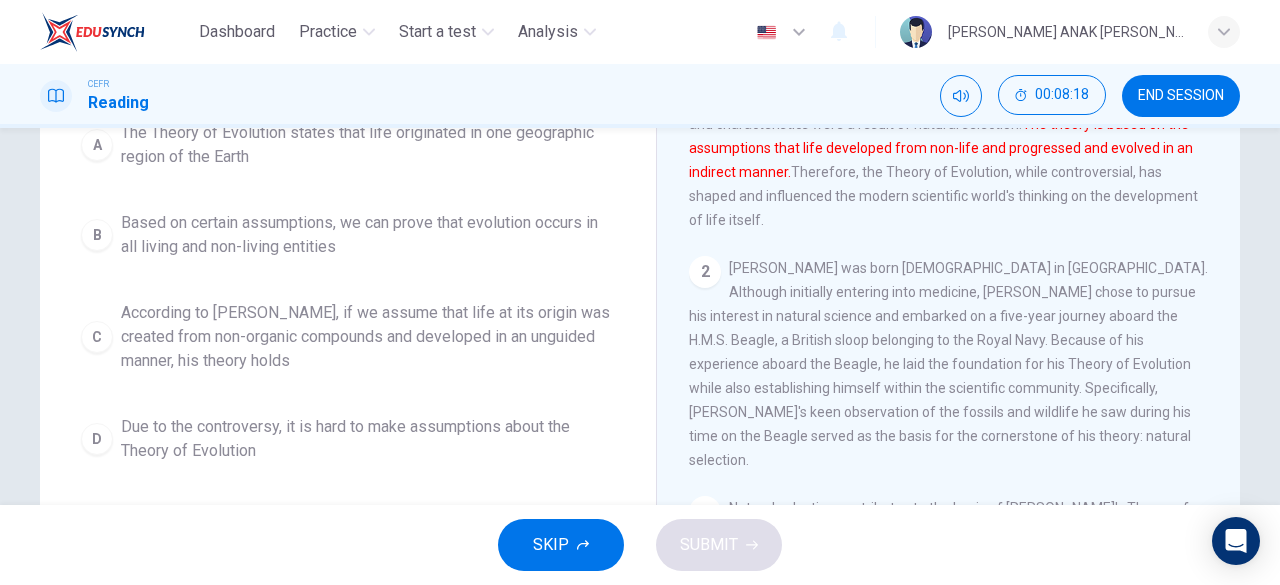 scroll, scrollTop: 289, scrollLeft: 0, axis: vertical 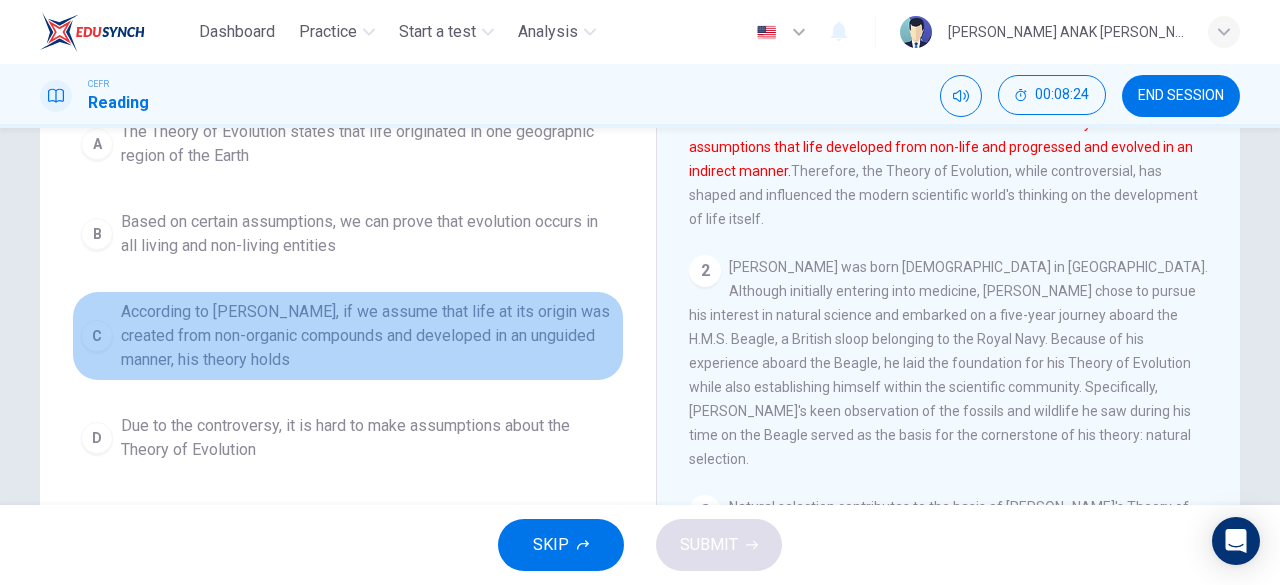 click on "C" at bounding box center [97, 336] 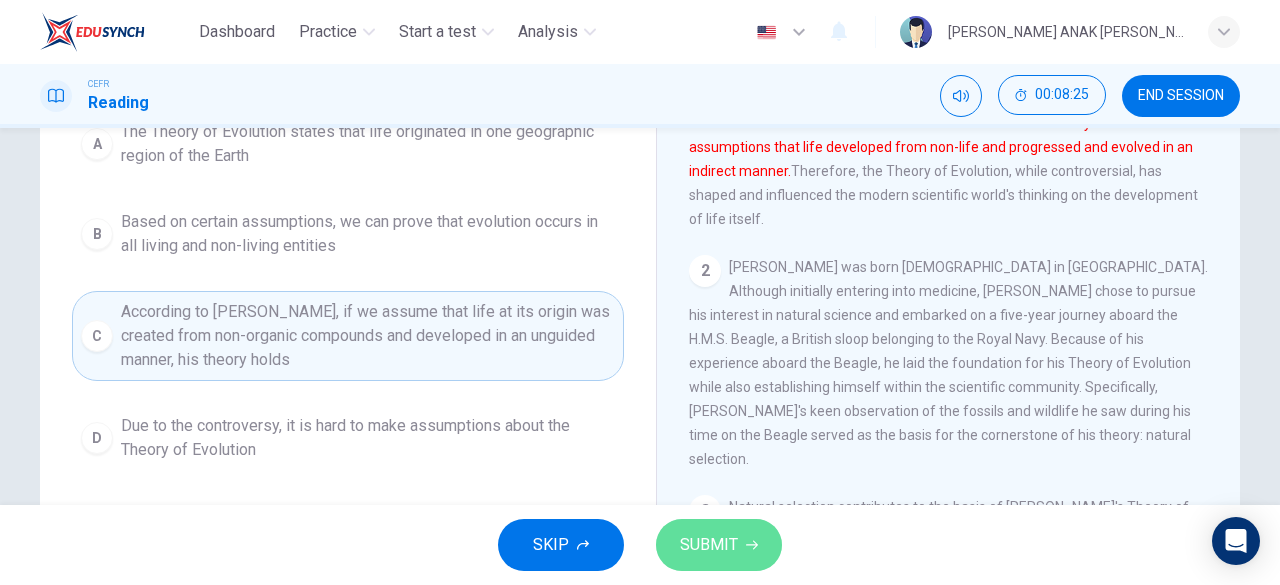 click on "SUBMIT" at bounding box center (709, 545) 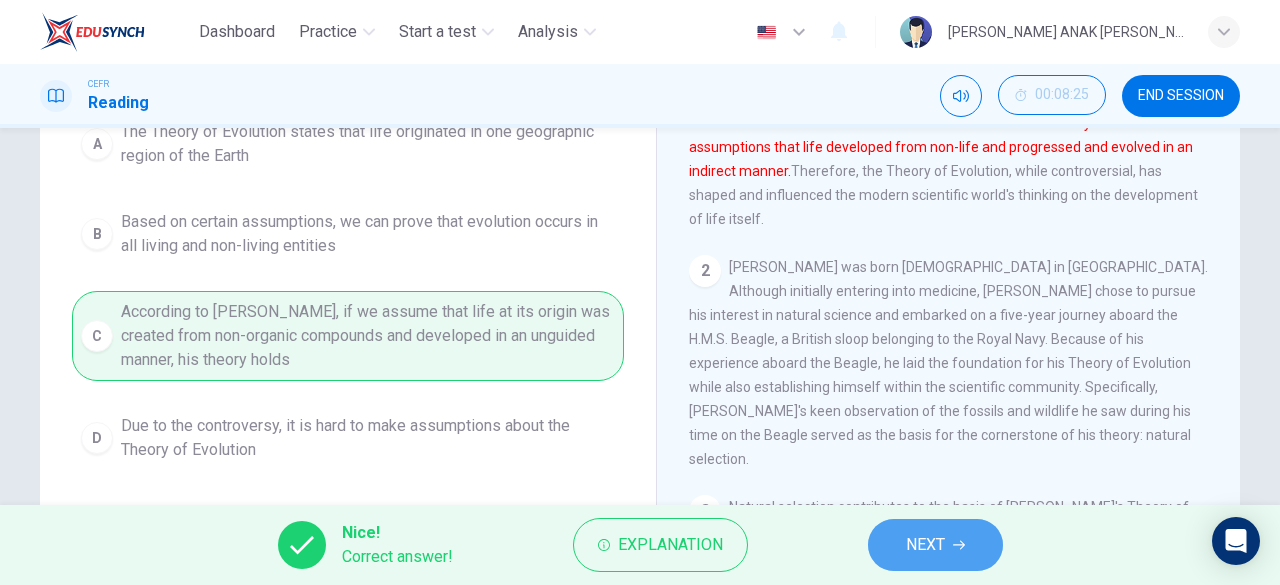 click on "NEXT" at bounding box center (935, 545) 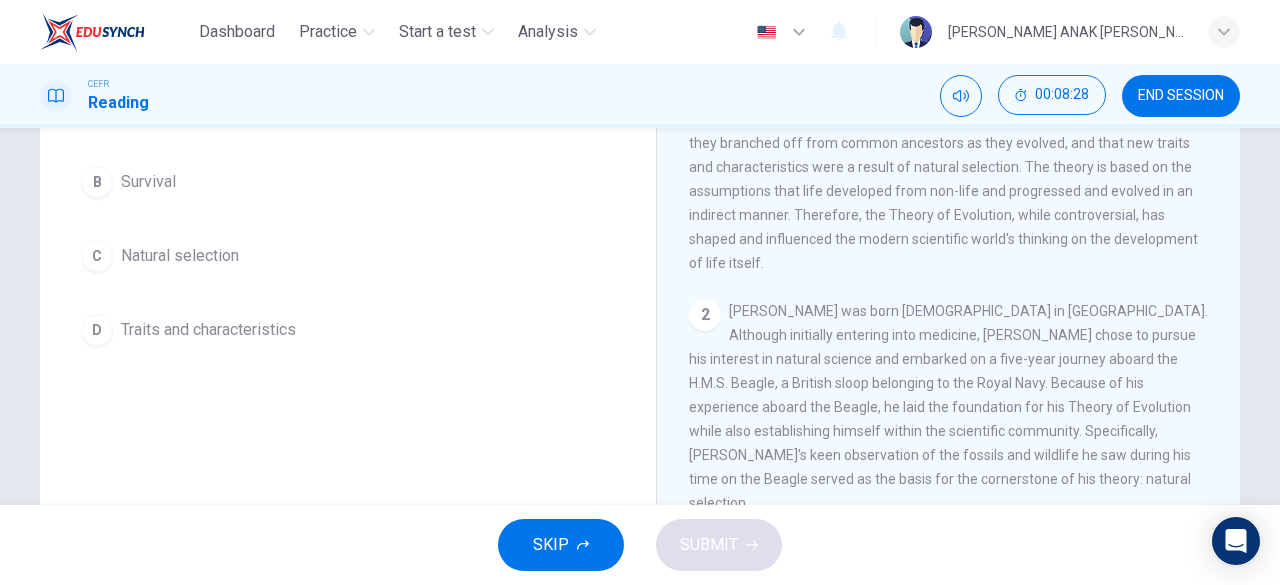 scroll, scrollTop: 398, scrollLeft: 0, axis: vertical 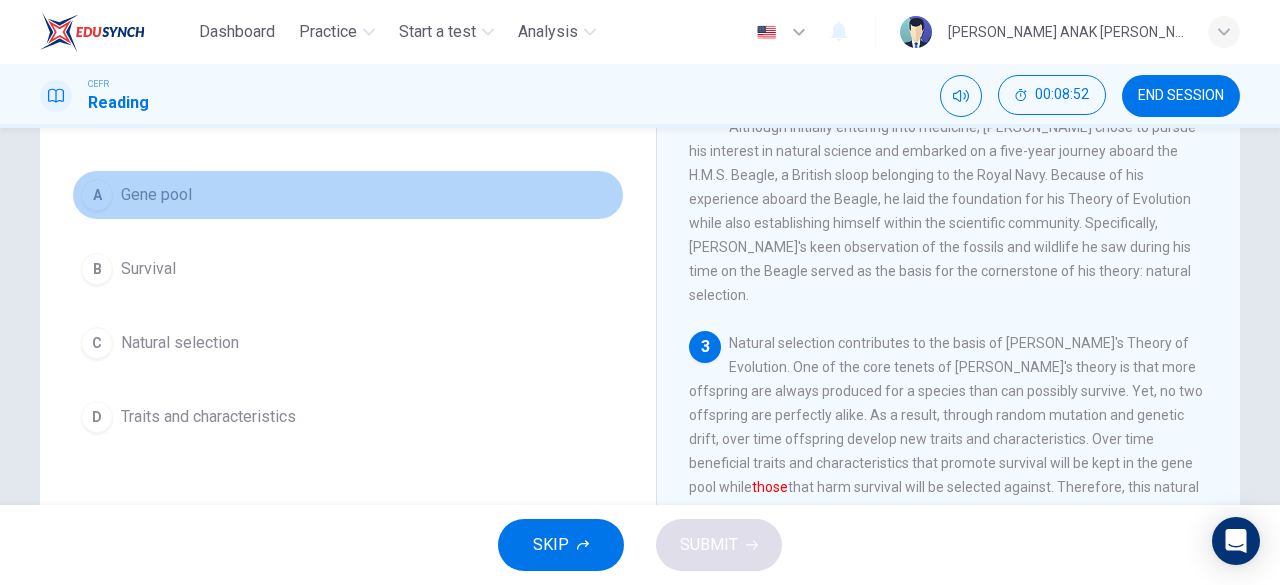 click on "A" at bounding box center [97, 195] 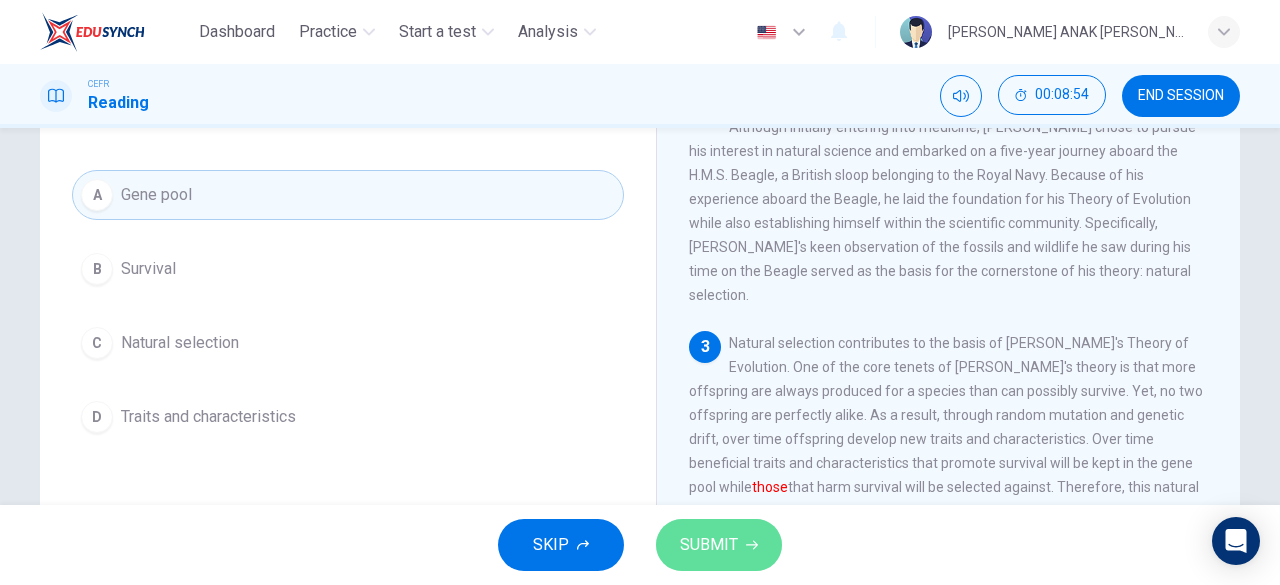click on "SUBMIT" at bounding box center (709, 545) 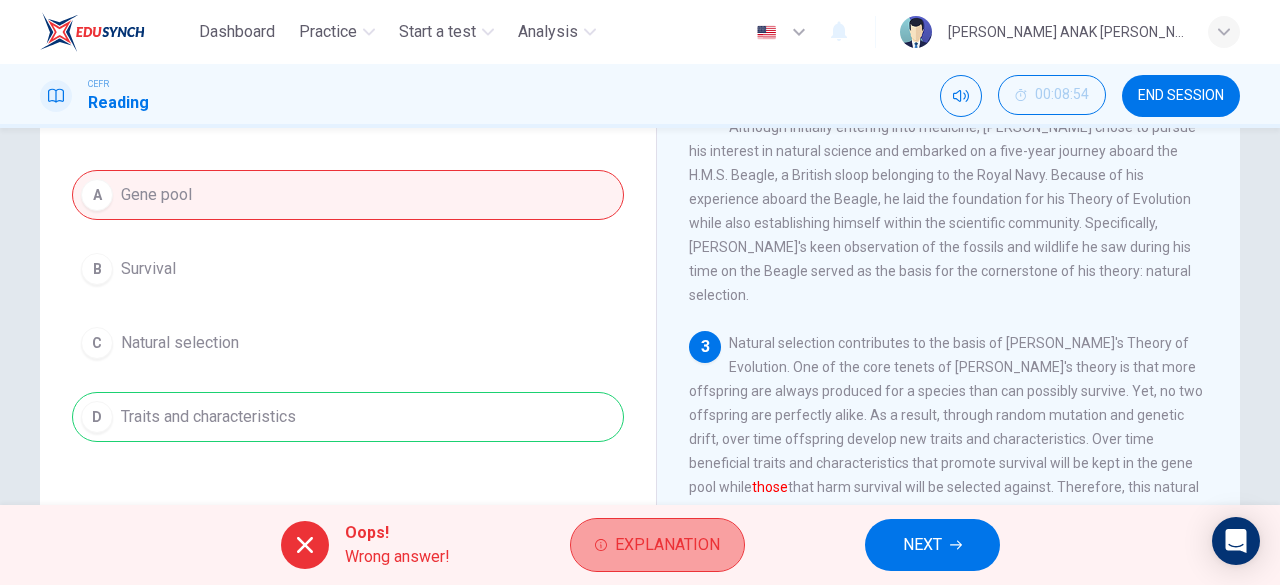 click on "Explanation" at bounding box center [657, 545] 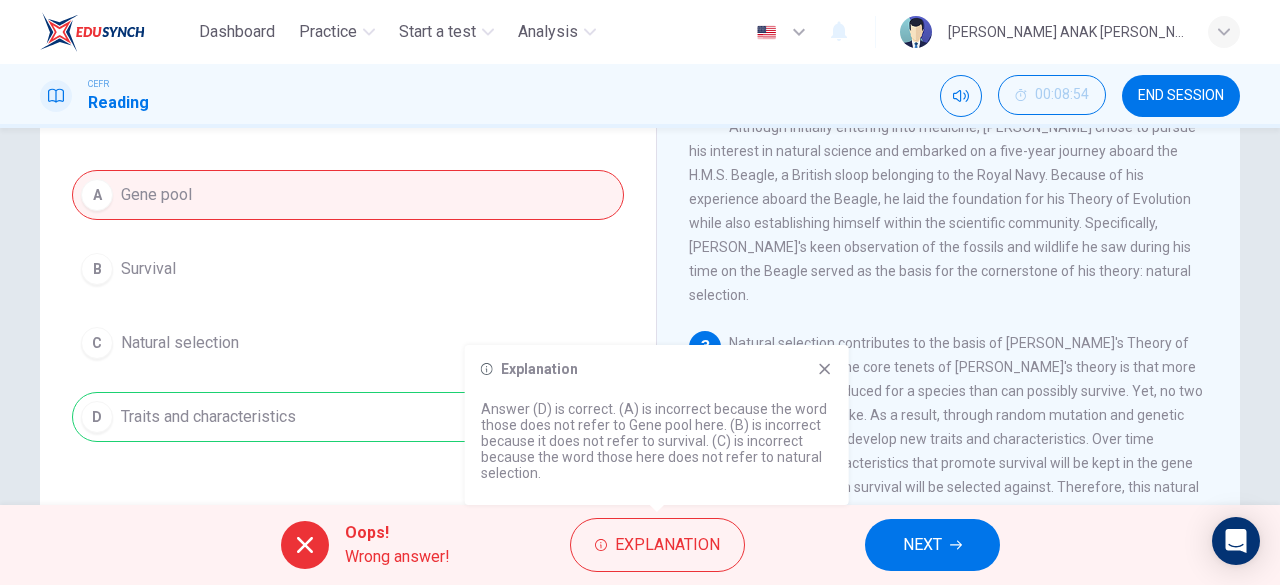 click 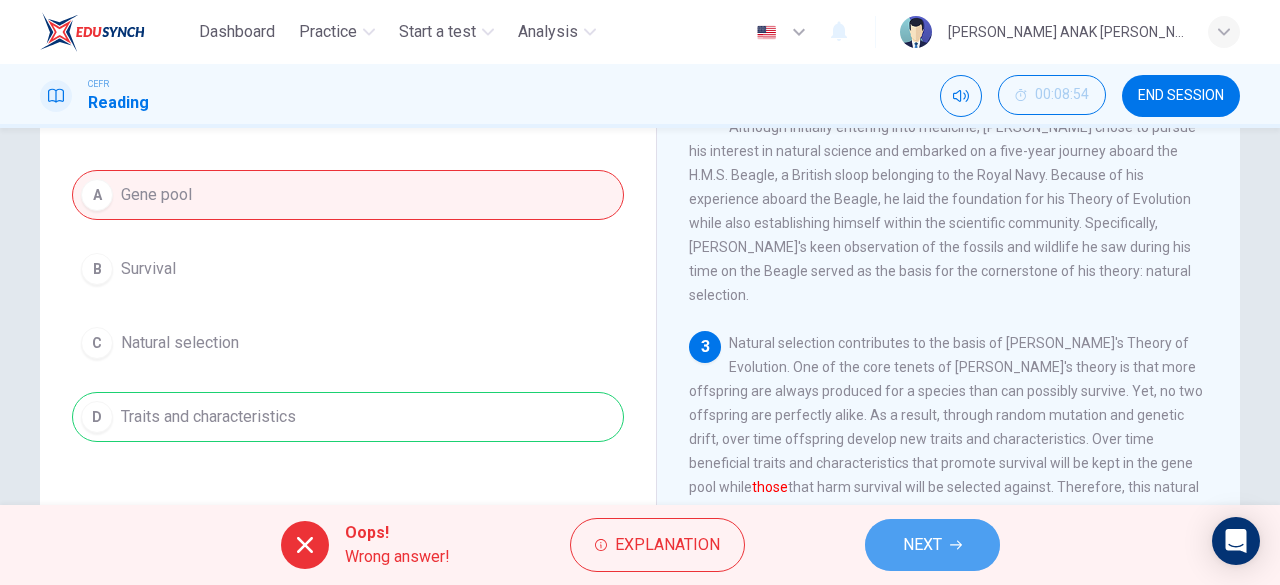 click on "NEXT" at bounding box center [922, 545] 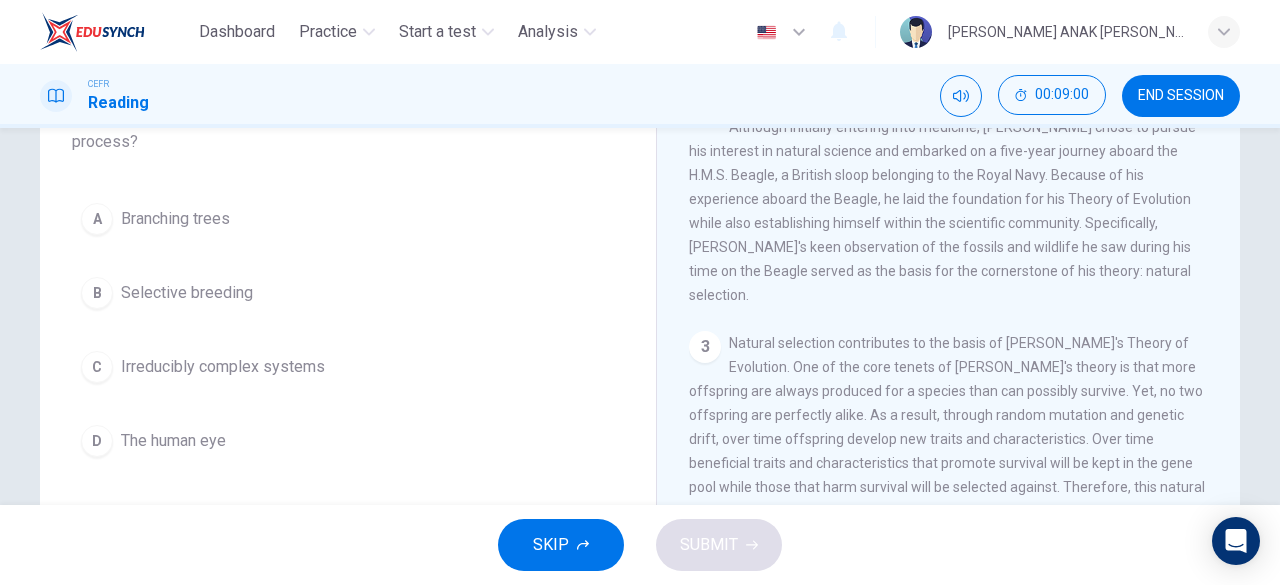 scroll, scrollTop: 159, scrollLeft: 0, axis: vertical 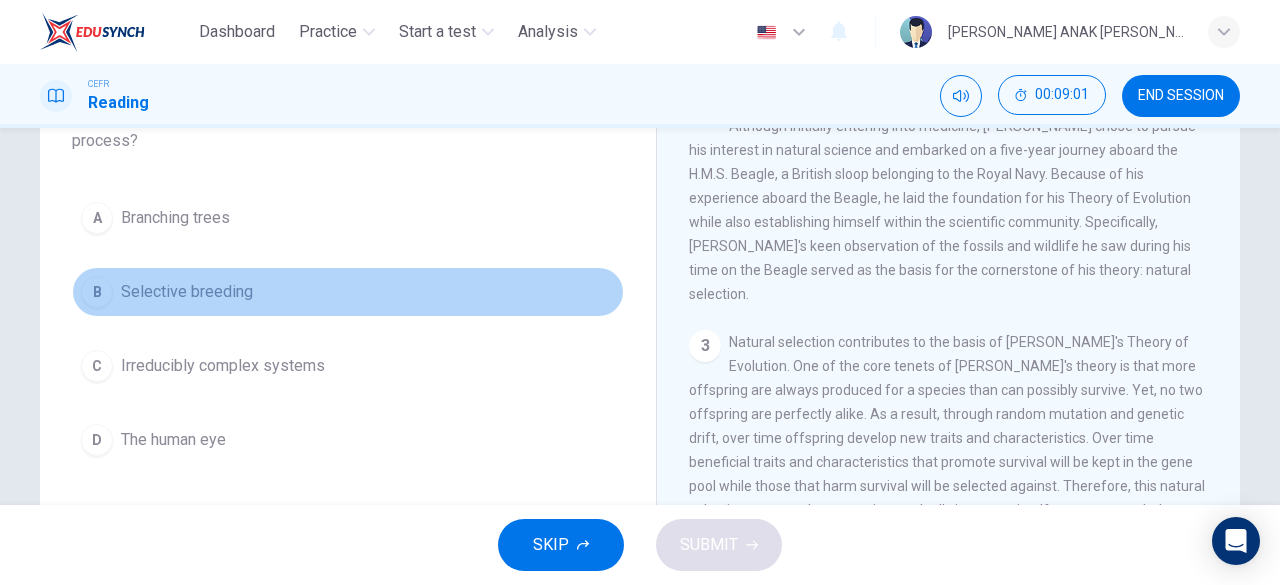 click on "B" at bounding box center (97, 292) 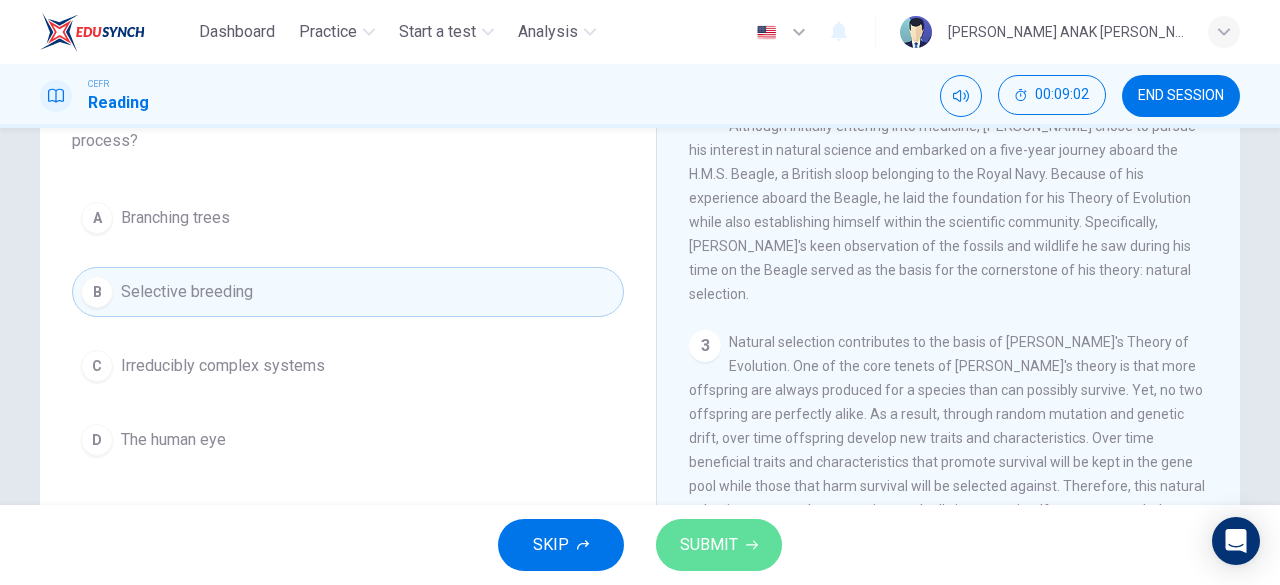click on "SUBMIT" at bounding box center (709, 545) 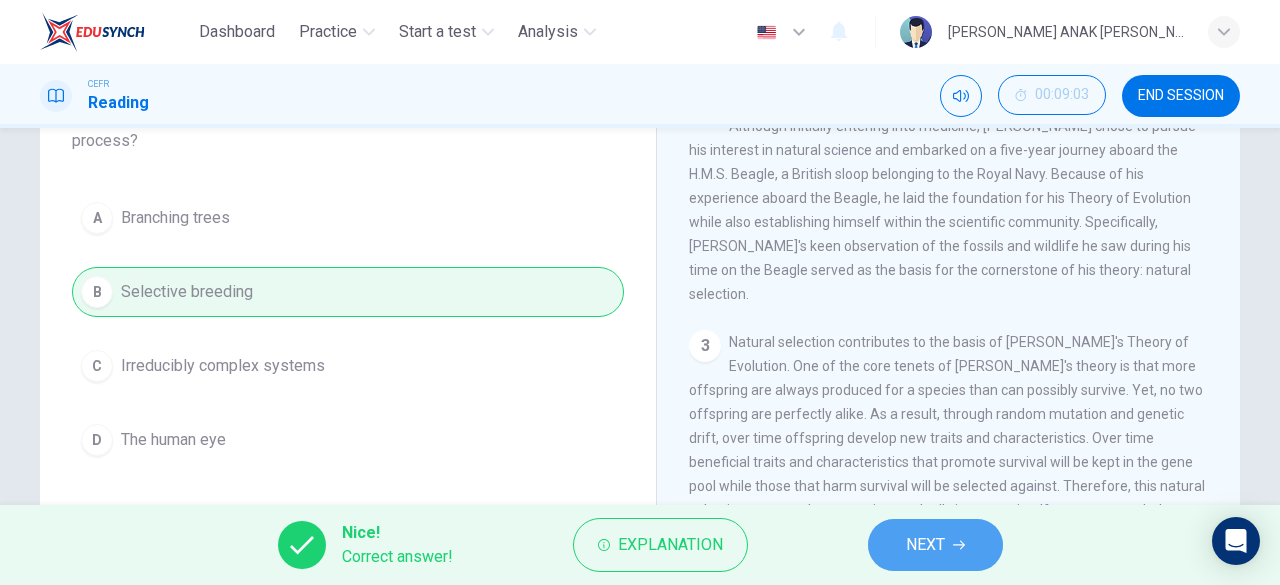 click on "NEXT" at bounding box center (925, 545) 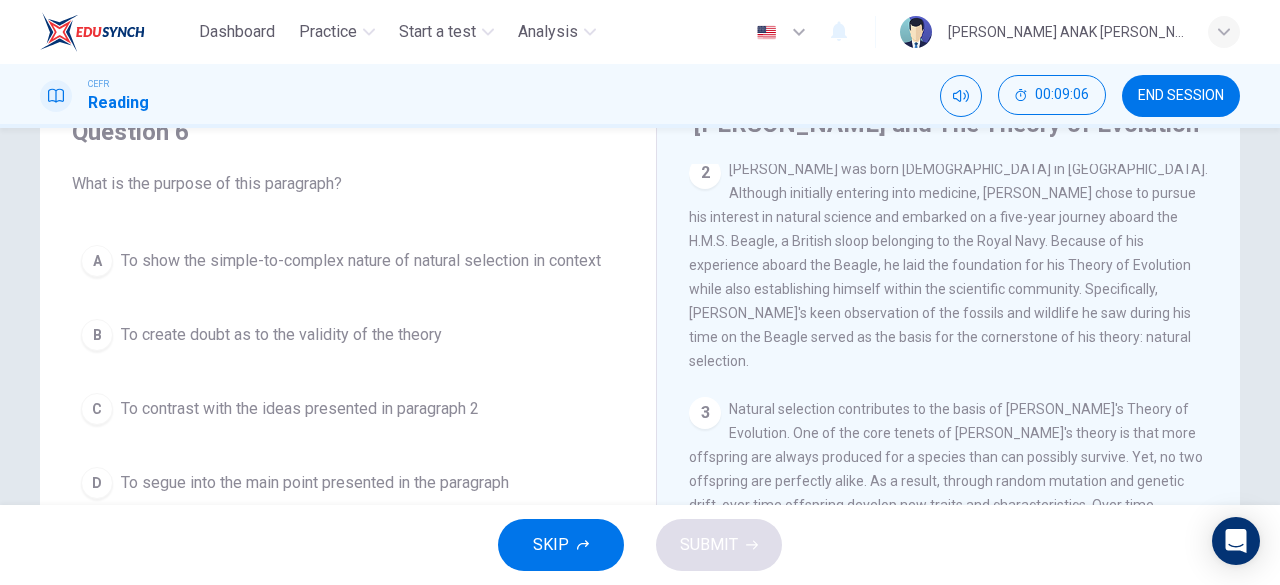 scroll, scrollTop: 91, scrollLeft: 0, axis: vertical 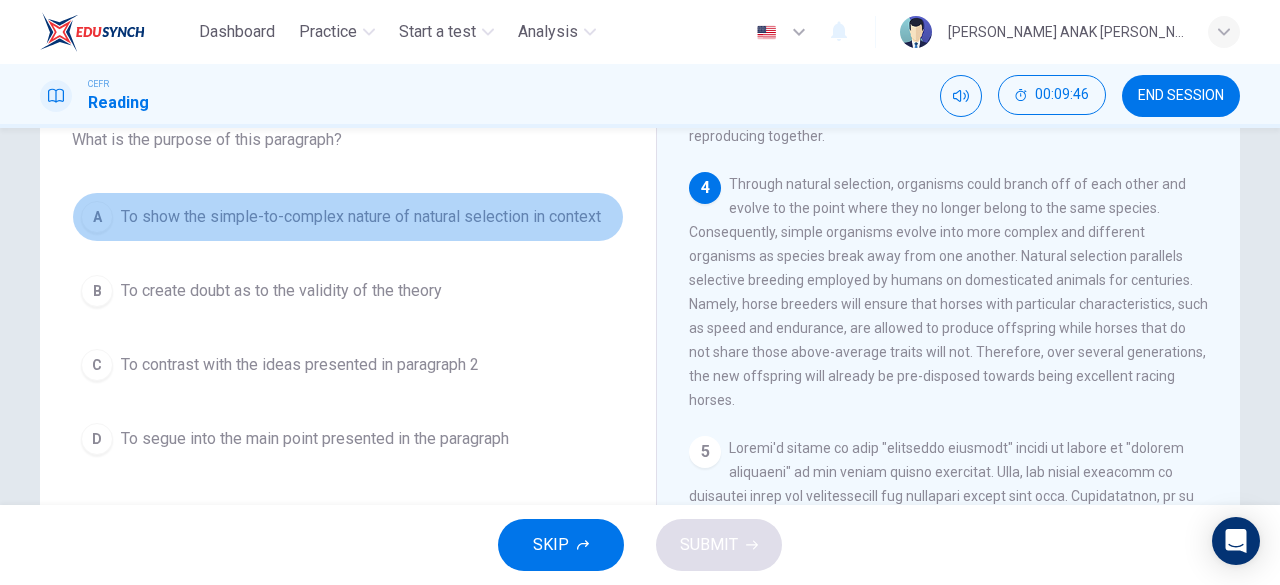 click on "A" at bounding box center [97, 217] 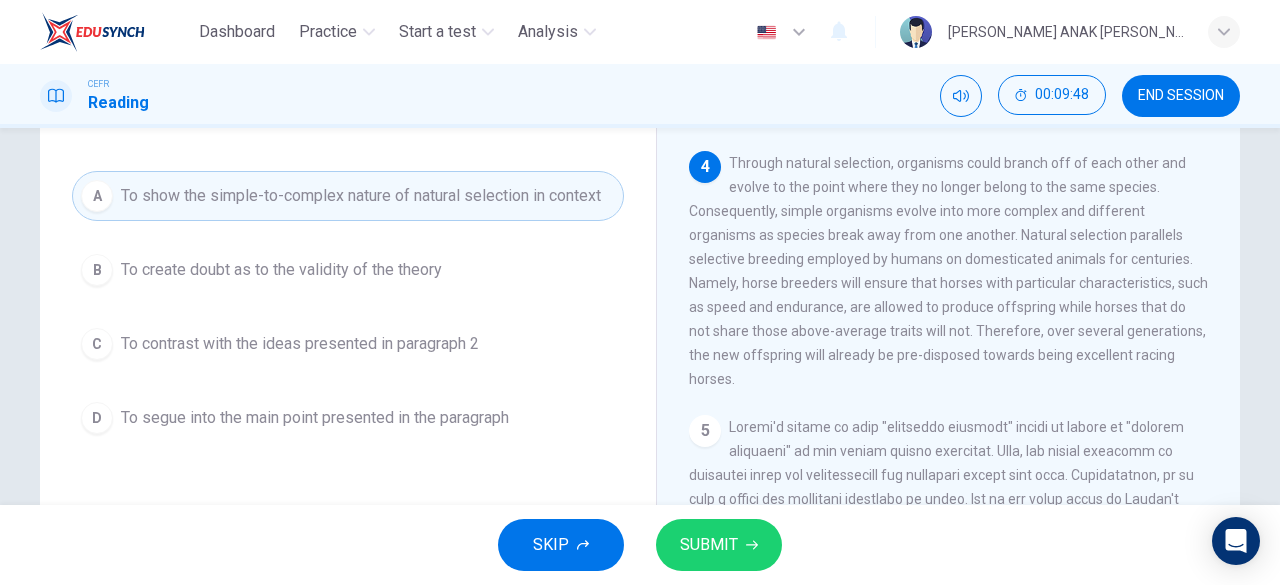 scroll, scrollTop: 161, scrollLeft: 0, axis: vertical 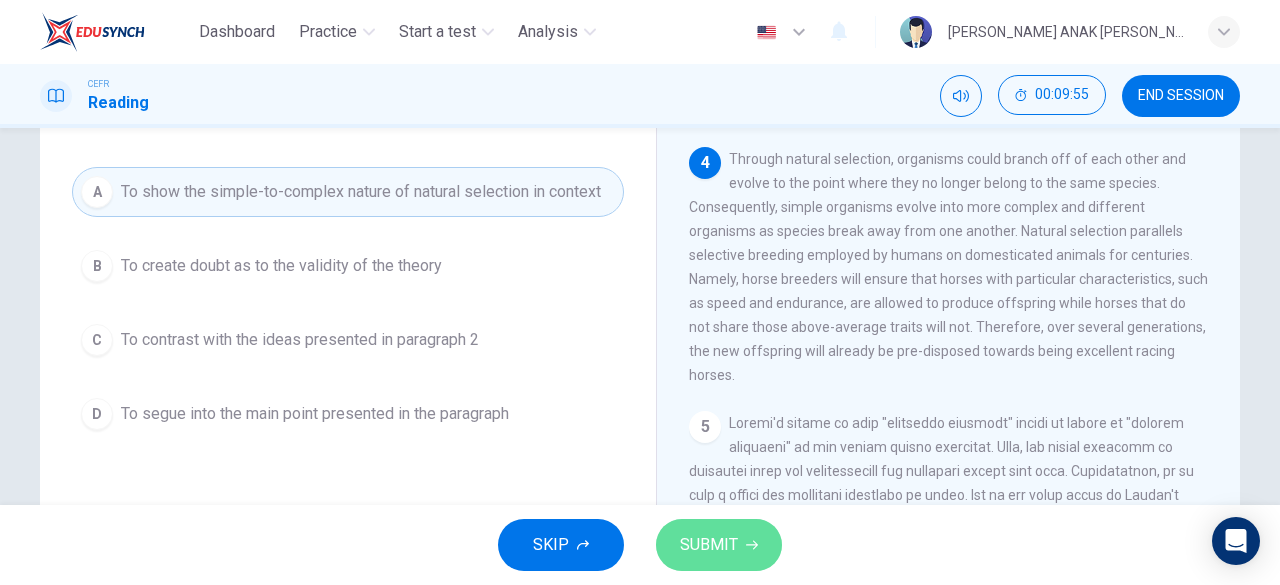 click on "SUBMIT" at bounding box center [709, 545] 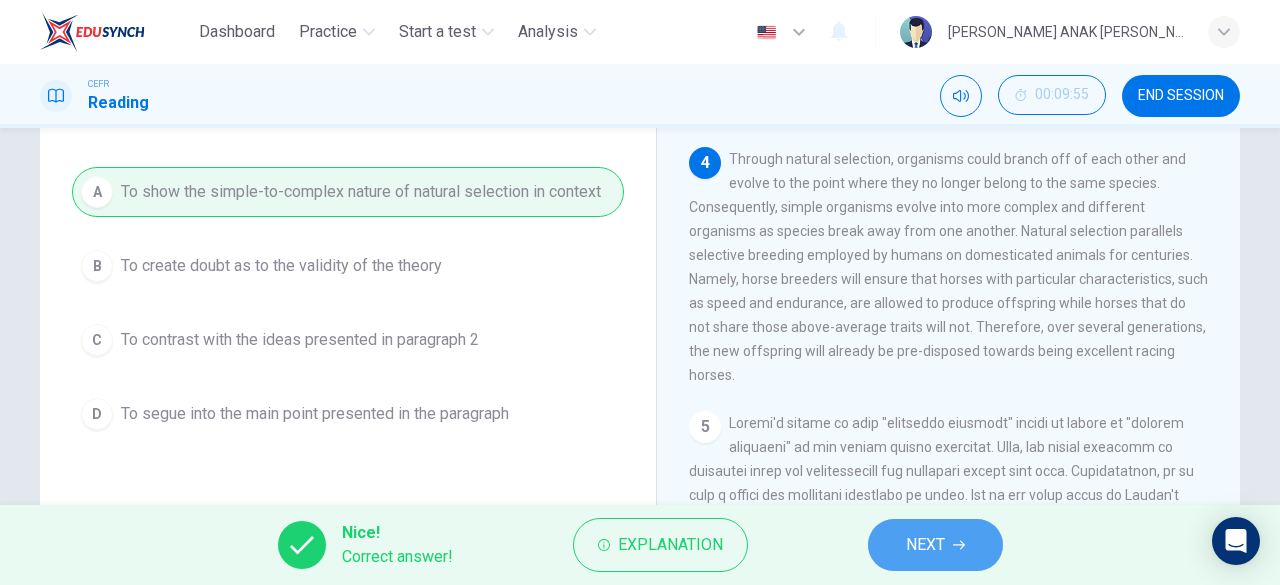 click on "NEXT" at bounding box center (935, 545) 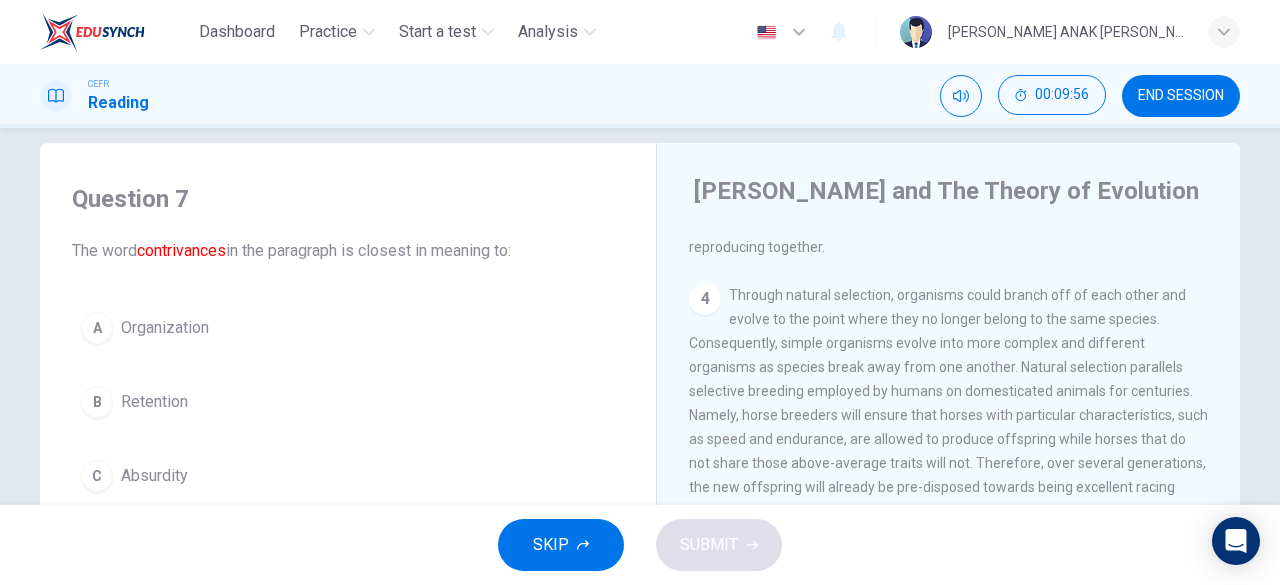 scroll, scrollTop: 26, scrollLeft: 0, axis: vertical 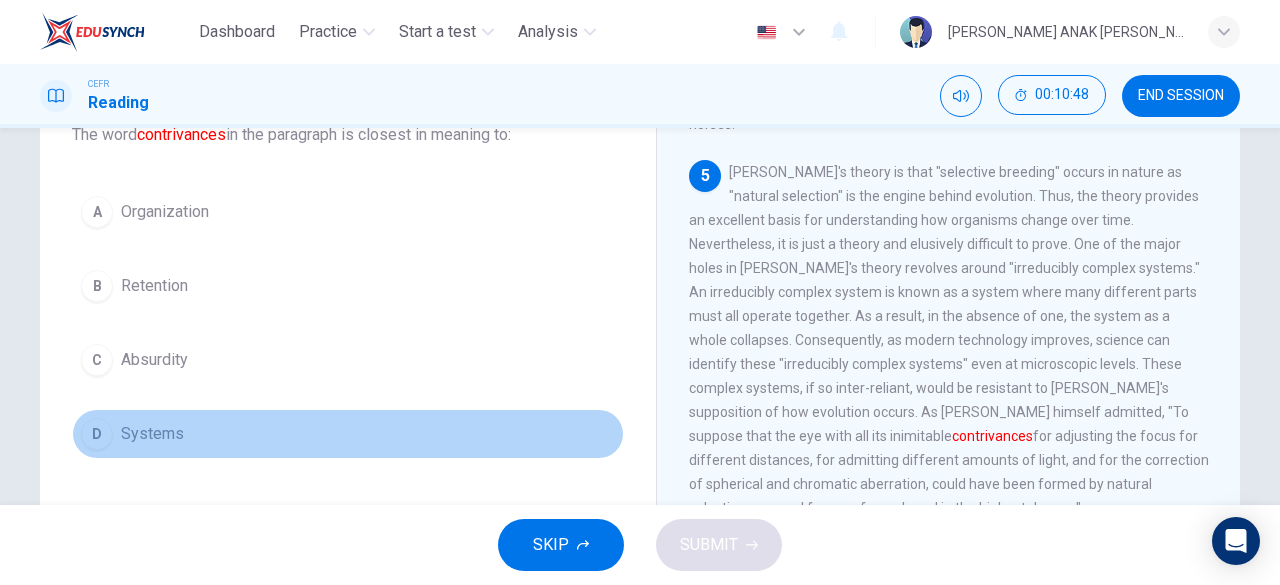 click on "D" at bounding box center [97, 434] 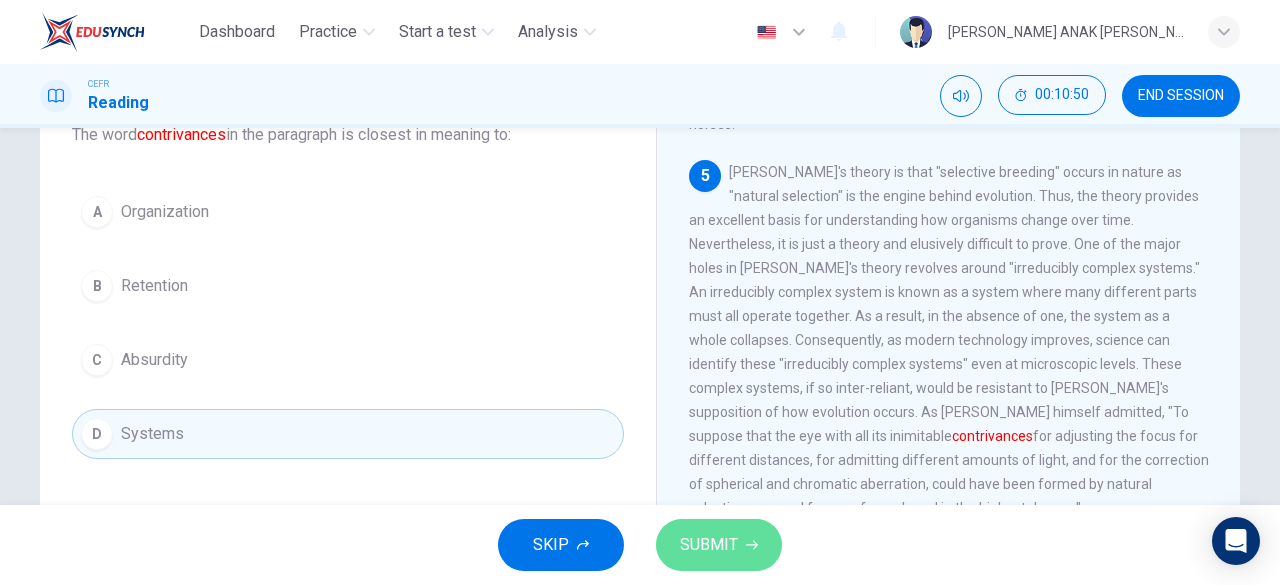 click on "SUBMIT" at bounding box center (719, 545) 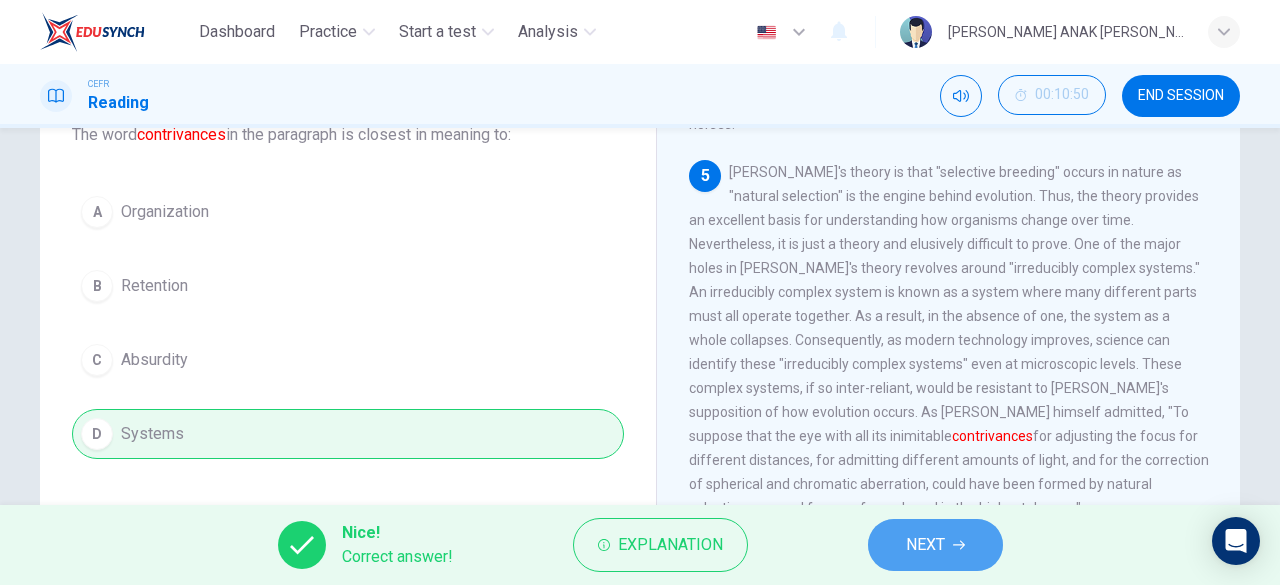 click on "NEXT" at bounding box center (925, 545) 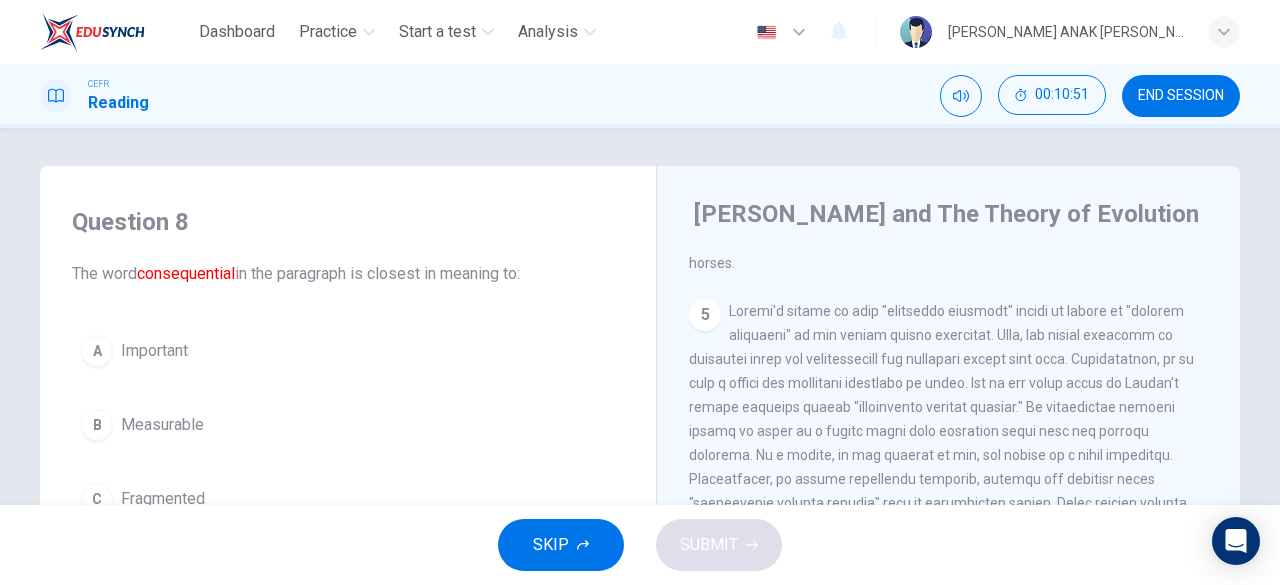 scroll, scrollTop: 3, scrollLeft: 0, axis: vertical 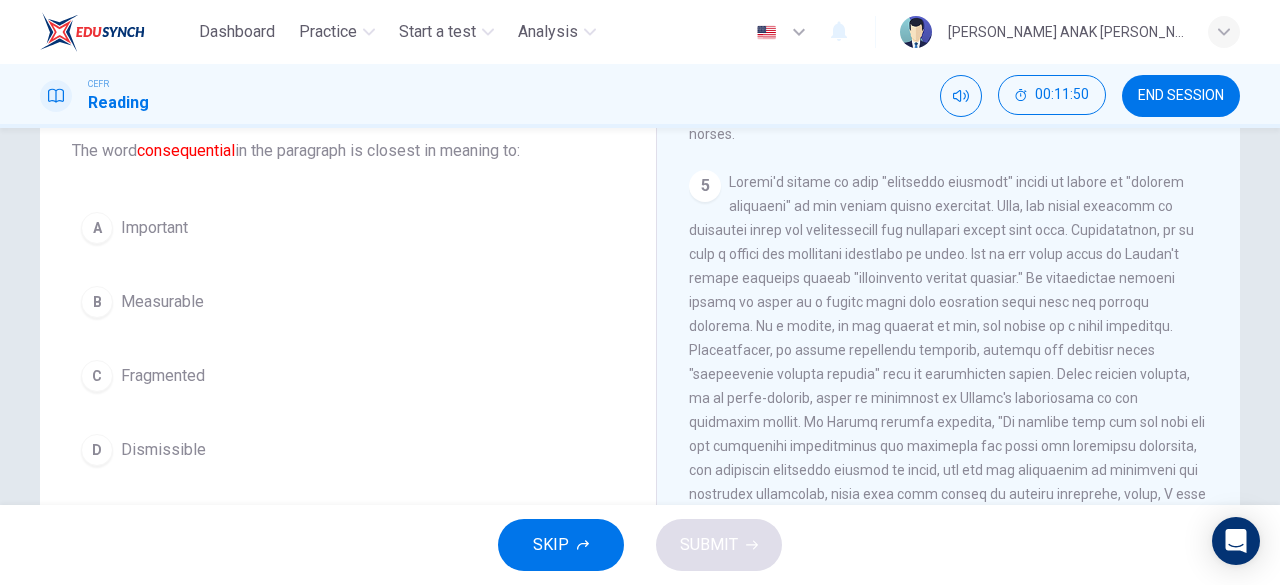 click on "B" at bounding box center (97, 302) 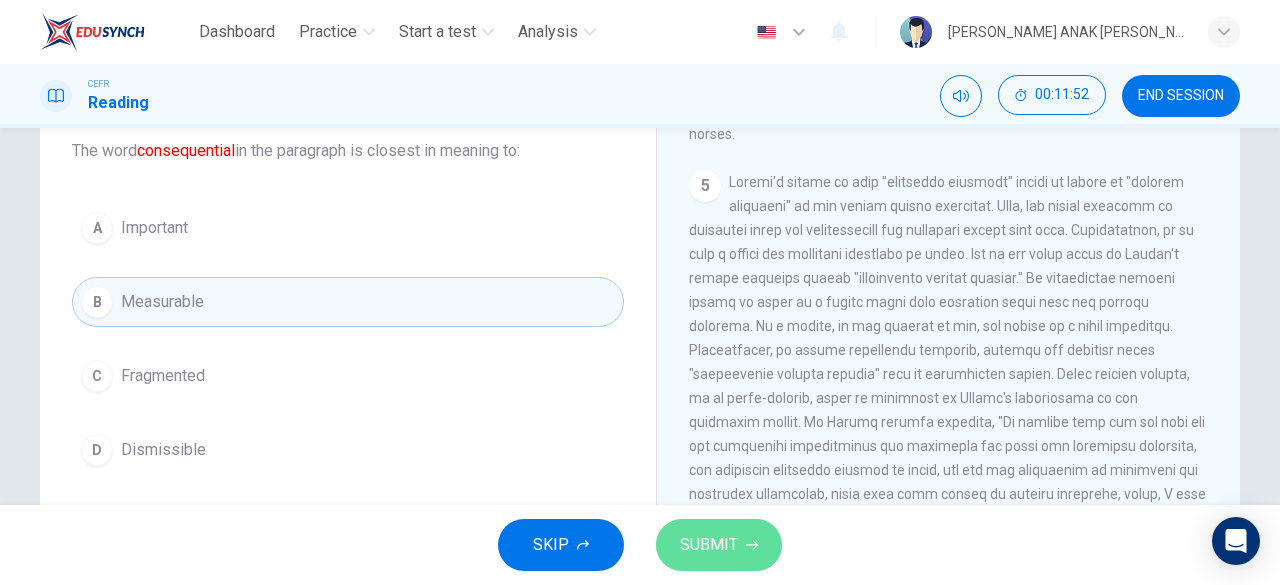 click on "SUBMIT" at bounding box center (719, 545) 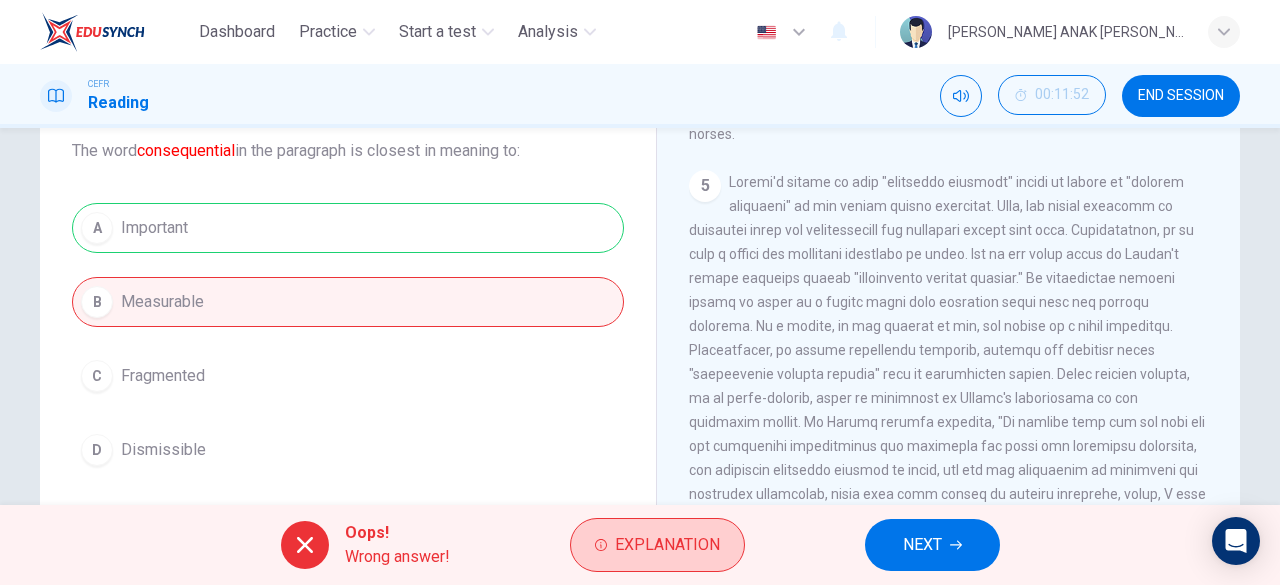 click on "Explanation" at bounding box center [667, 545] 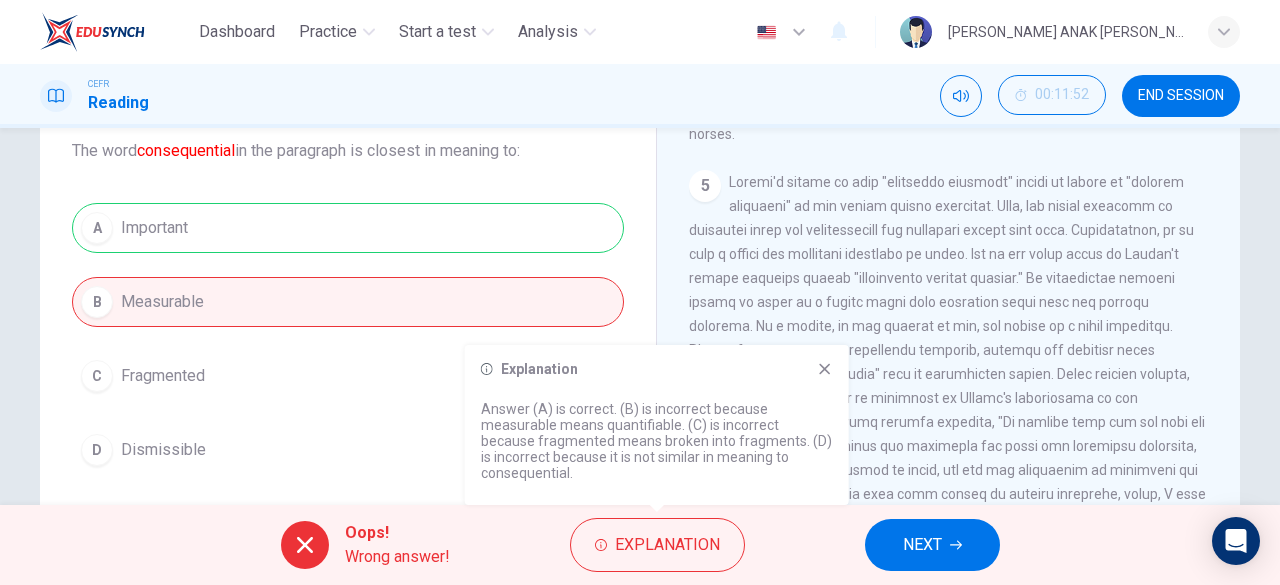 click 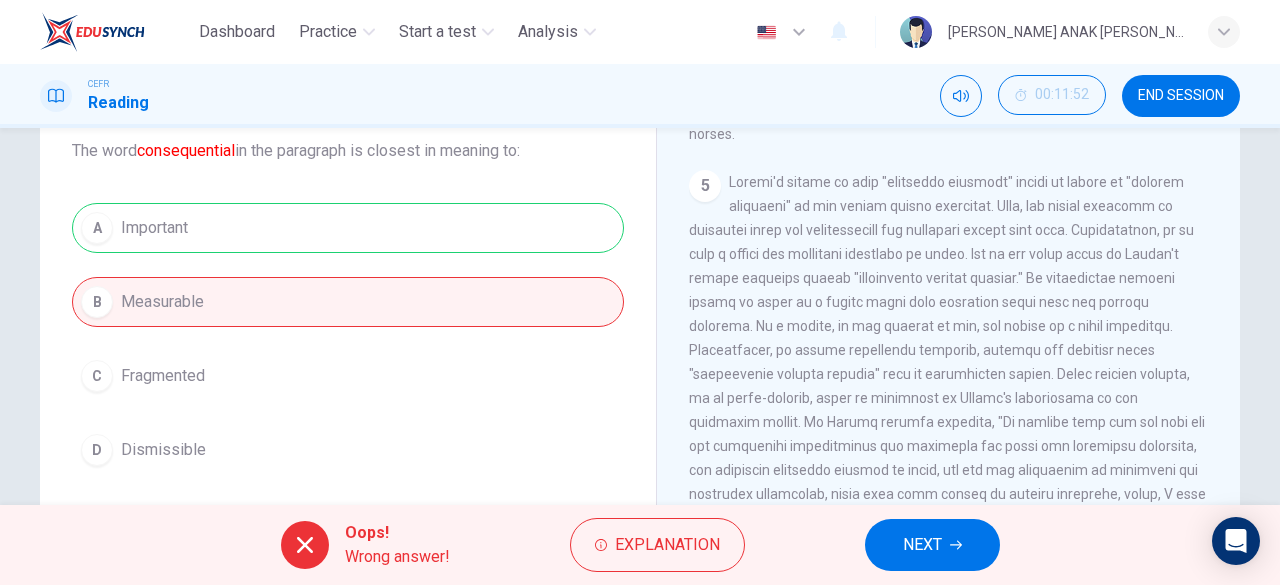click on "NEXT" at bounding box center [922, 545] 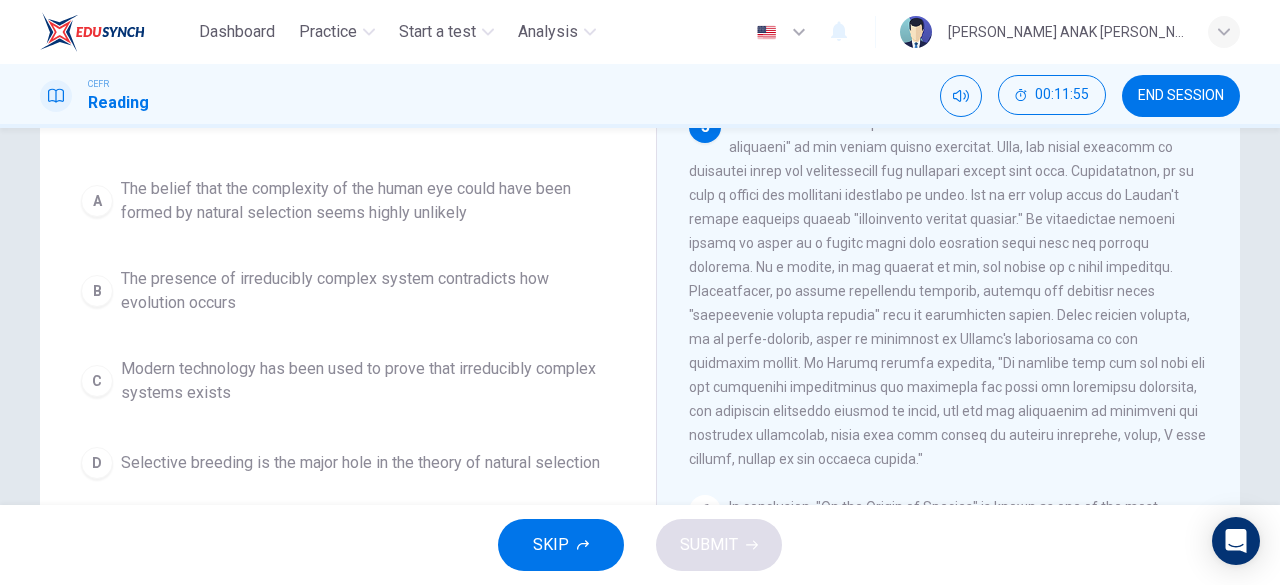 scroll, scrollTop: 214, scrollLeft: 0, axis: vertical 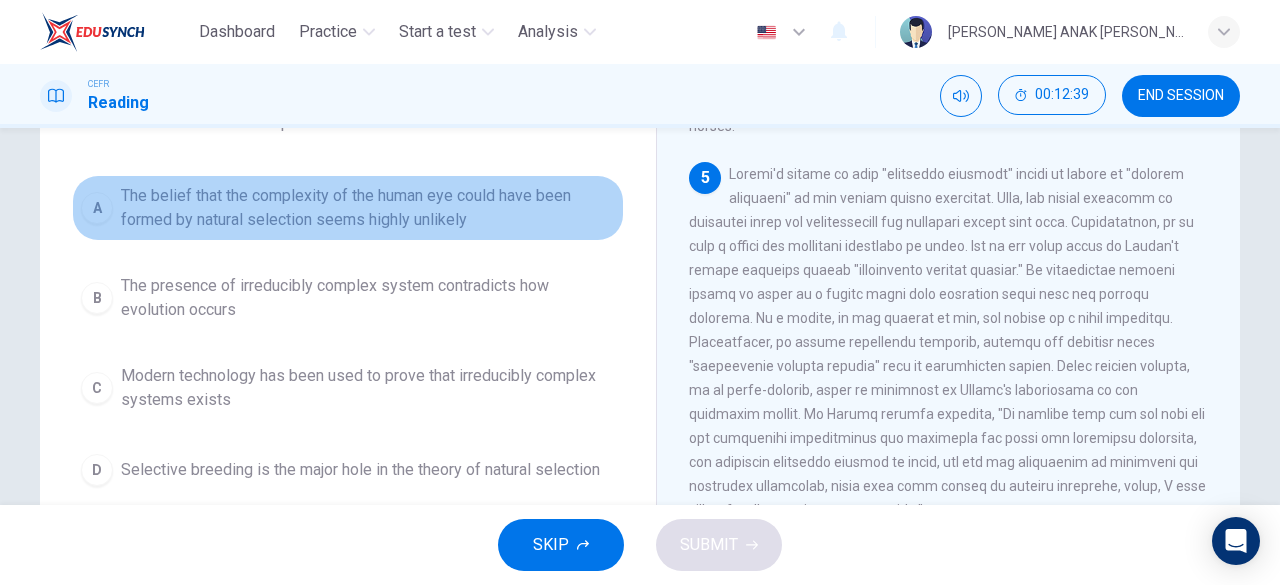 click on "A" at bounding box center (97, 208) 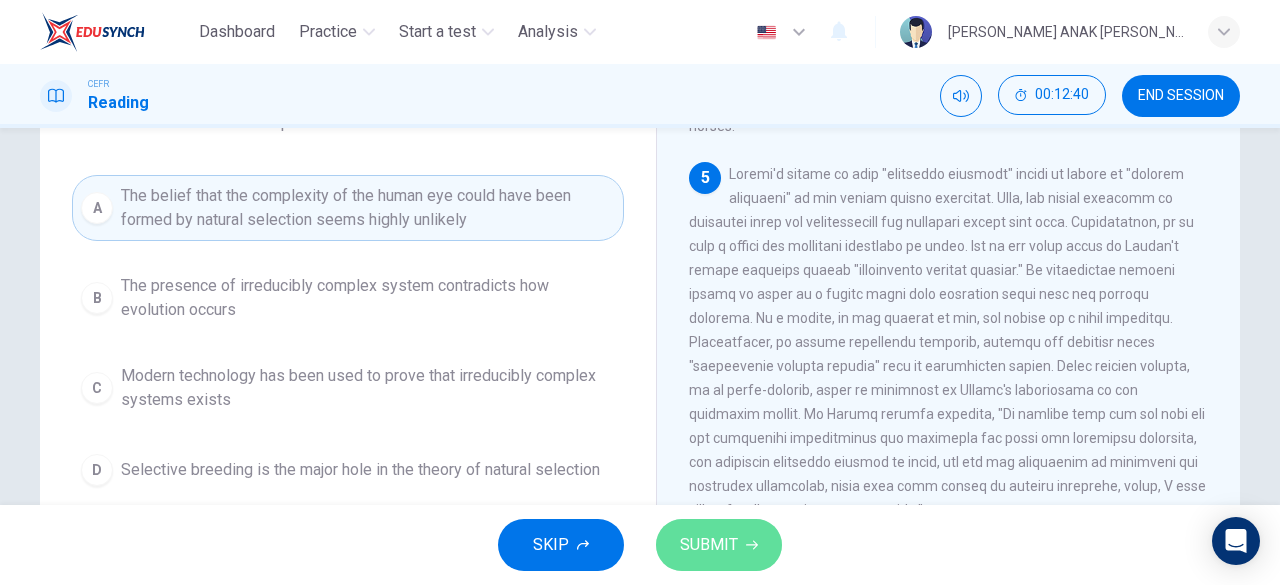 click on "SUBMIT" at bounding box center [719, 545] 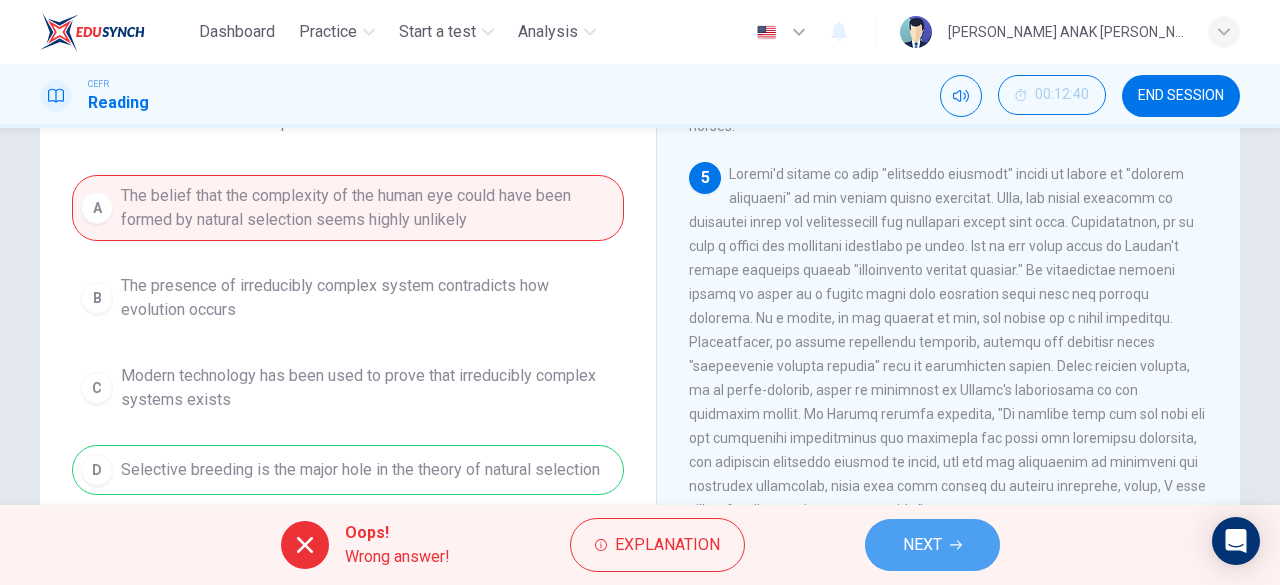 click on "NEXT" at bounding box center [922, 545] 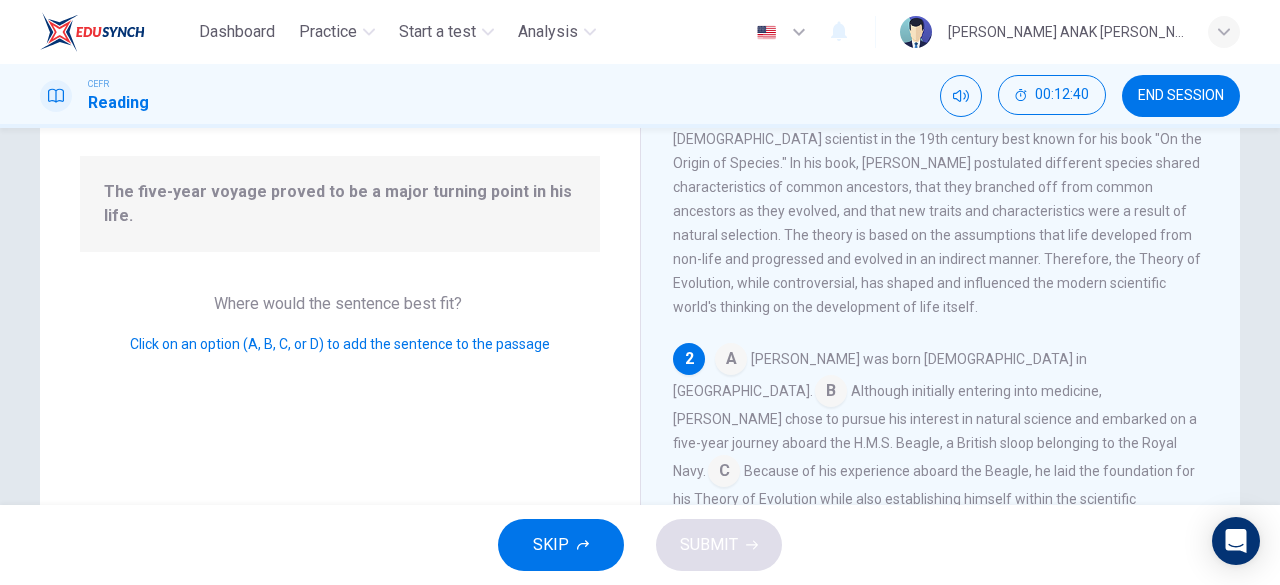 scroll, scrollTop: 112, scrollLeft: 0, axis: vertical 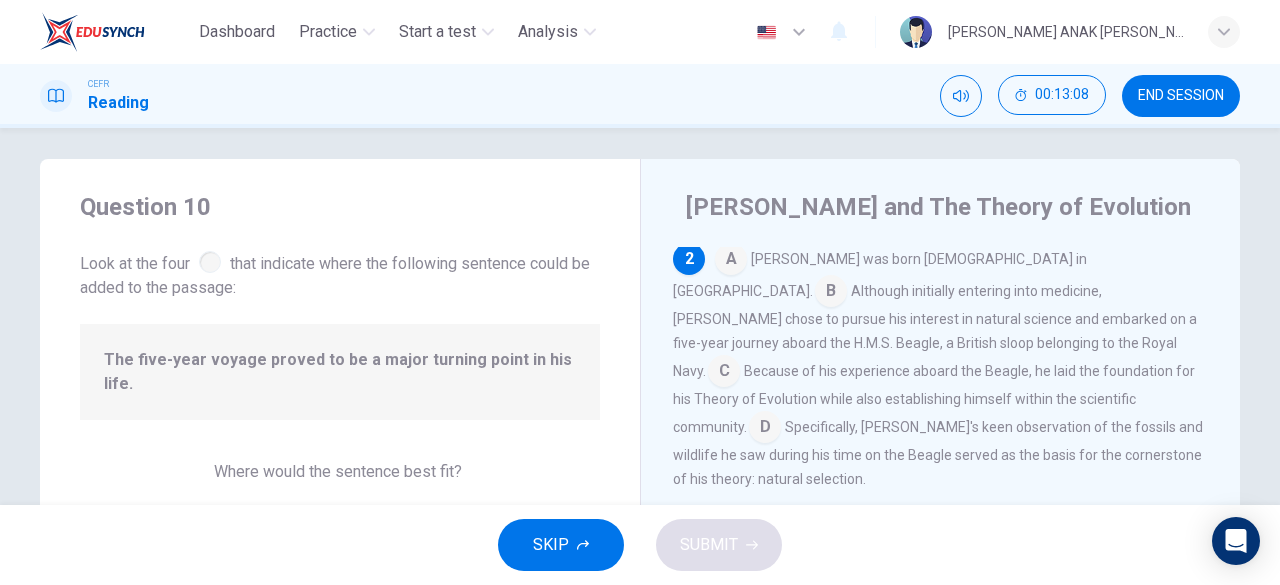 click at bounding box center [724, 373] 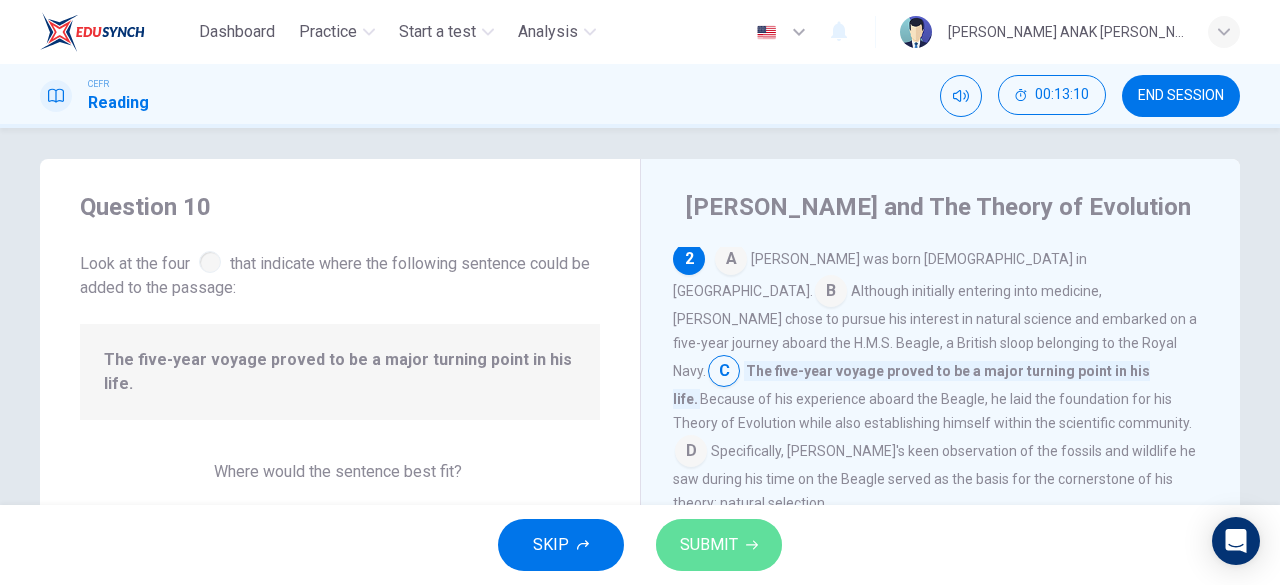 click on "SUBMIT" at bounding box center [709, 545] 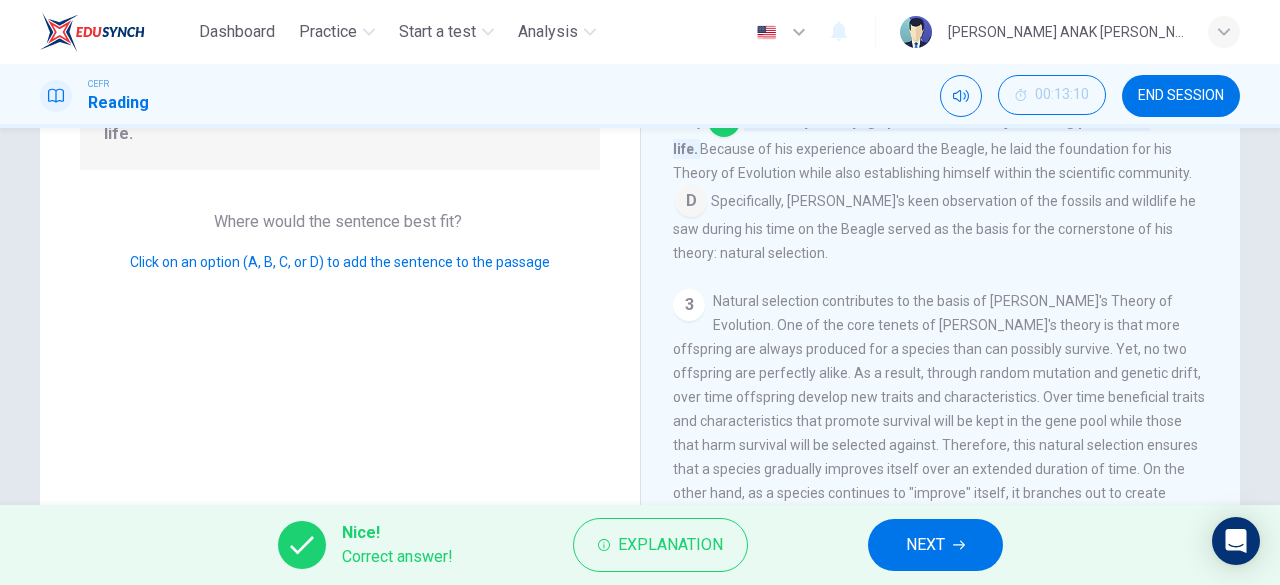 scroll, scrollTop: 260, scrollLeft: 0, axis: vertical 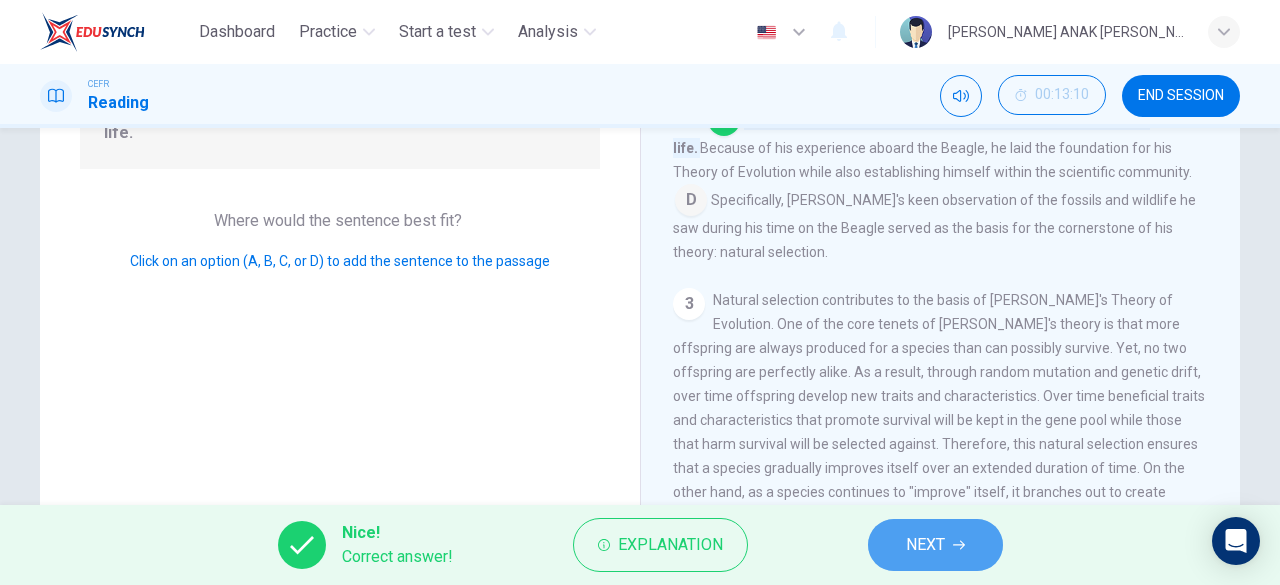 click on "NEXT" at bounding box center (925, 545) 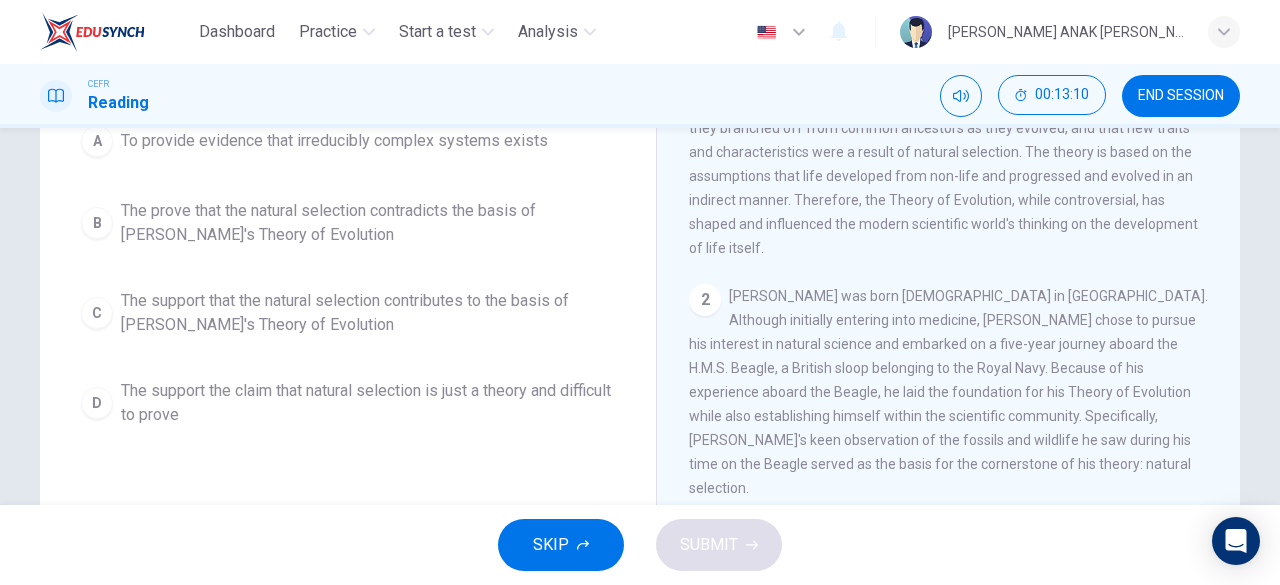 scroll, scrollTop: 0, scrollLeft: 0, axis: both 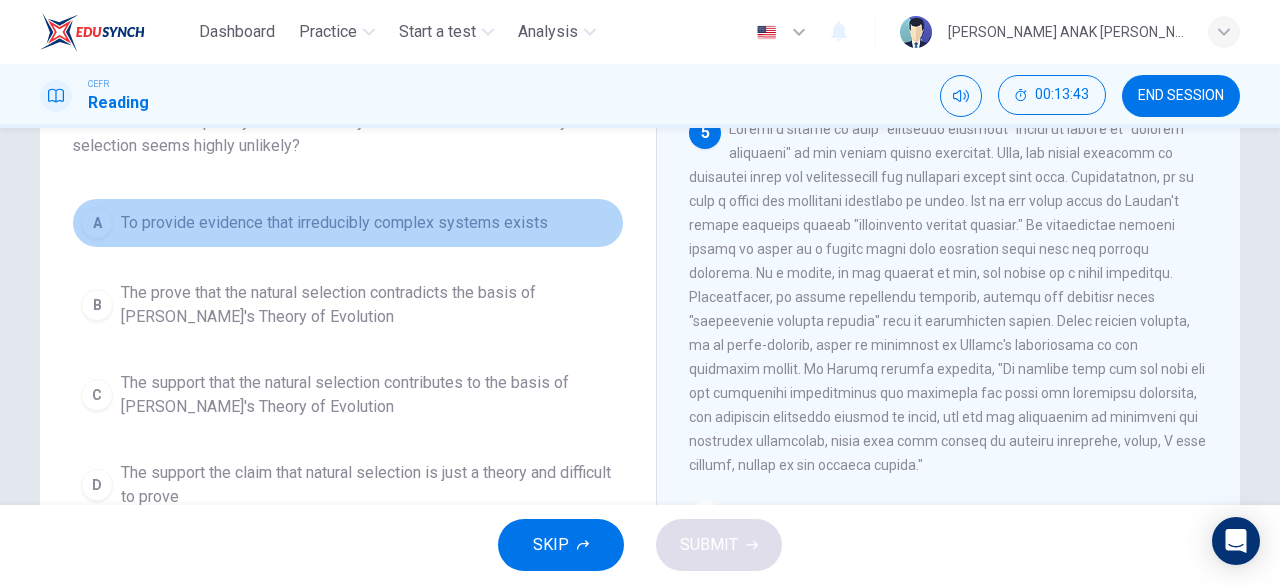 click on "A" at bounding box center (97, 223) 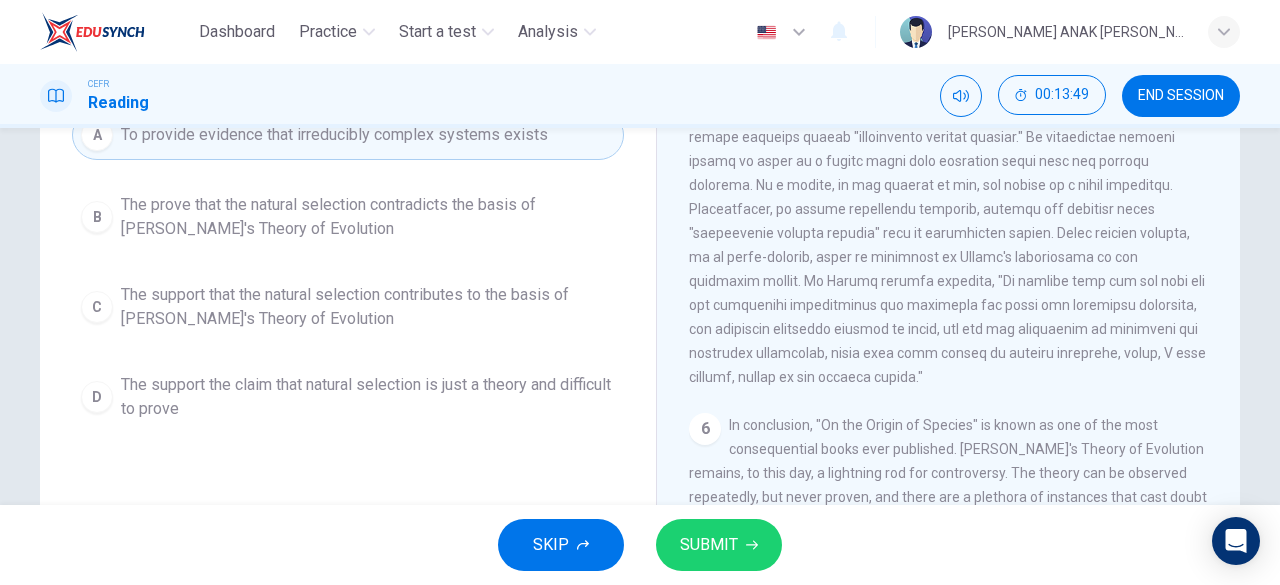 scroll, scrollTop: 269, scrollLeft: 0, axis: vertical 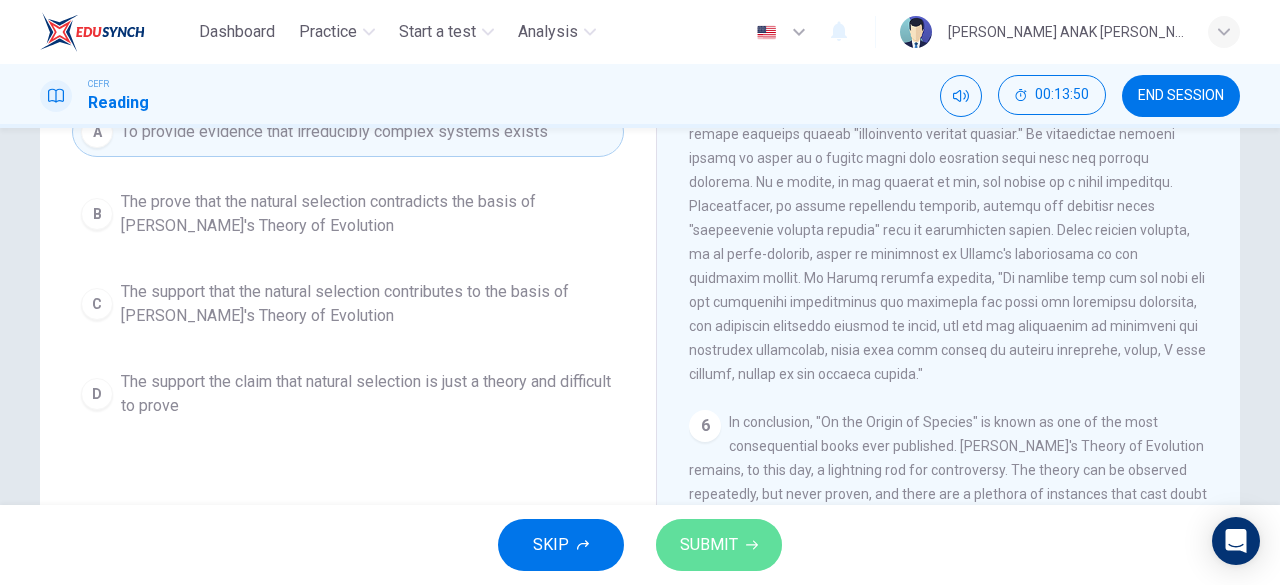 click on "SUBMIT" at bounding box center [709, 545] 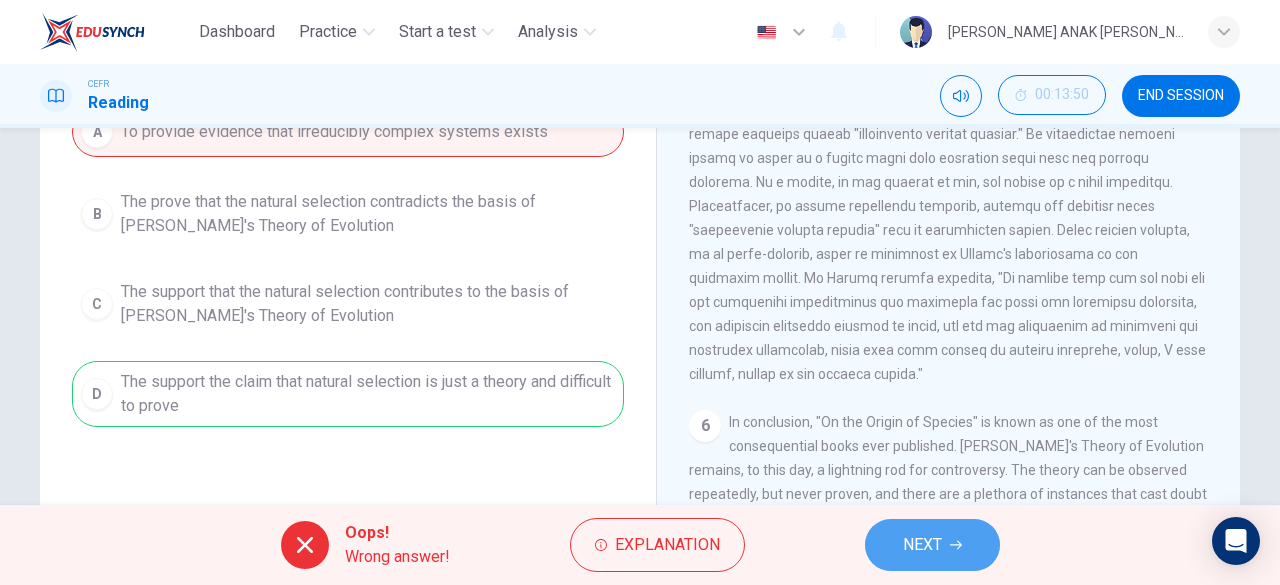 click on "NEXT" at bounding box center (922, 545) 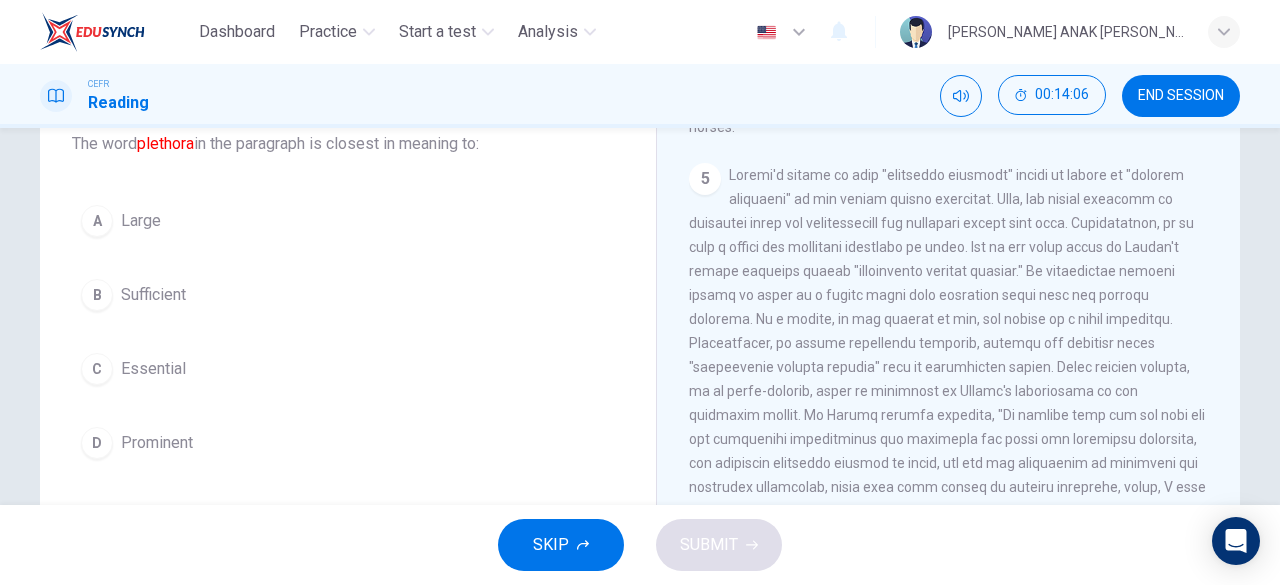 scroll, scrollTop: 133, scrollLeft: 0, axis: vertical 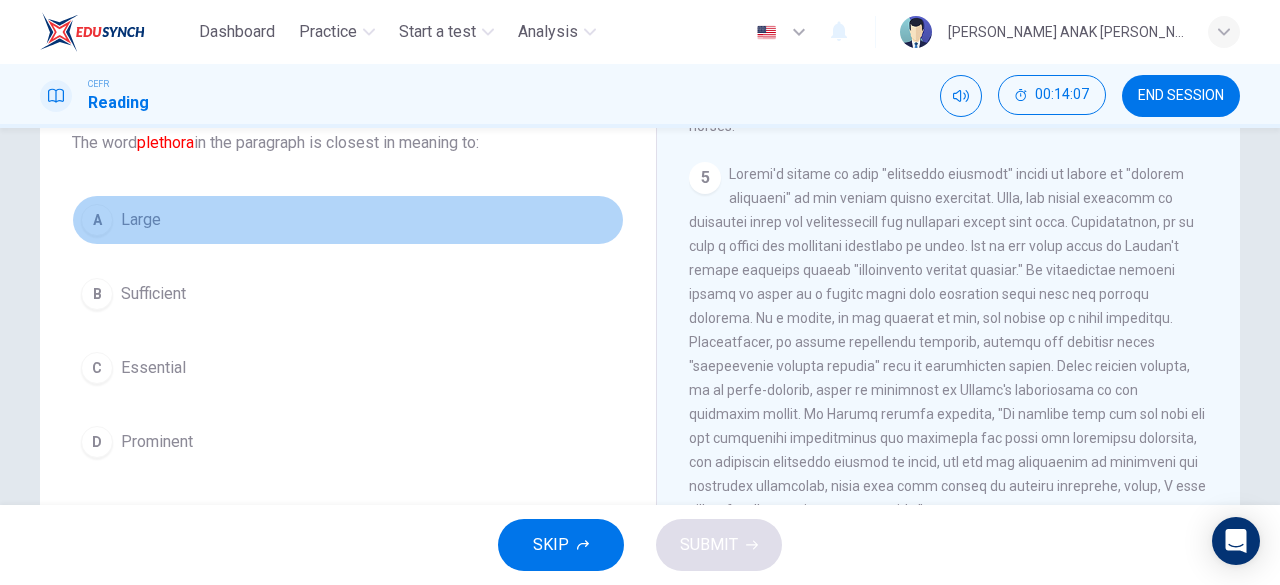 click on "A" at bounding box center [97, 220] 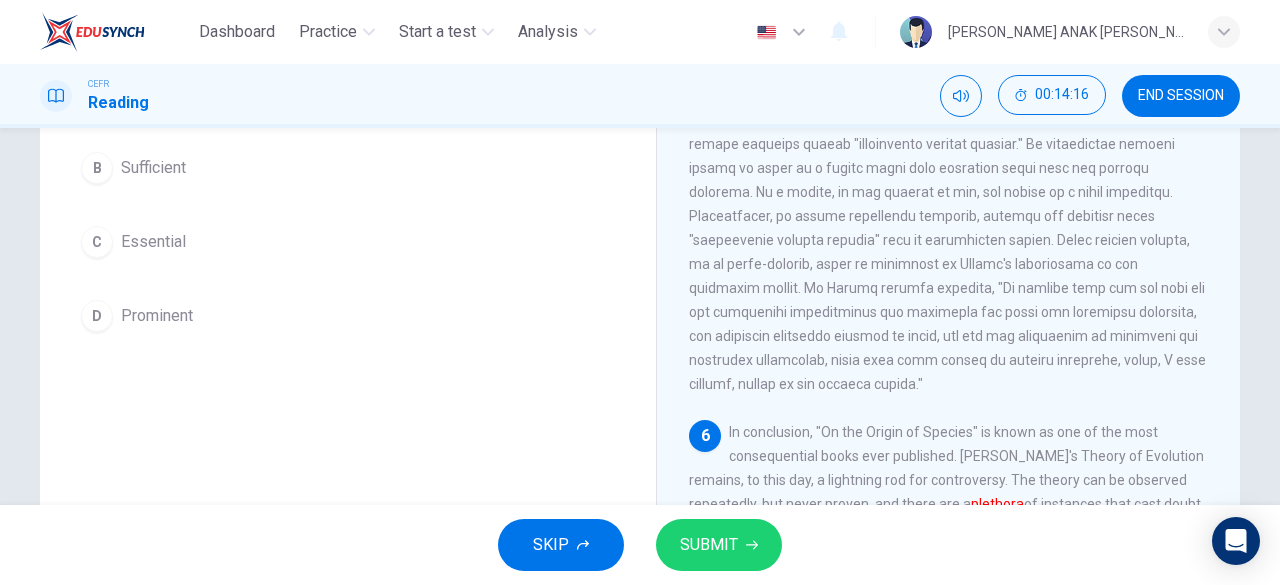 scroll, scrollTop: 262, scrollLeft: 0, axis: vertical 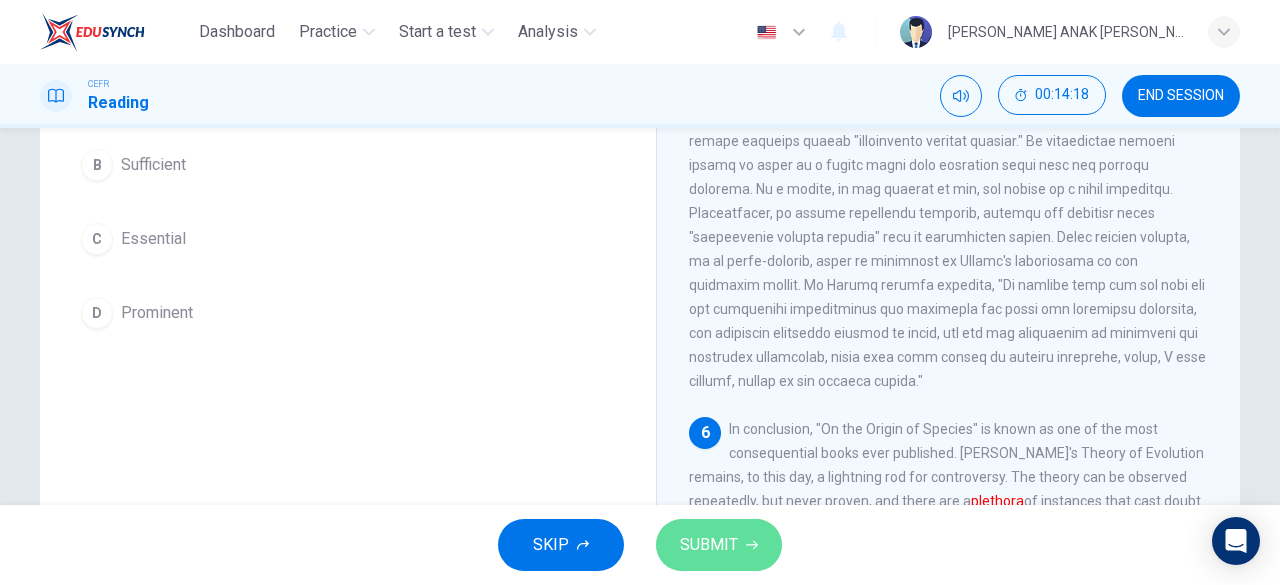 click 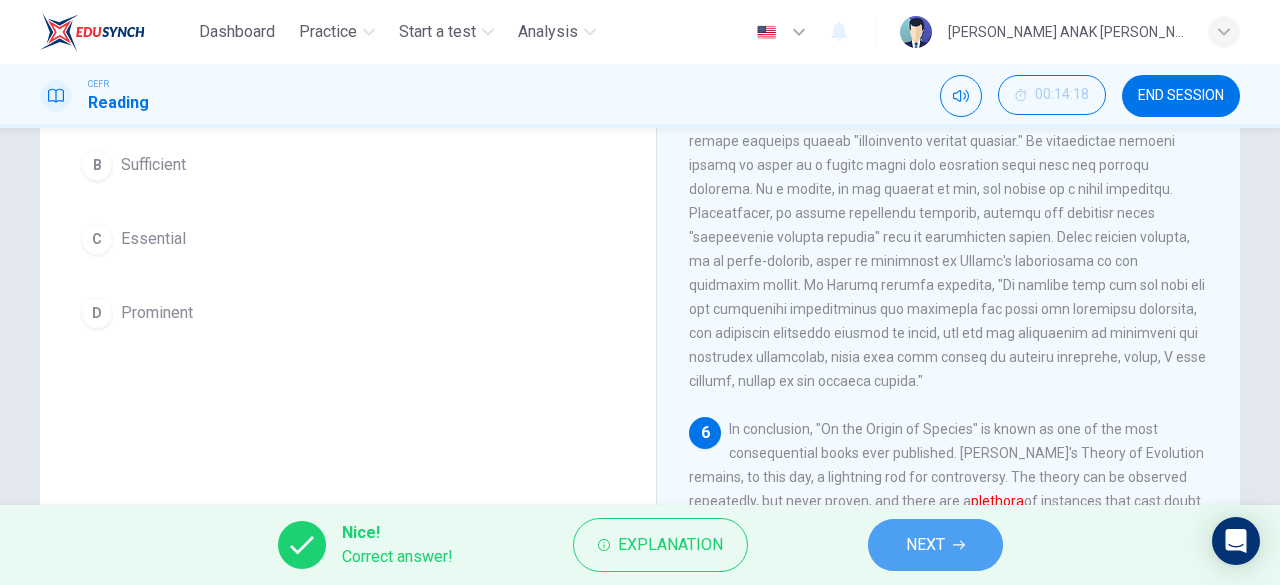 click on "NEXT" at bounding box center [925, 545] 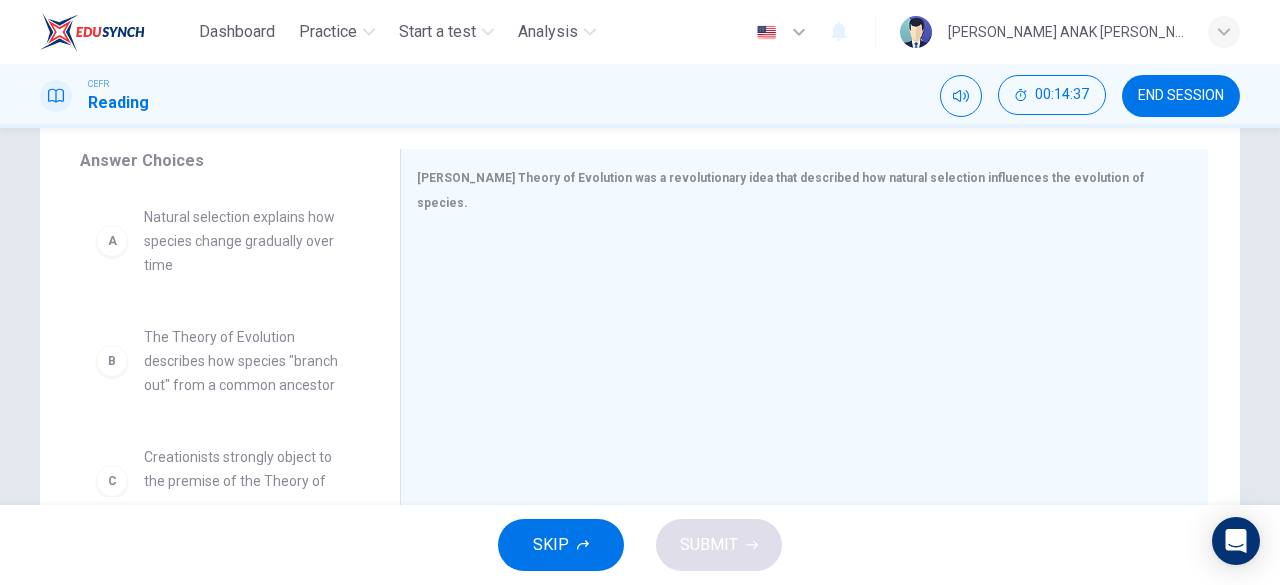 scroll, scrollTop: 328, scrollLeft: 0, axis: vertical 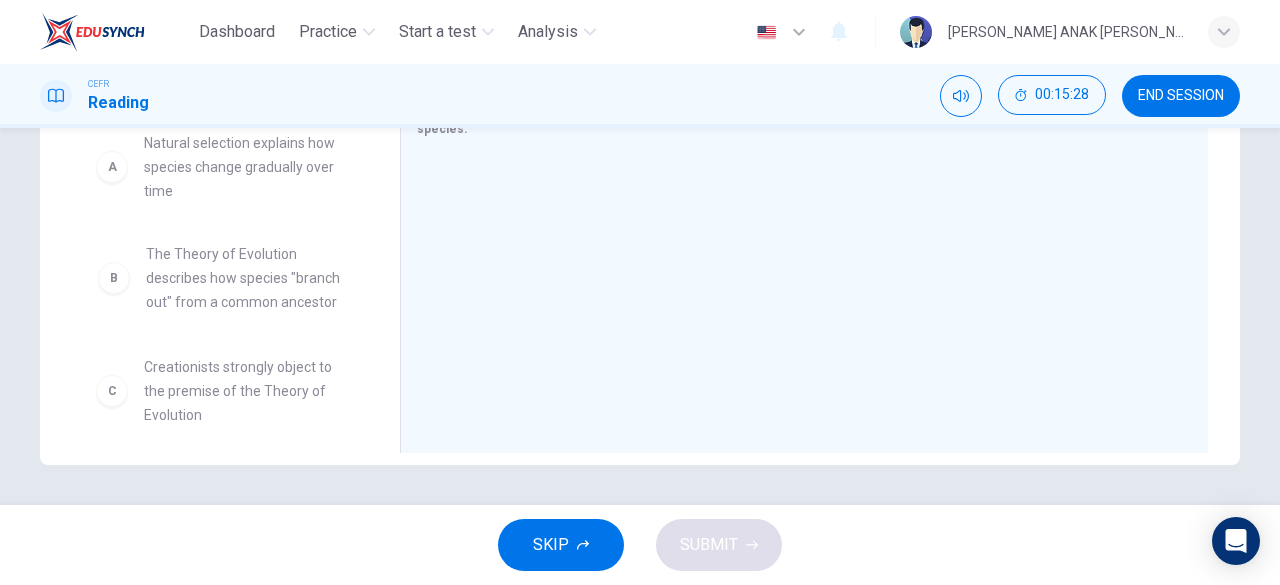 drag, startPoint x: 180, startPoint y: 296, endPoint x: 192, endPoint y: 287, distance: 15 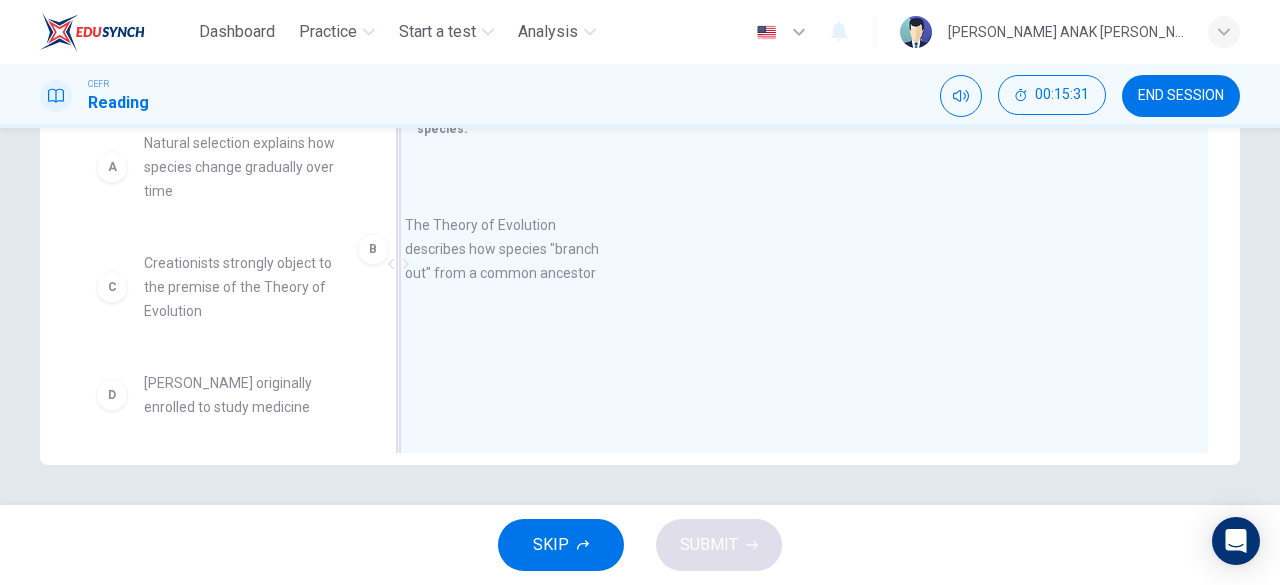 drag, startPoint x: 226, startPoint y: 317, endPoint x: 501, endPoint y: 270, distance: 278.98746 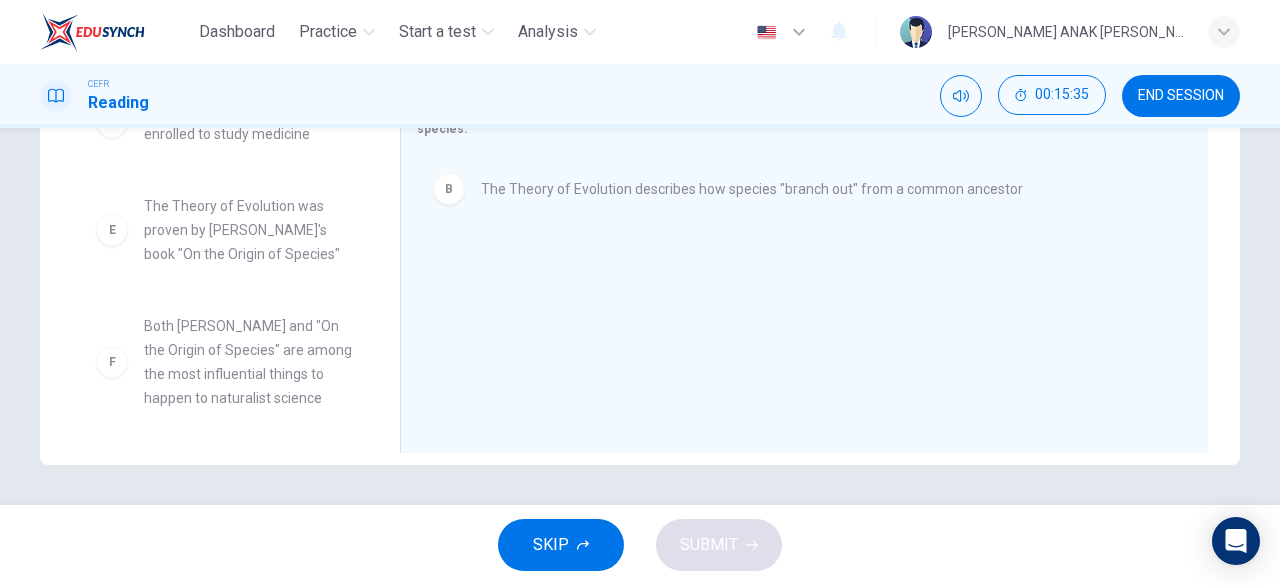 scroll, scrollTop: 274, scrollLeft: 0, axis: vertical 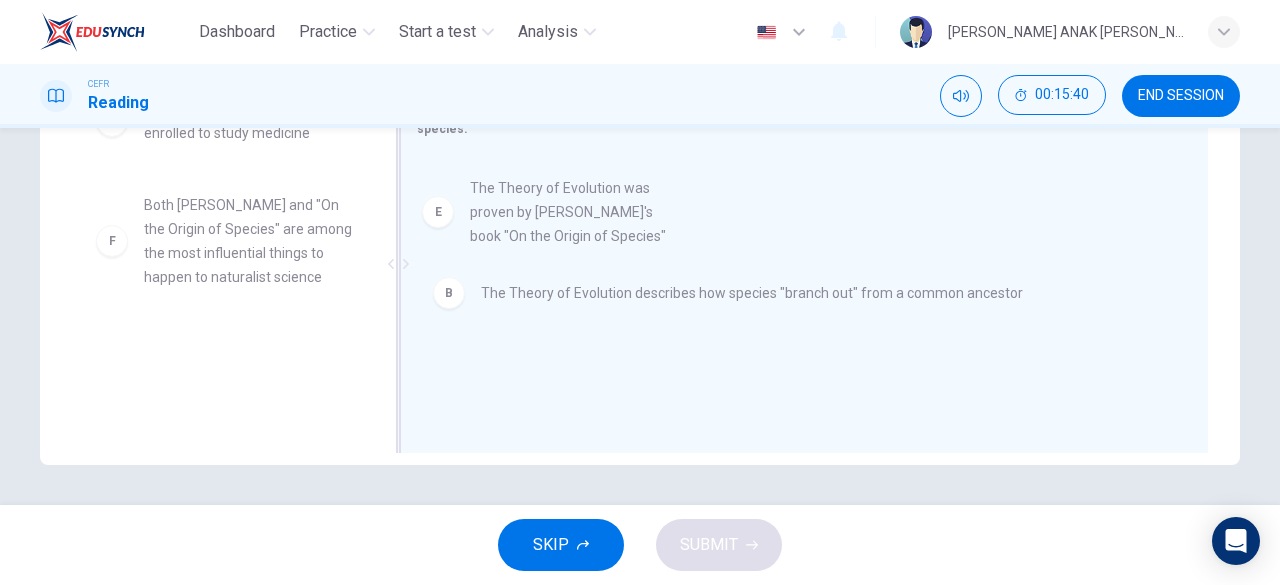 drag, startPoint x: 242, startPoint y: 248, endPoint x: 588, endPoint y: 229, distance: 346.52127 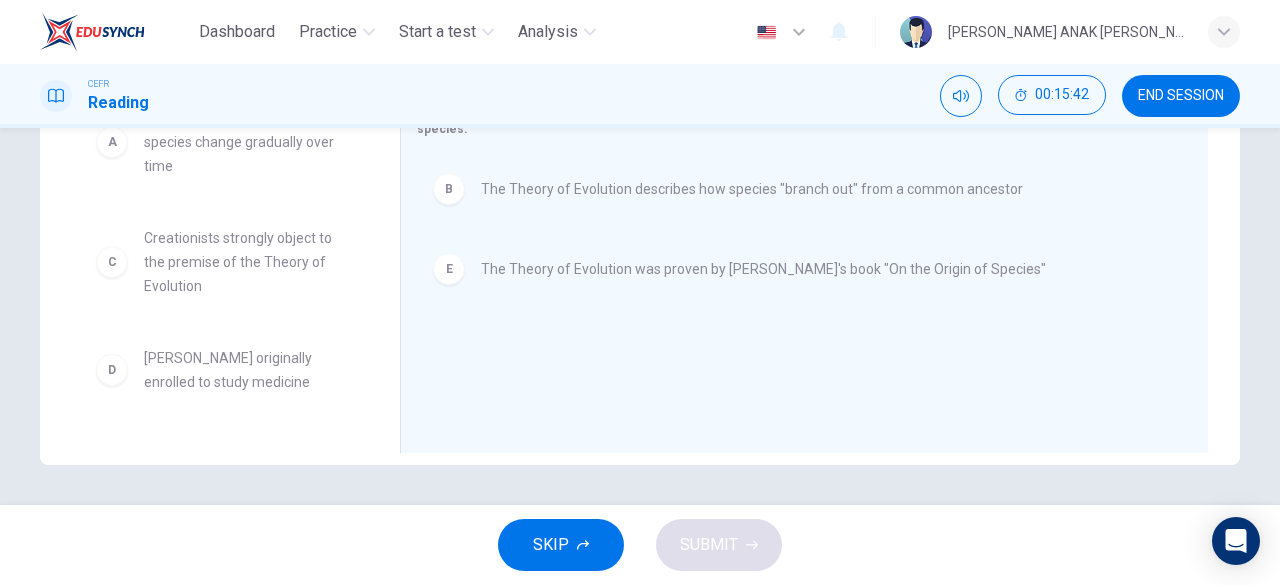 scroll, scrollTop: 0, scrollLeft: 0, axis: both 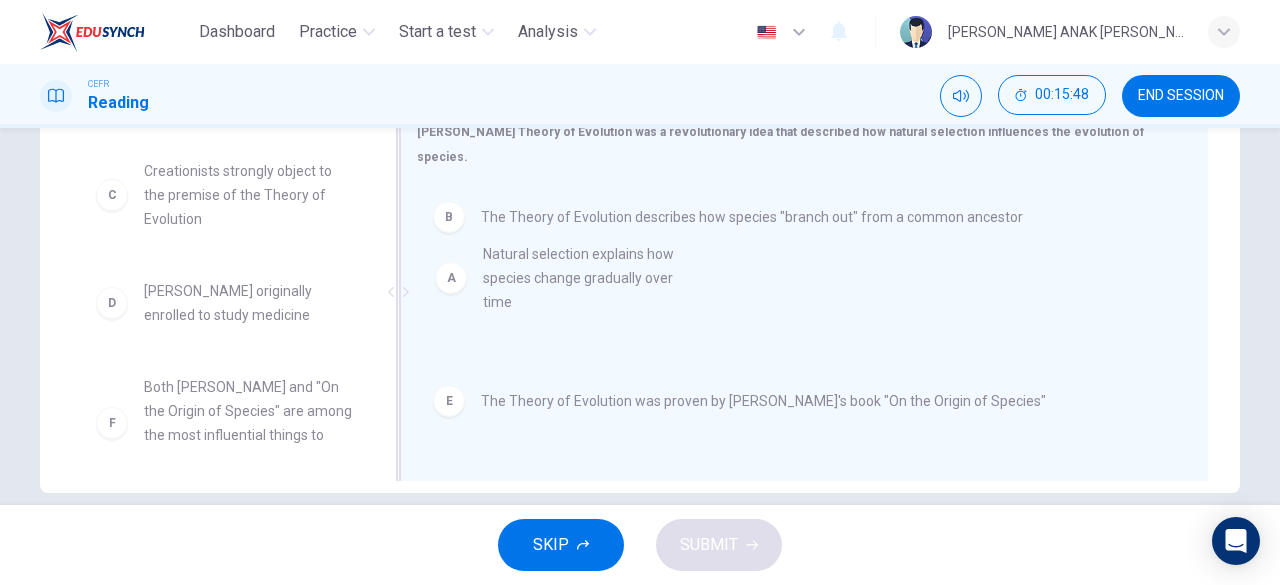 drag, startPoint x: 222, startPoint y: 198, endPoint x: 575, endPoint y: 281, distance: 362.62653 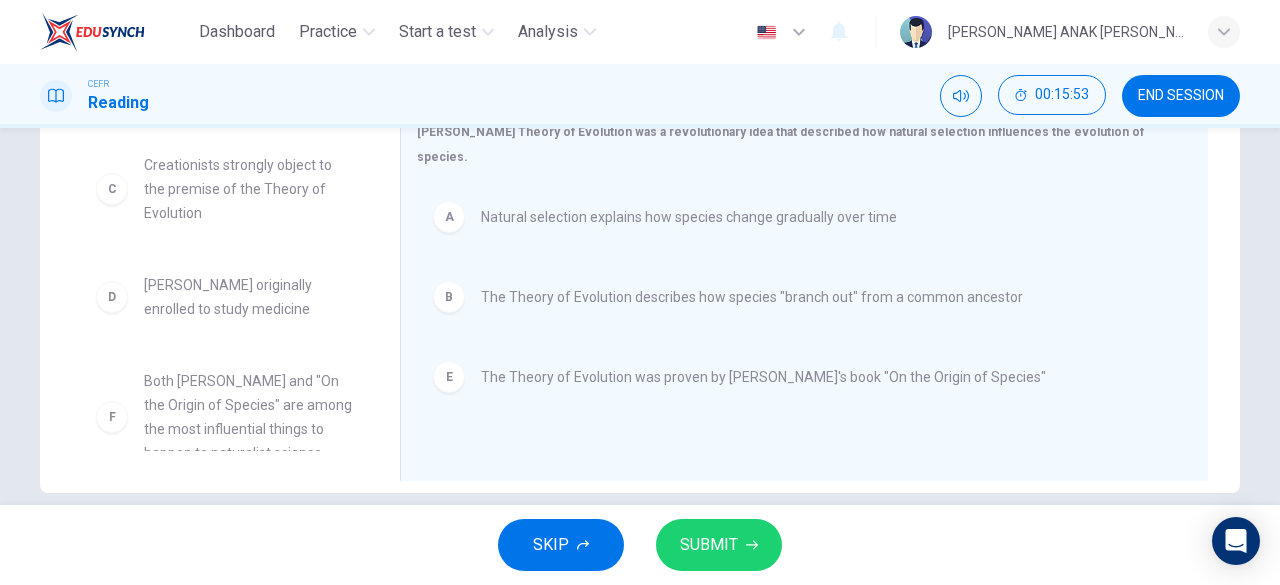 scroll, scrollTop: 0, scrollLeft: 0, axis: both 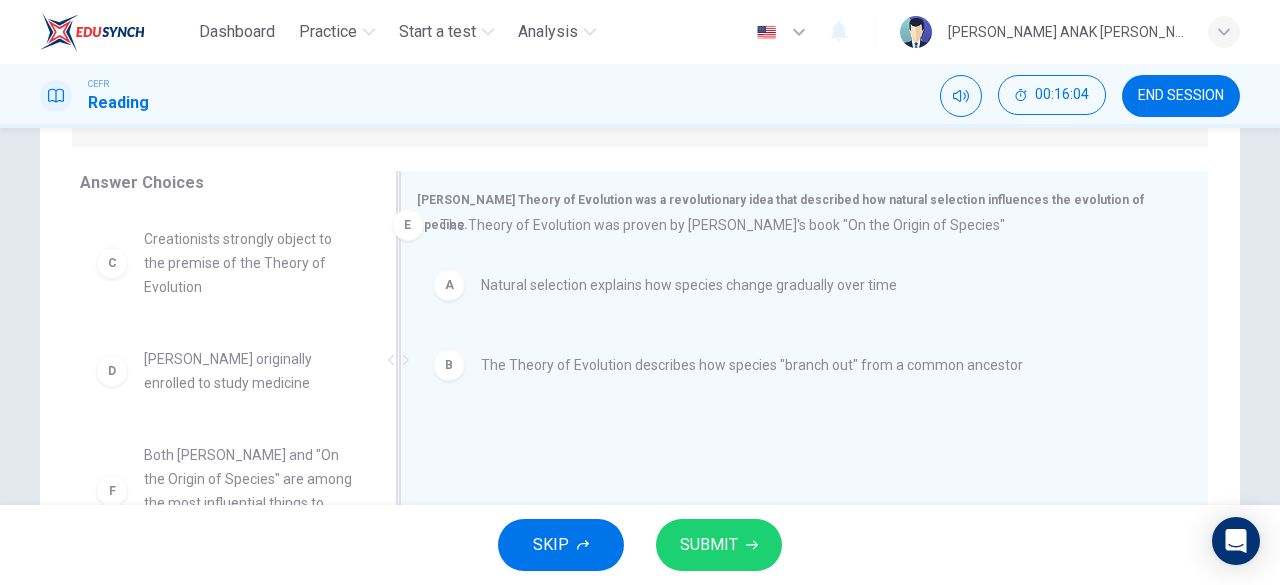 drag, startPoint x: 647, startPoint y: 427, endPoint x: 614, endPoint y: 229, distance: 200.73117 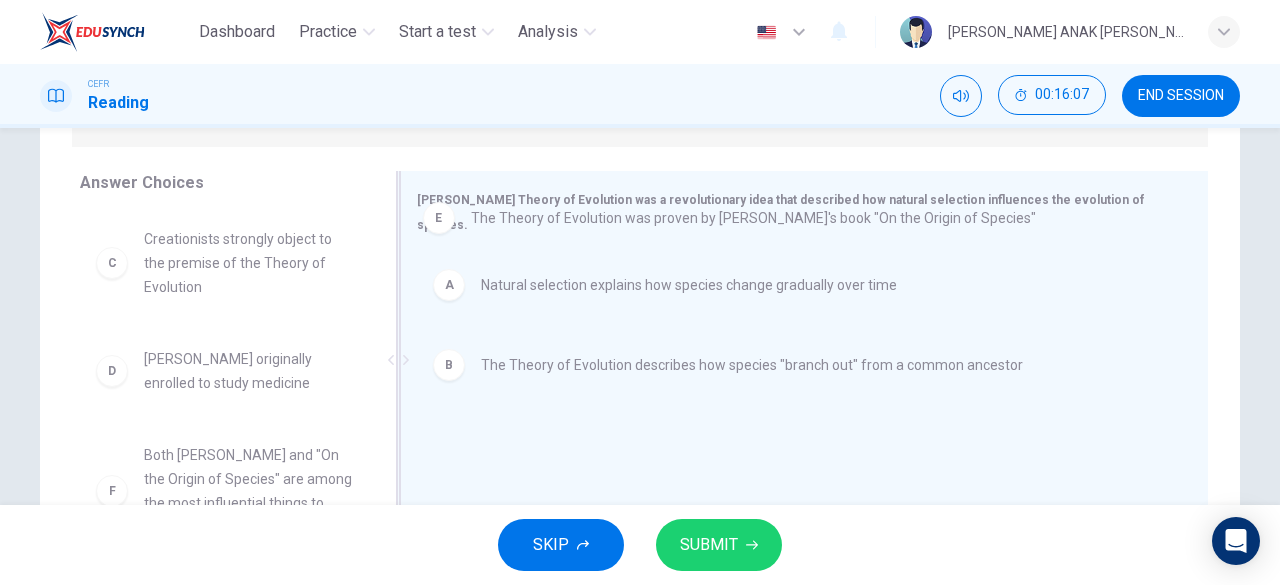 drag, startPoint x: 441, startPoint y: 432, endPoint x: 445, endPoint y: 227, distance: 205.03902 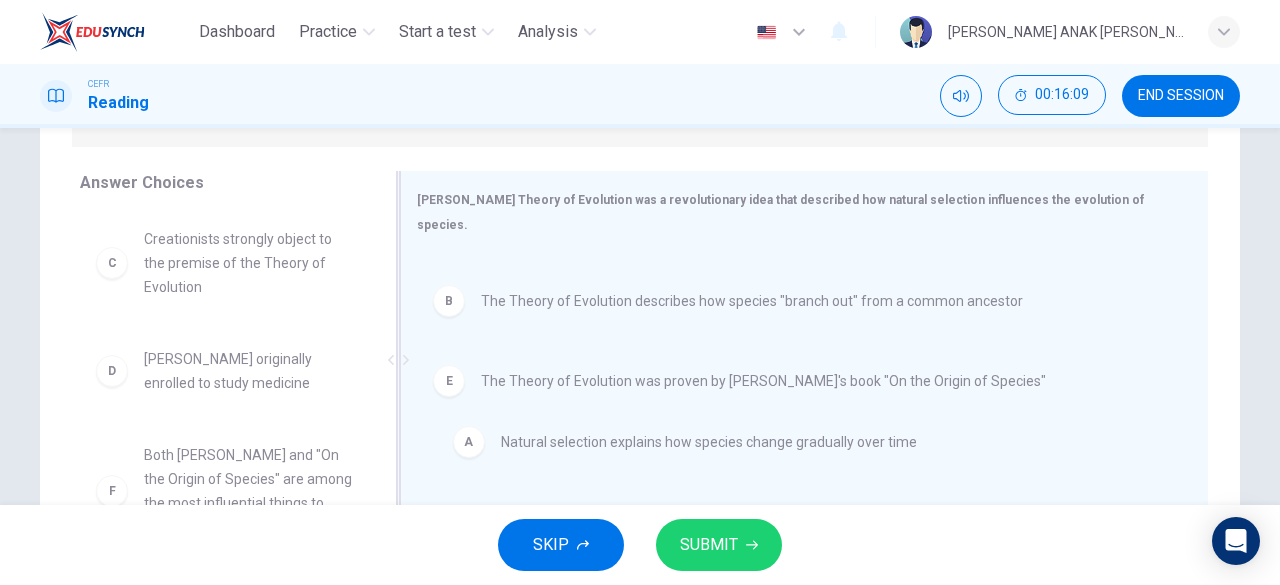 drag, startPoint x: 438, startPoint y: 261, endPoint x: 466, endPoint y: 428, distance: 169.33104 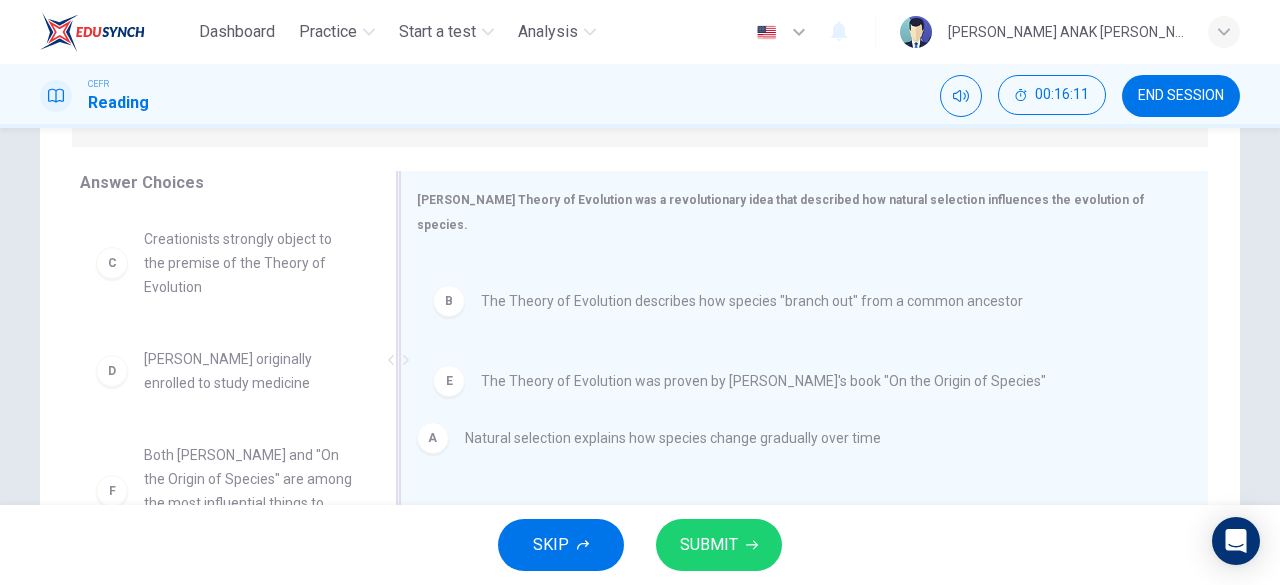 drag, startPoint x: 458, startPoint y: 252, endPoint x: 446, endPoint y: 435, distance: 183.39302 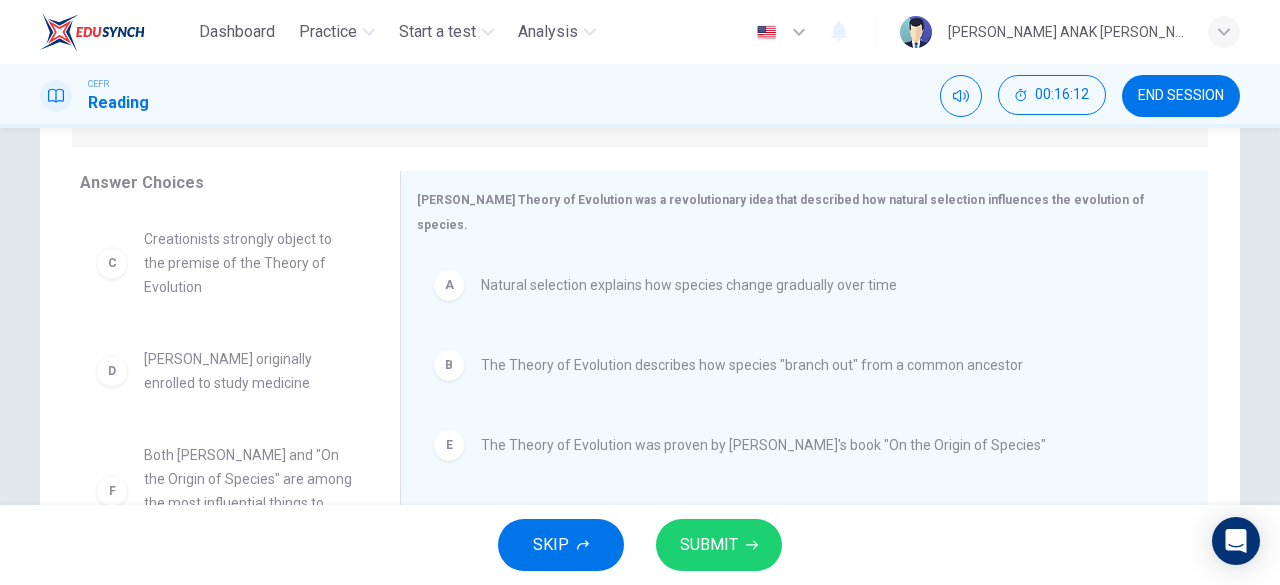 click on "E" at bounding box center [449, 445] 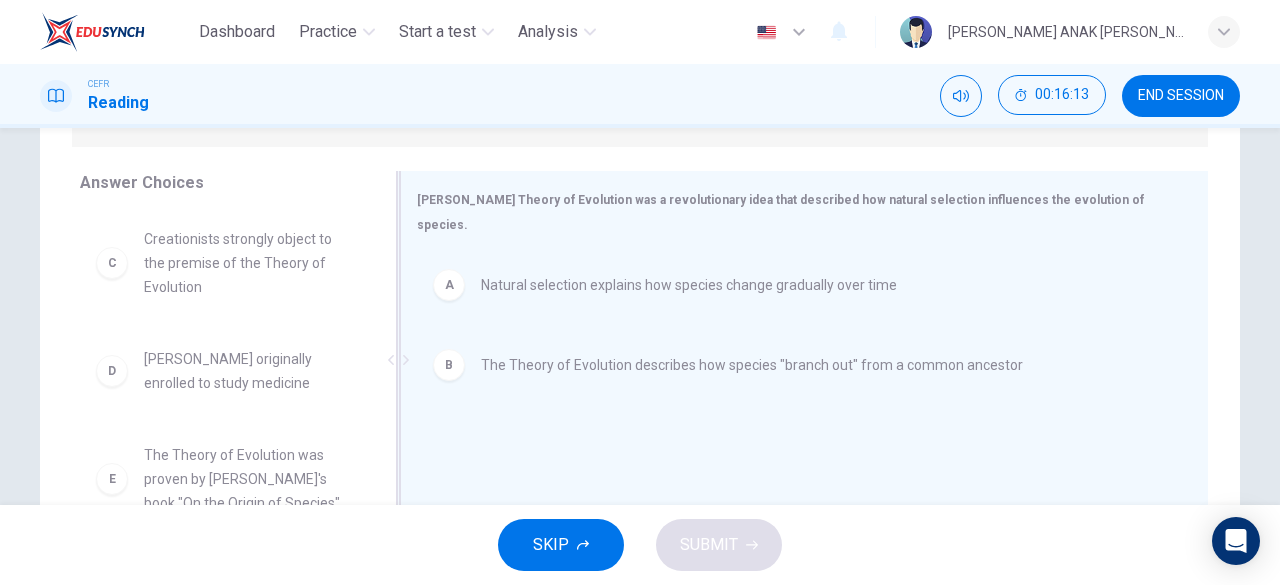 click on "B" at bounding box center (449, 365) 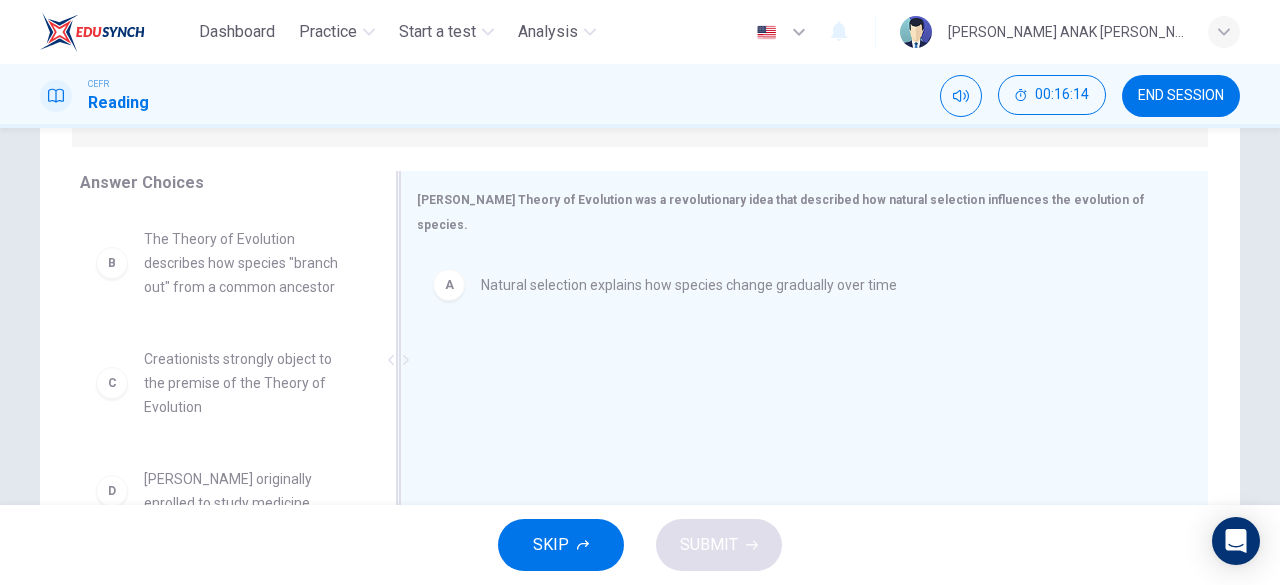 click on "A" at bounding box center [449, 285] 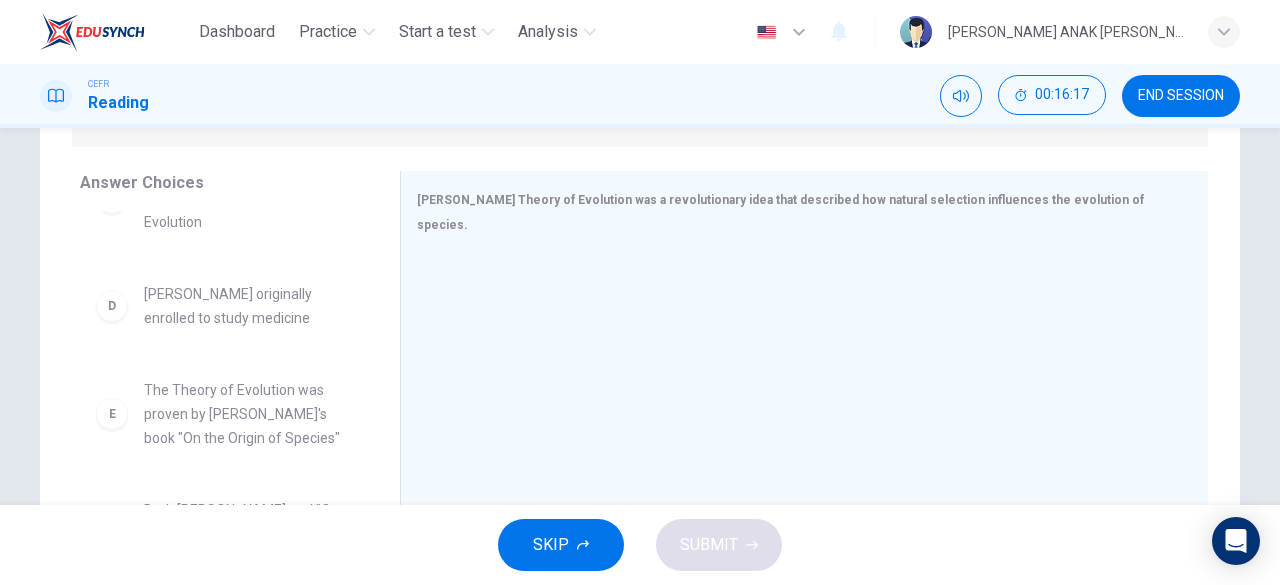scroll, scrollTop: 396, scrollLeft: 0, axis: vertical 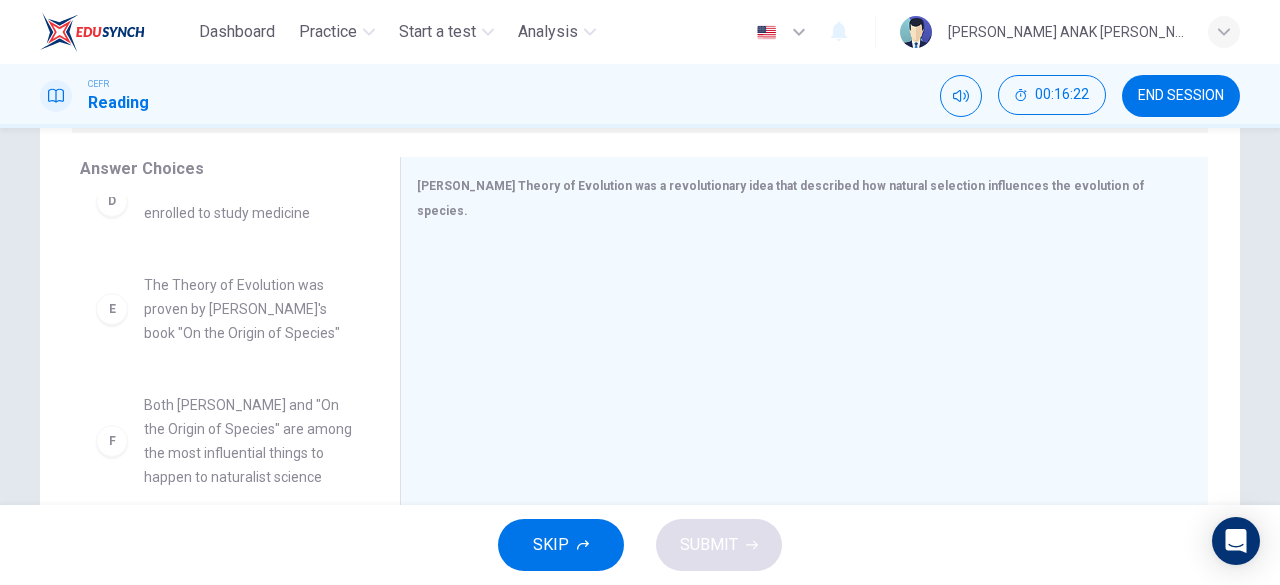 click on "E" at bounding box center (112, 309) 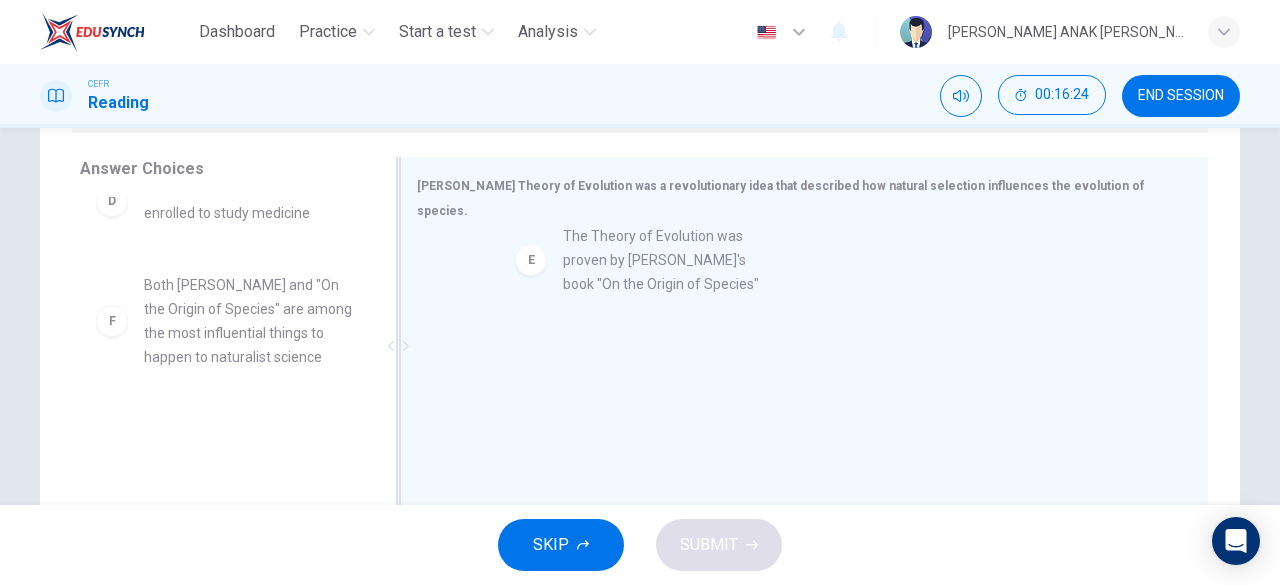 drag, startPoint x: 114, startPoint y: 319, endPoint x: 547, endPoint y: 273, distance: 435.43655 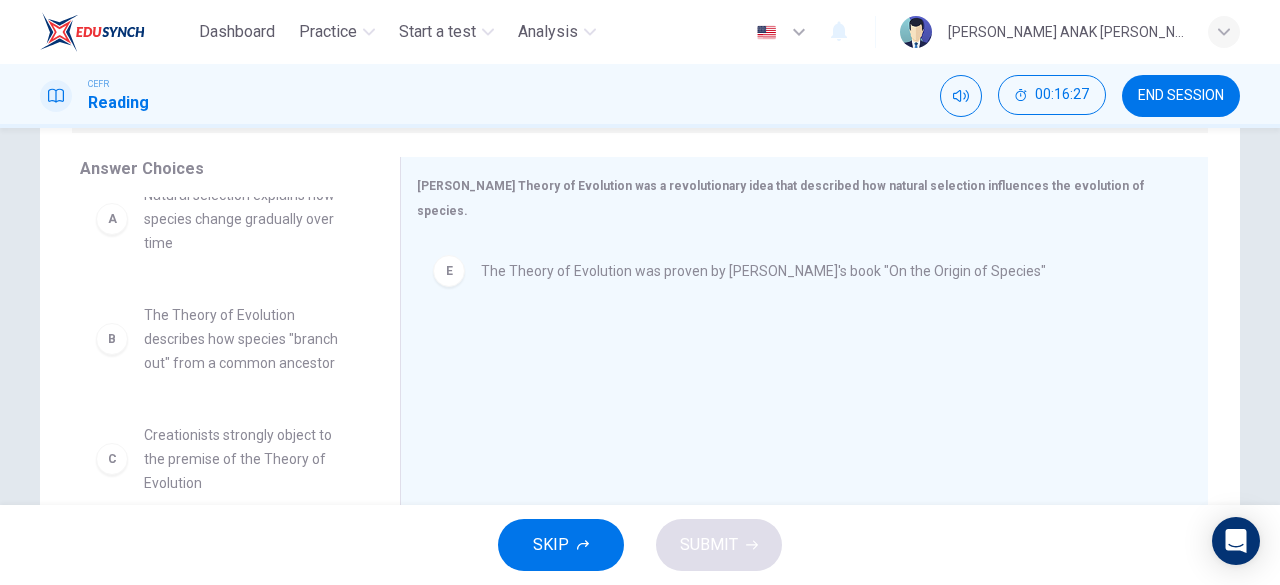 scroll, scrollTop: 29, scrollLeft: 0, axis: vertical 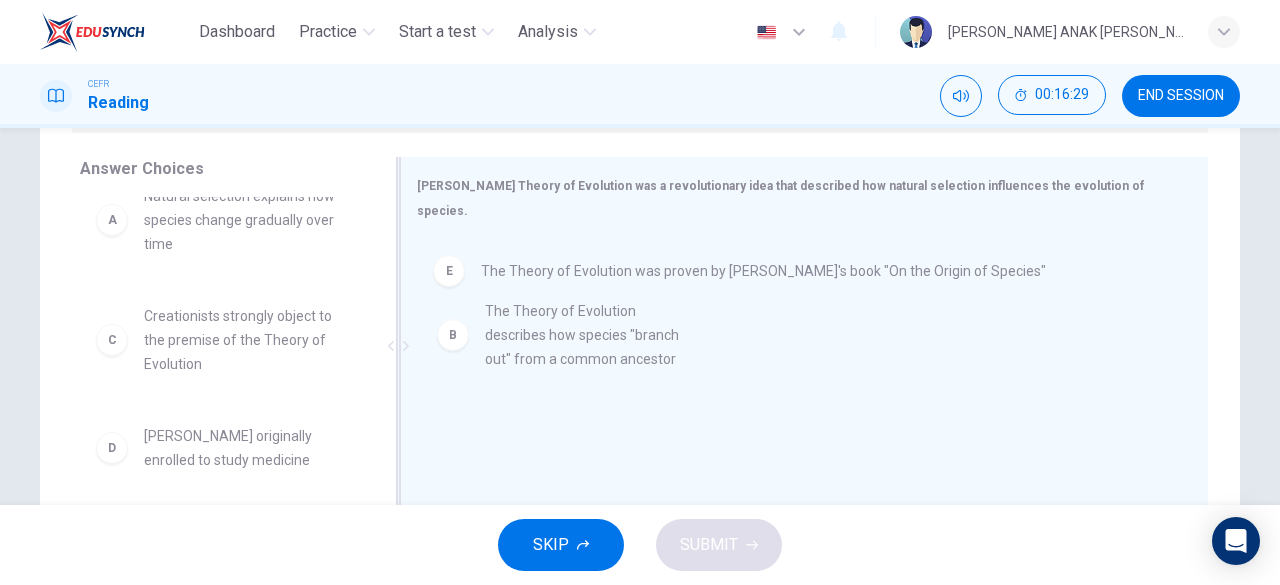 drag, startPoint x: 102, startPoint y: 349, endPoint x: 454, endPoint y: 343, distance: 352.05115 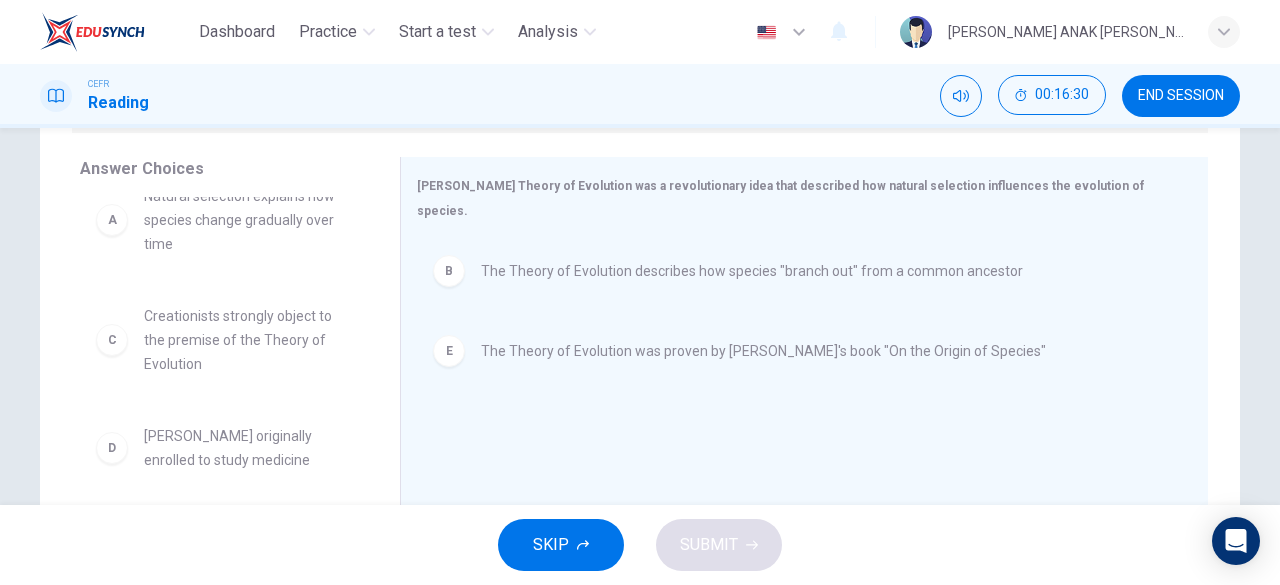 scroll, scrollTop: 0, scrollLeft: 0, axis: both 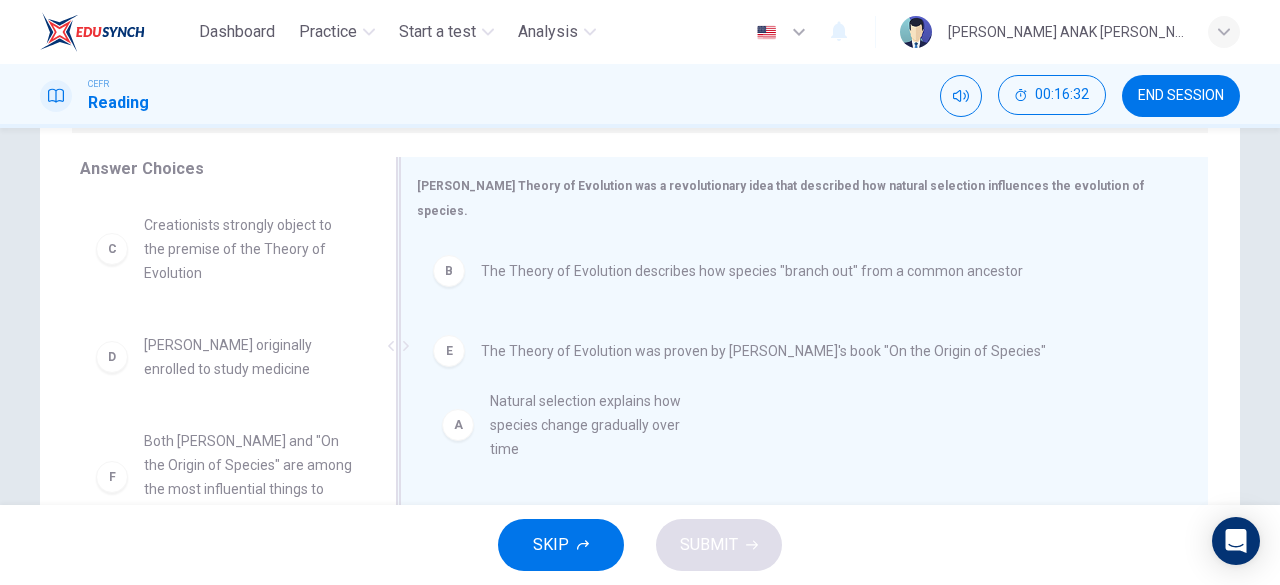 drag, startPoint x: 135, startPoint y: 256, endPoint x: 492, endPoint y: 435, distance: 399.362 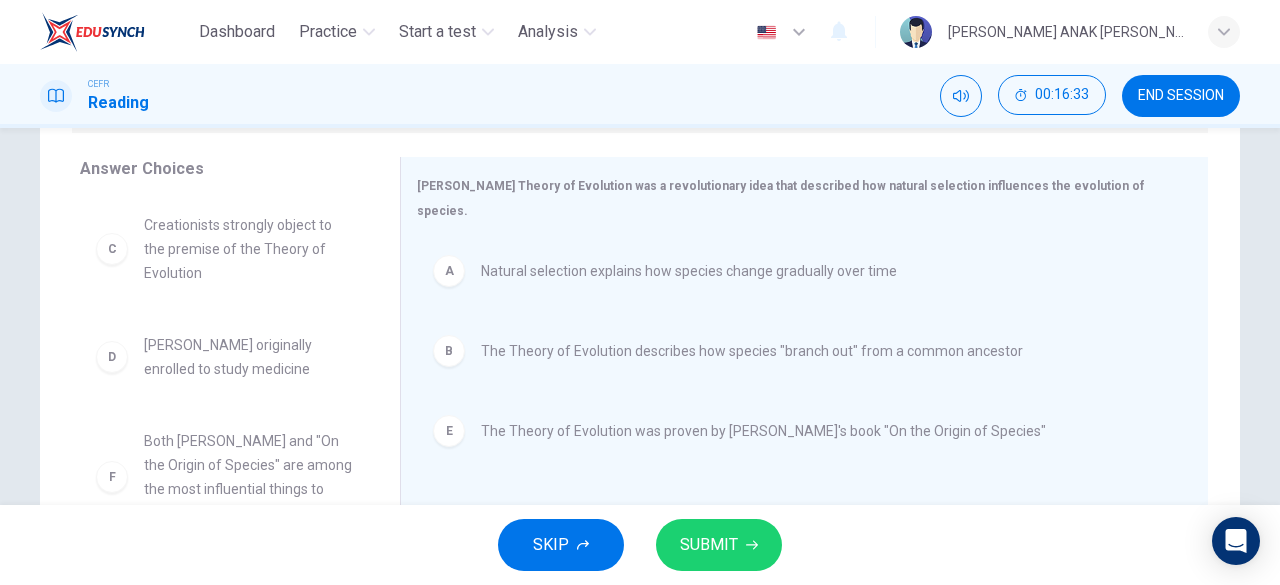 click on "SUBMIT" at bounding box center (709, 545) 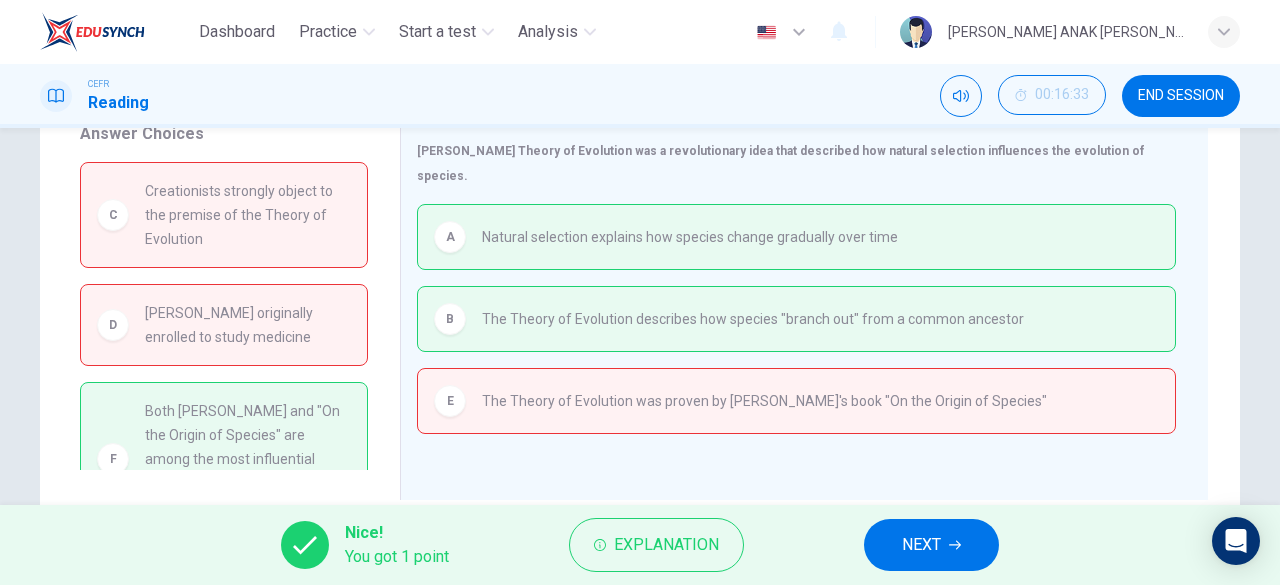 scroll, scrollTop: 398, scrollLeft: 0, axis: vertical 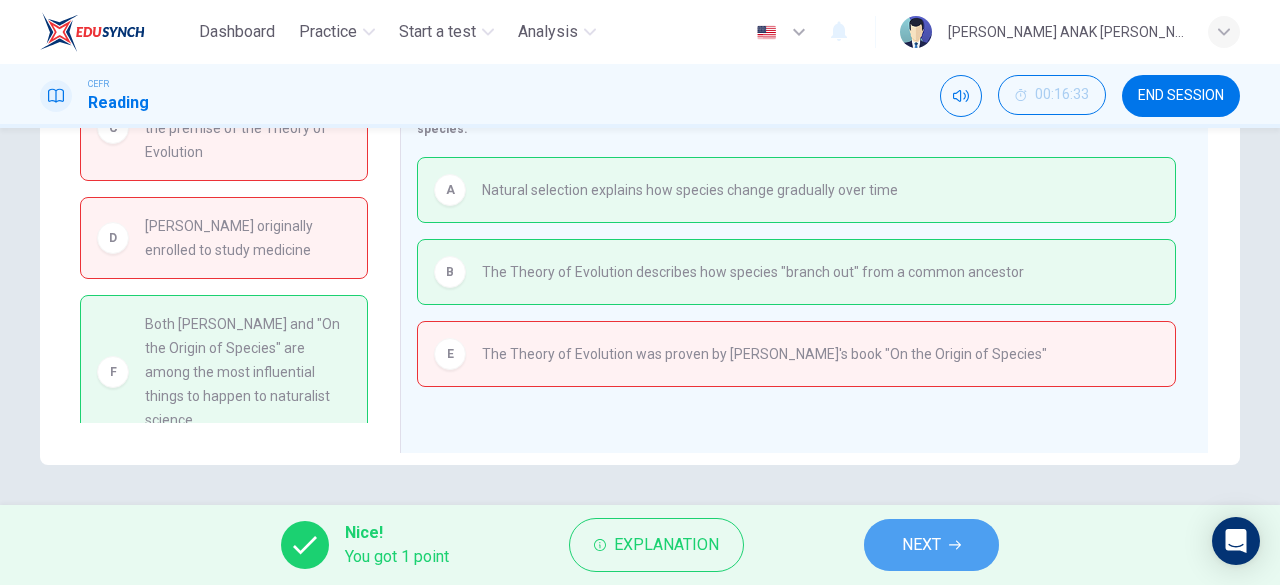 click on "NEXT" at bounding box center (931, 545) 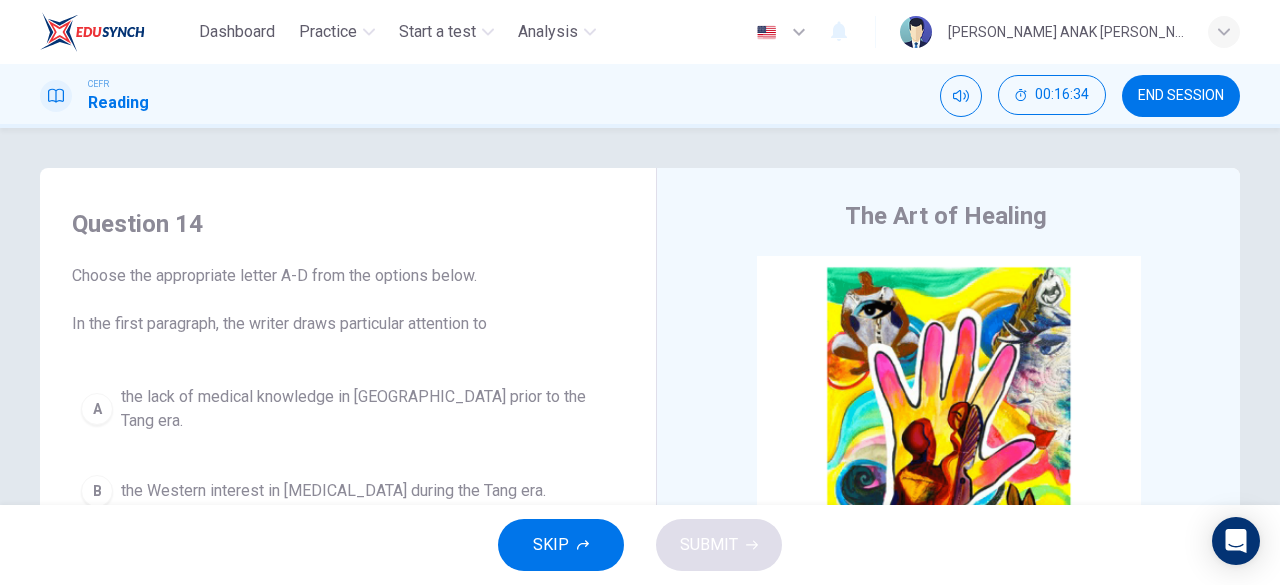 click on "END SESSION" at bounding box center (1181, 96) 